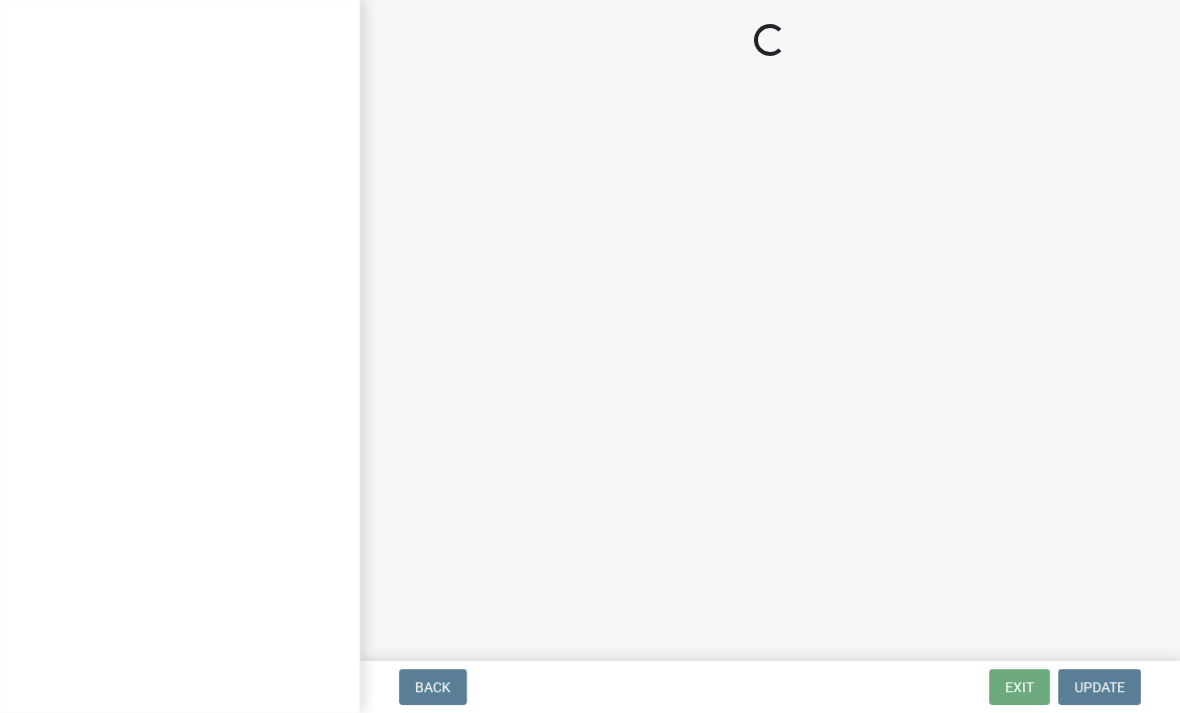 scroll, scrollTop: 0, scrollLeft: 0, axis: both 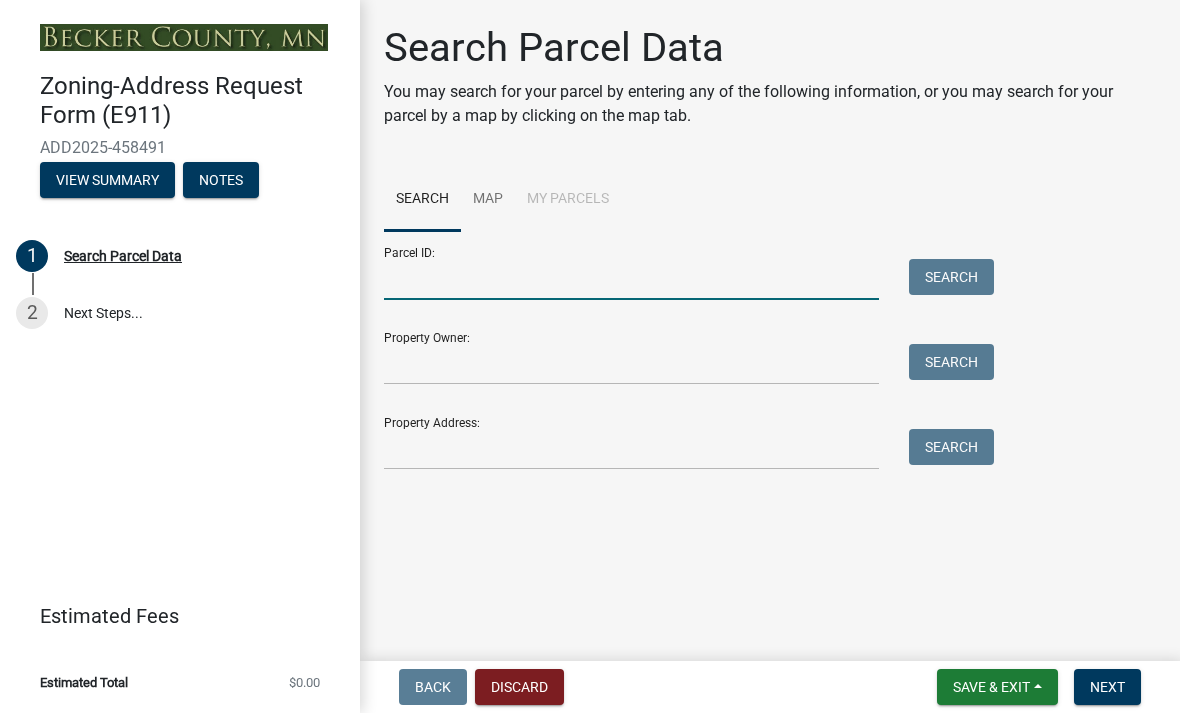 click on "Parcel ID:" at bounding box center (631, 279) 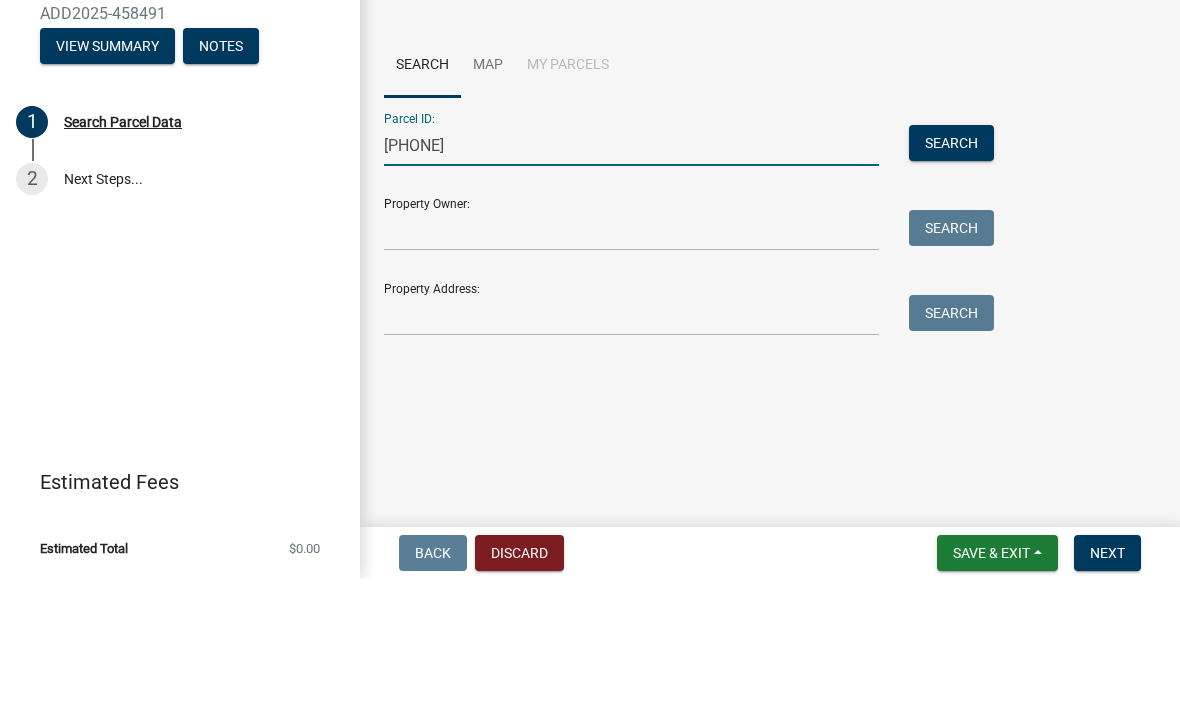 type on "[PHONE]" 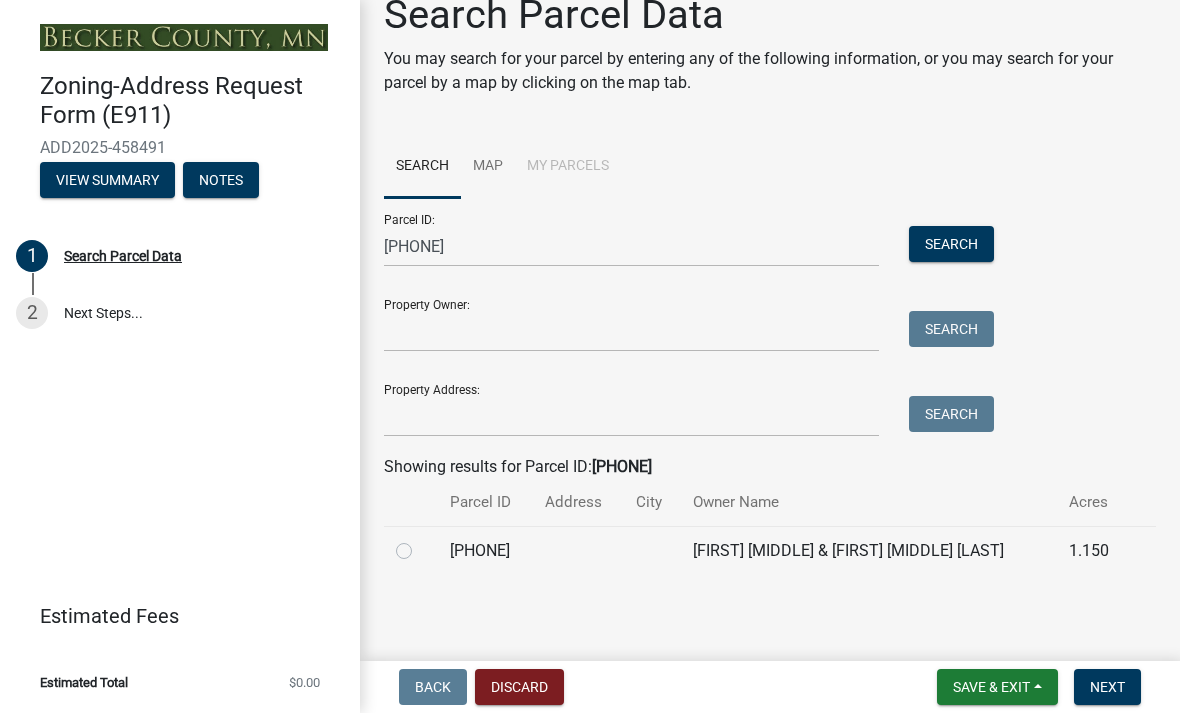 scroll, scrollTop: 32, scrollLeft: 0, axis: vertical 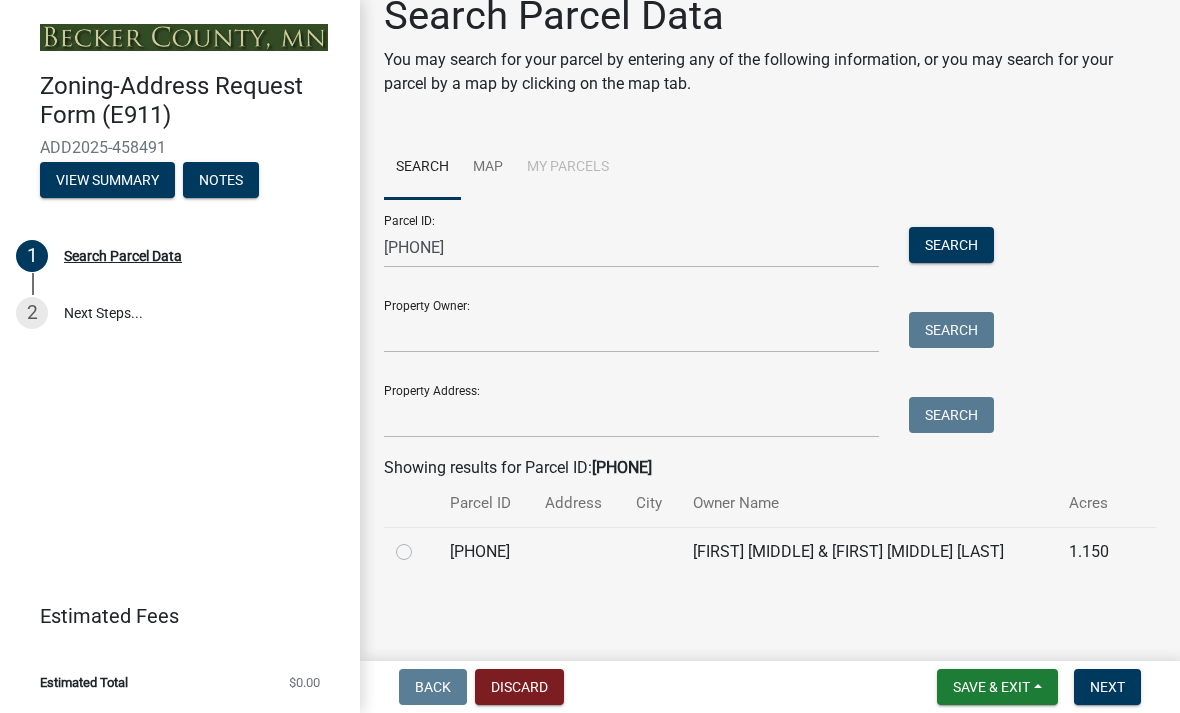 click 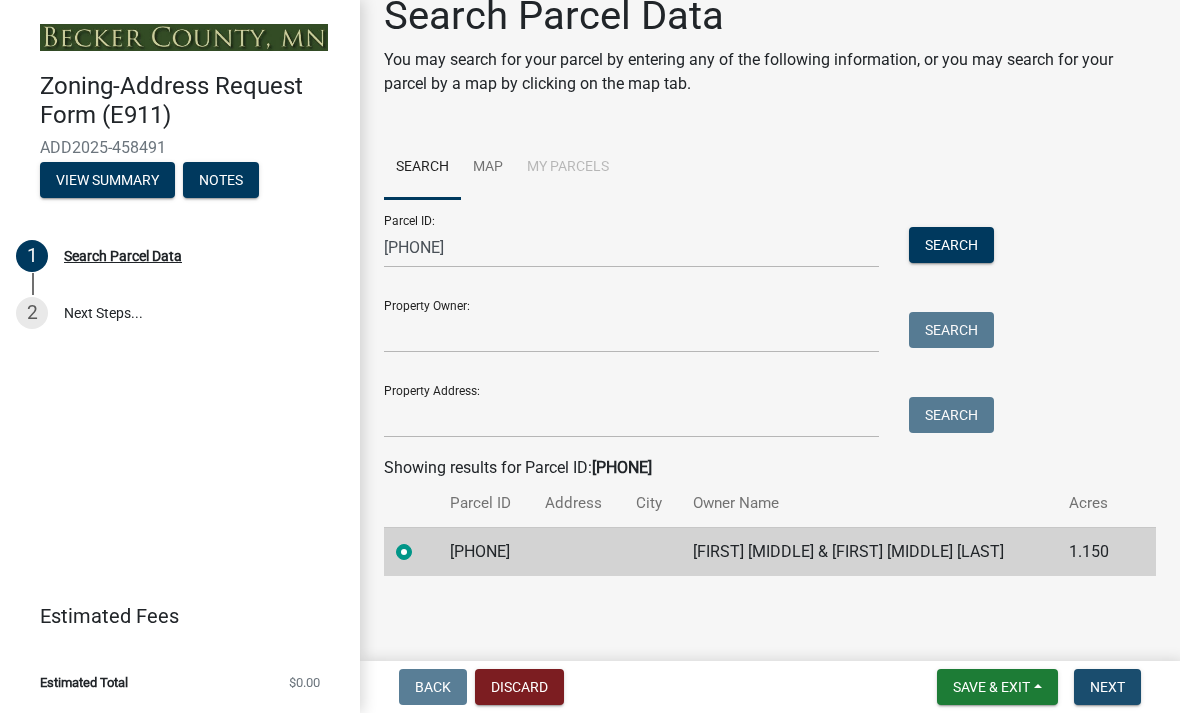 click on "Next" at bounding box center (1107, 687) 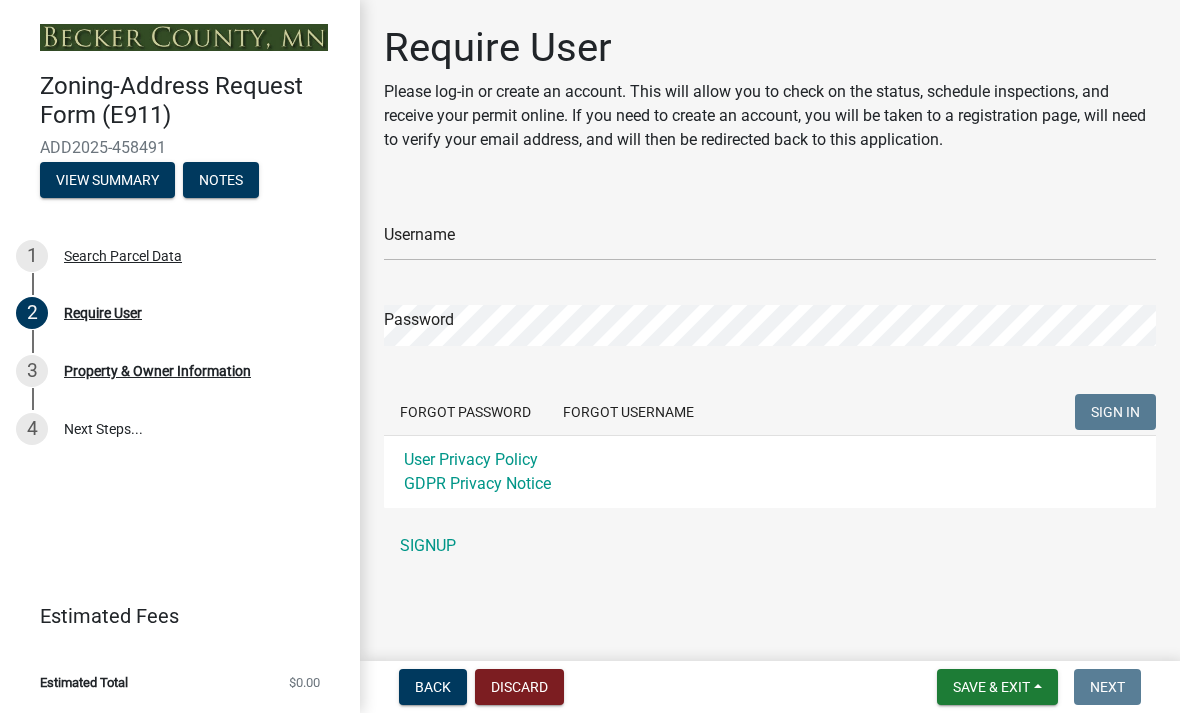 click on "SIGNUP" 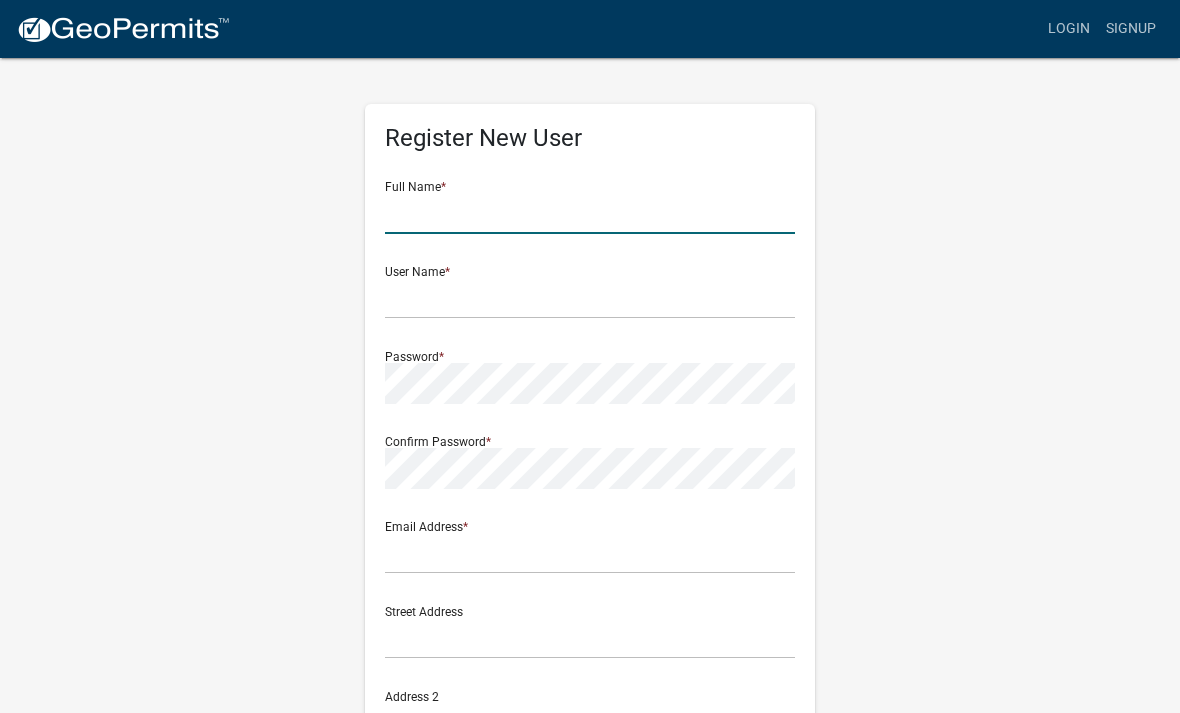 click 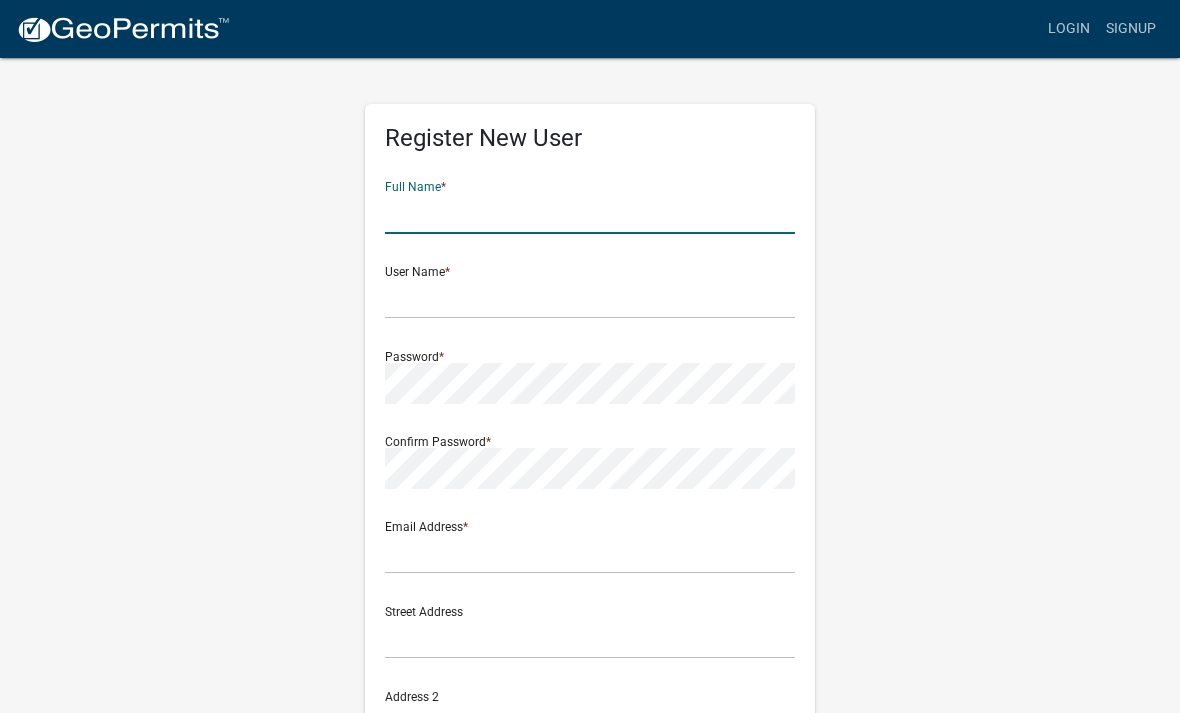 type on "[FIRST] [LAST]" 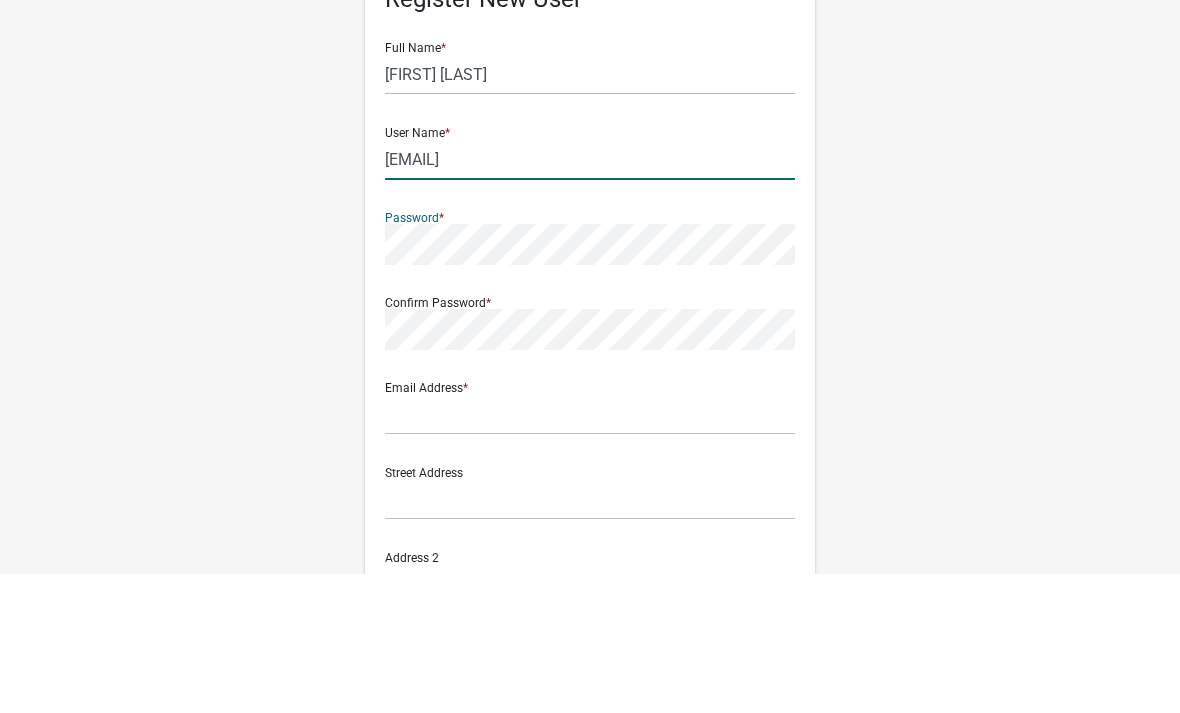 click on "[EMAIL]" 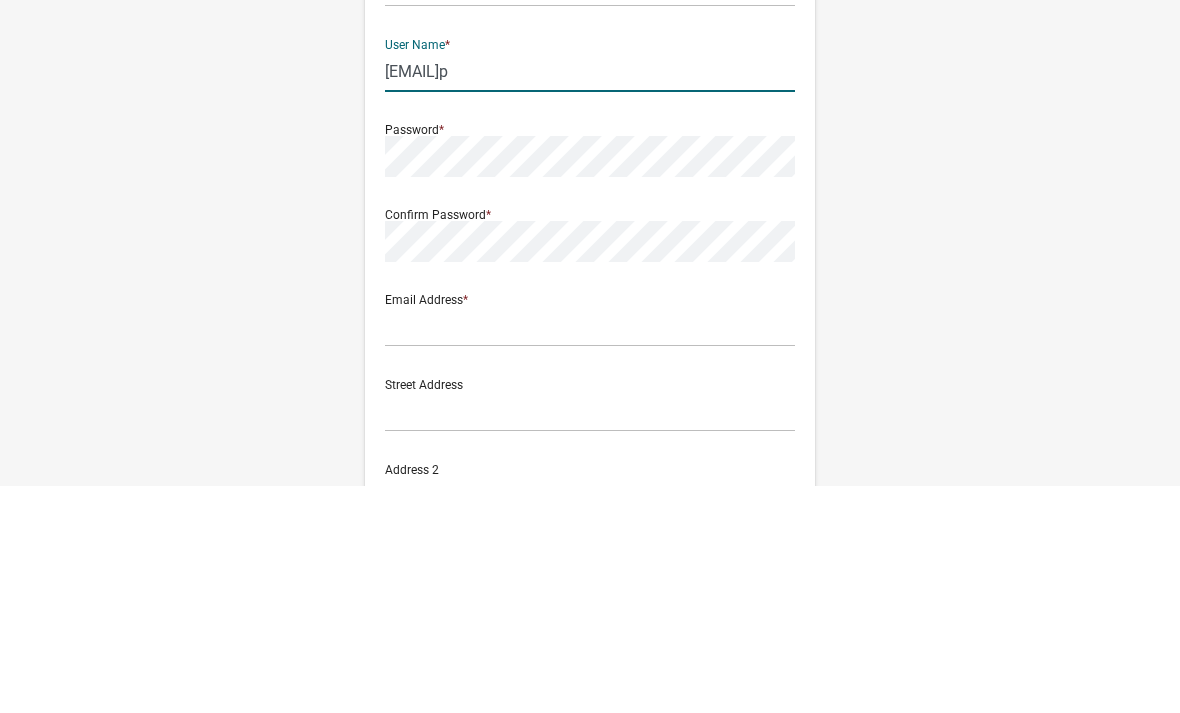 type on "[EMAIL]p" 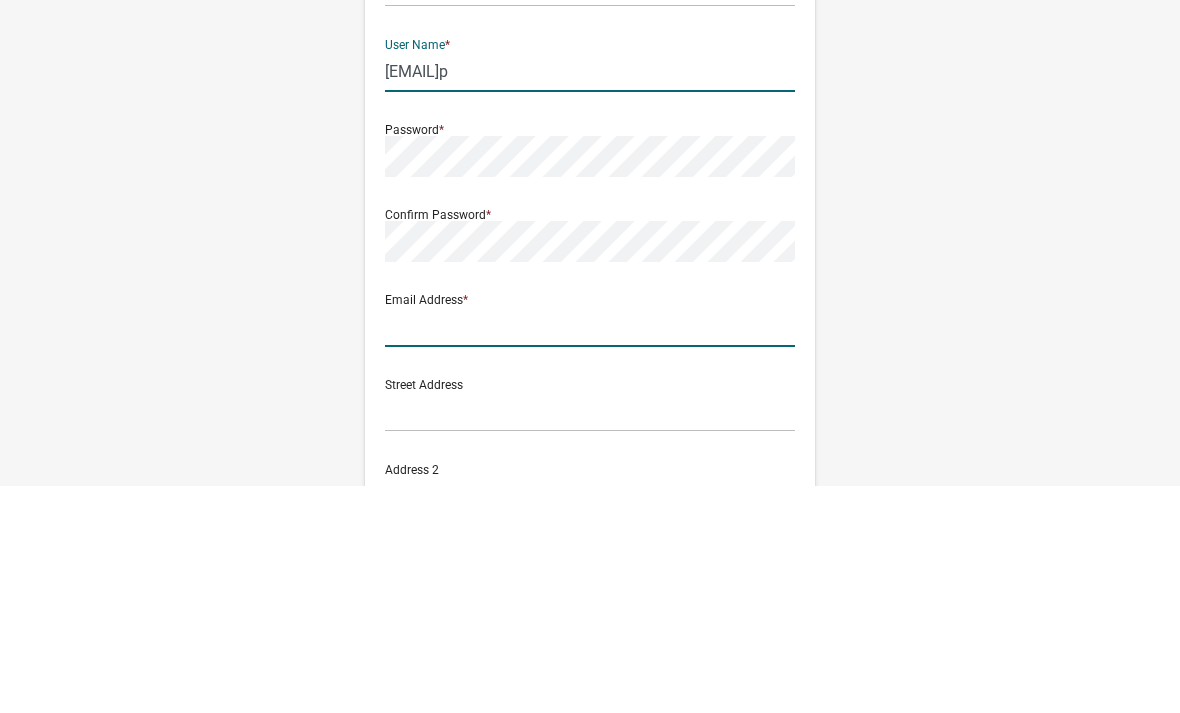 click 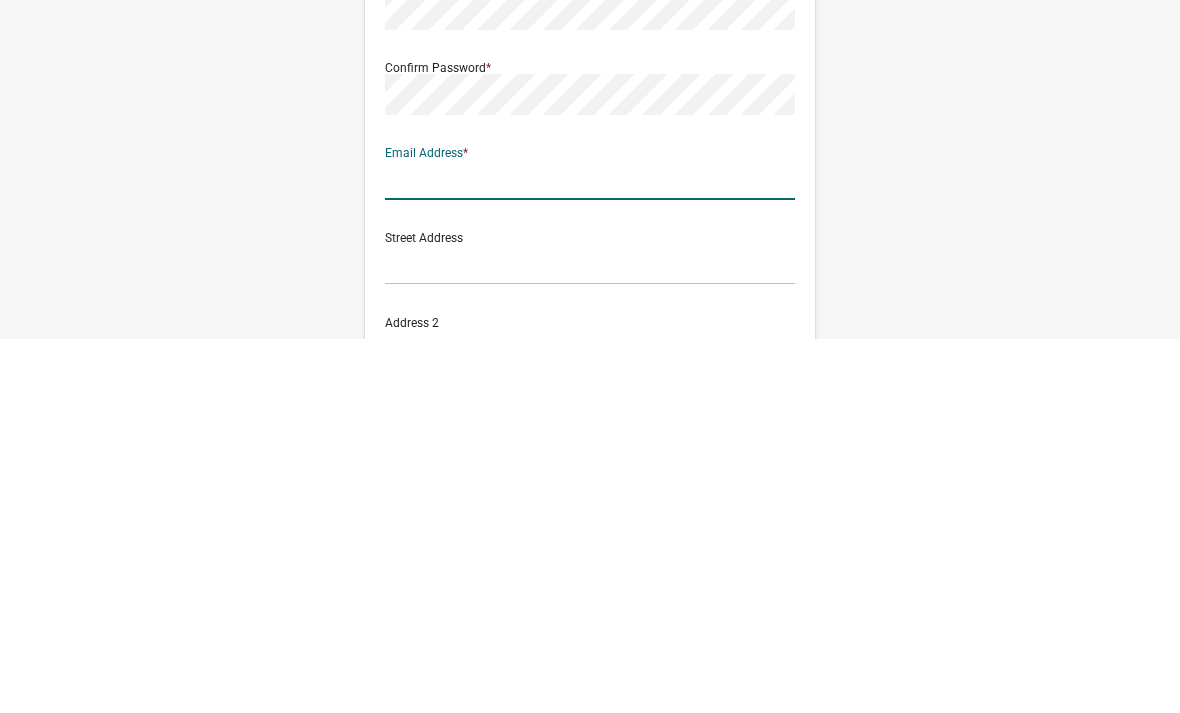 type on "[EMAIL]" 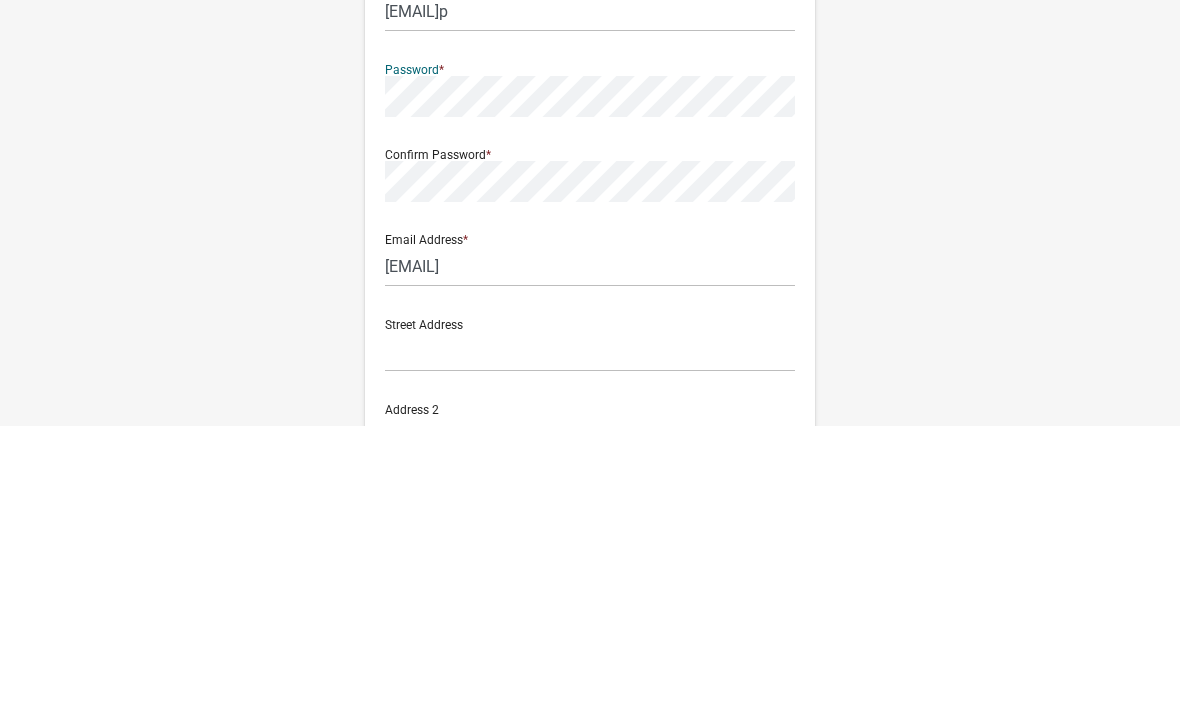 scroll, scrollTop: 287, scrollLeft: 0, axis: vertical 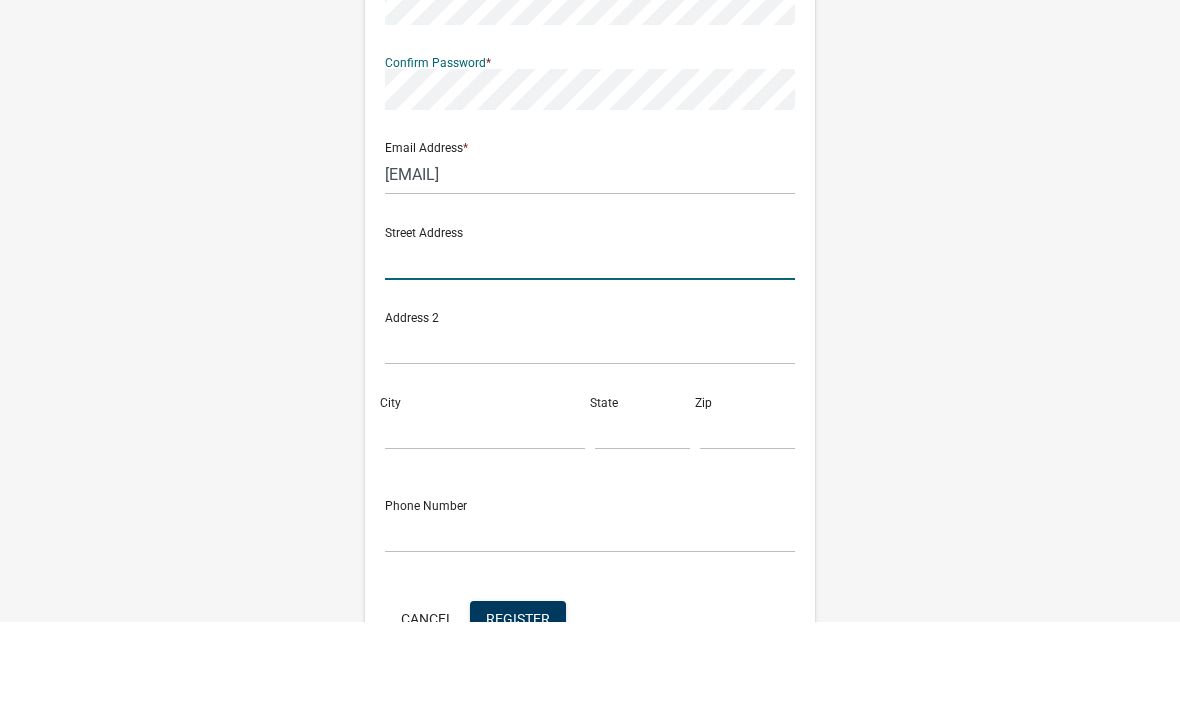 click 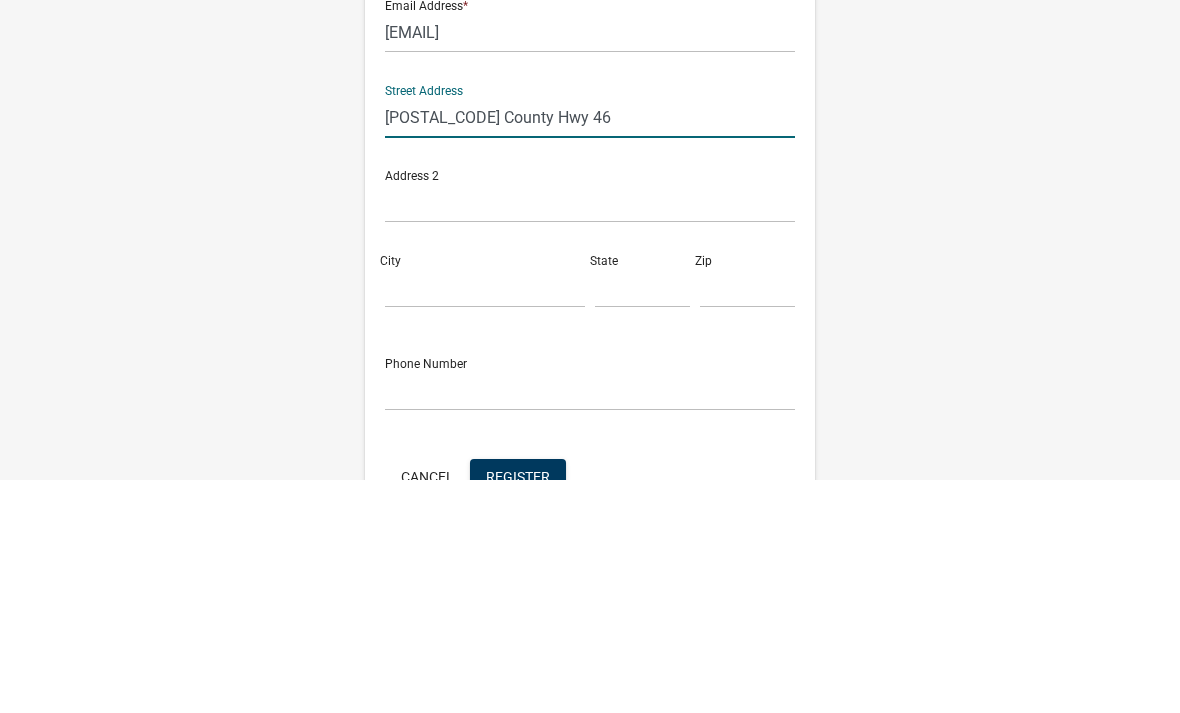 type on "[POSTAL_CODE] County Hwy 46" 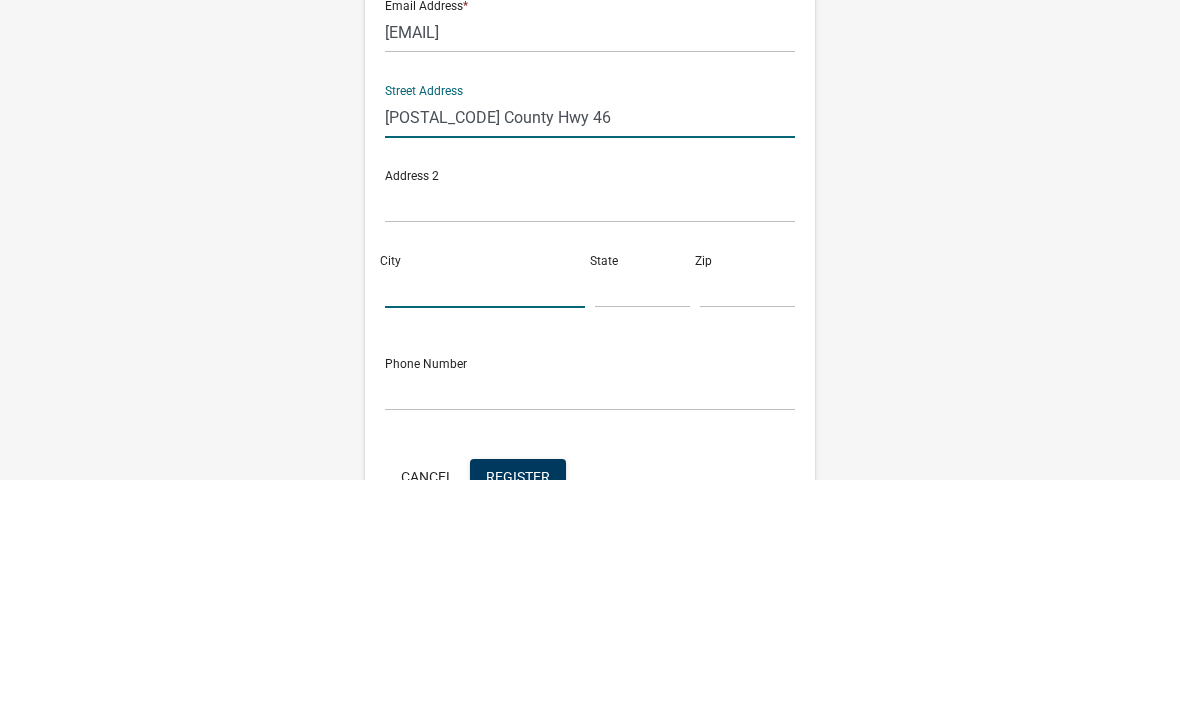 click on "City" at bounding box center [485, 521] 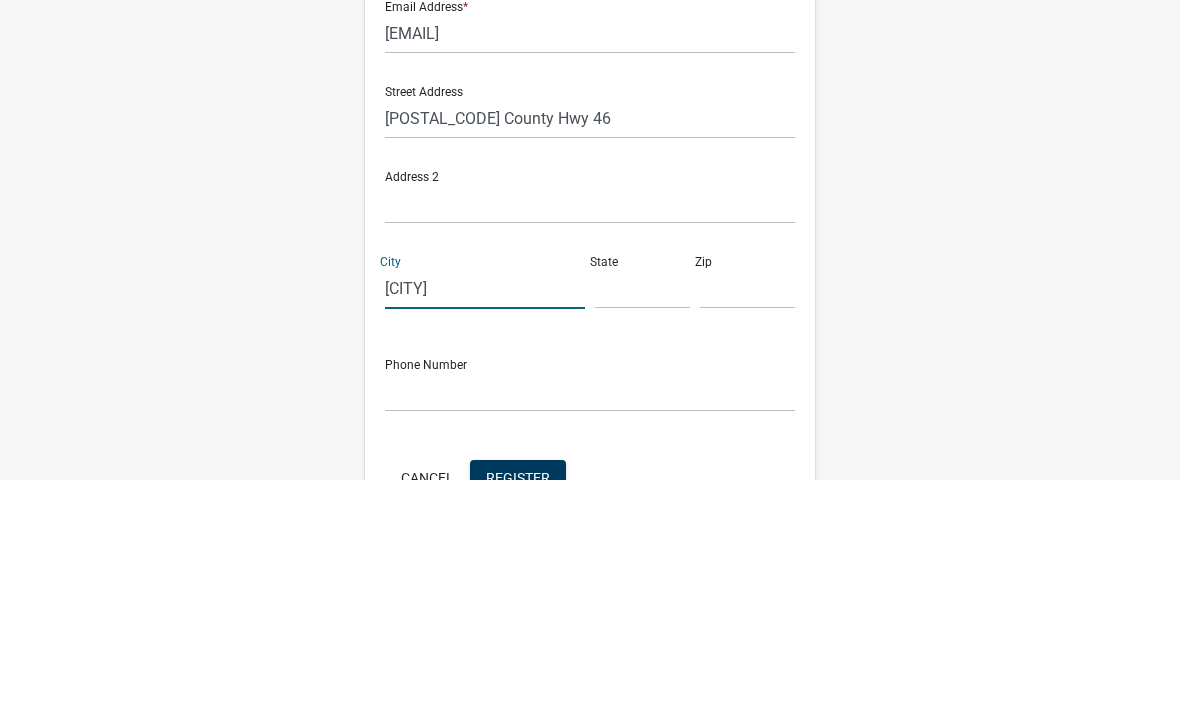 type on "[CITY]" 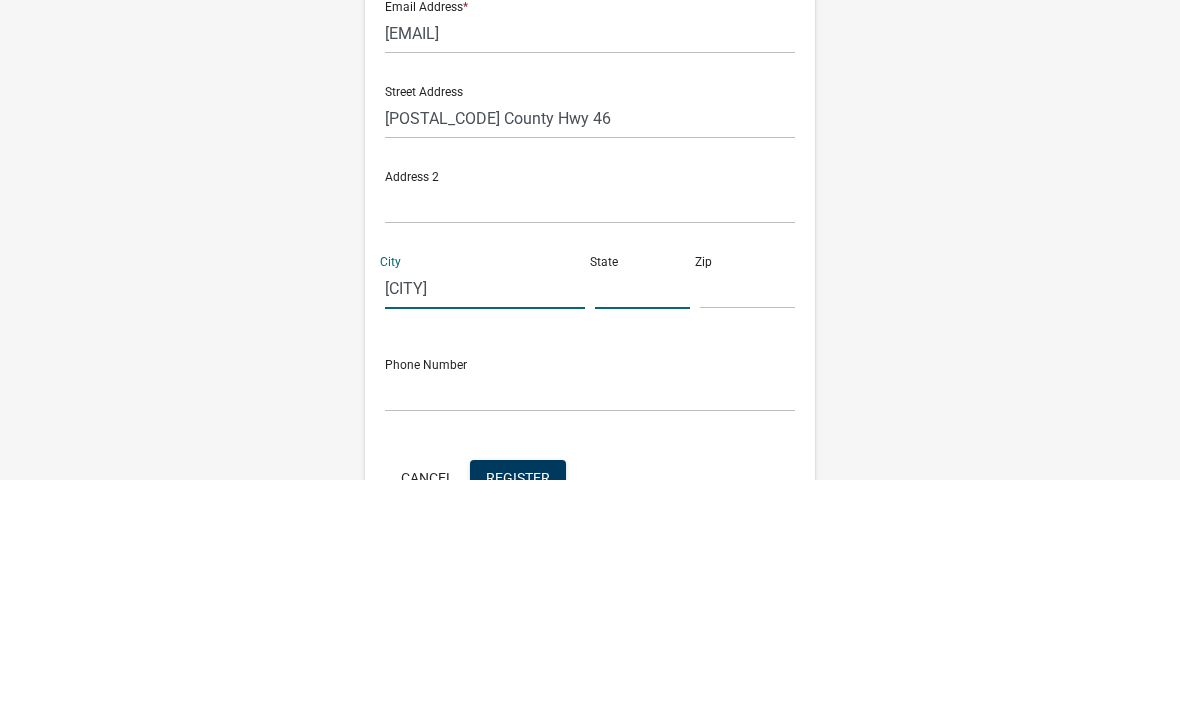 click 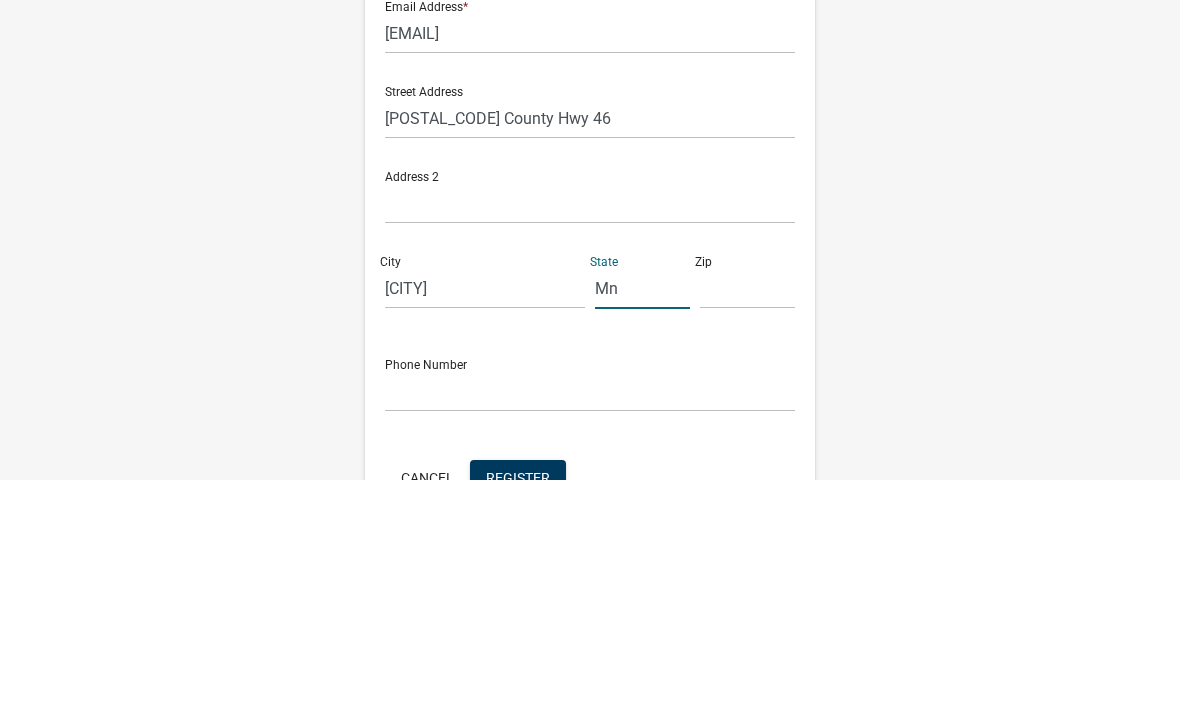 type on "Mn" 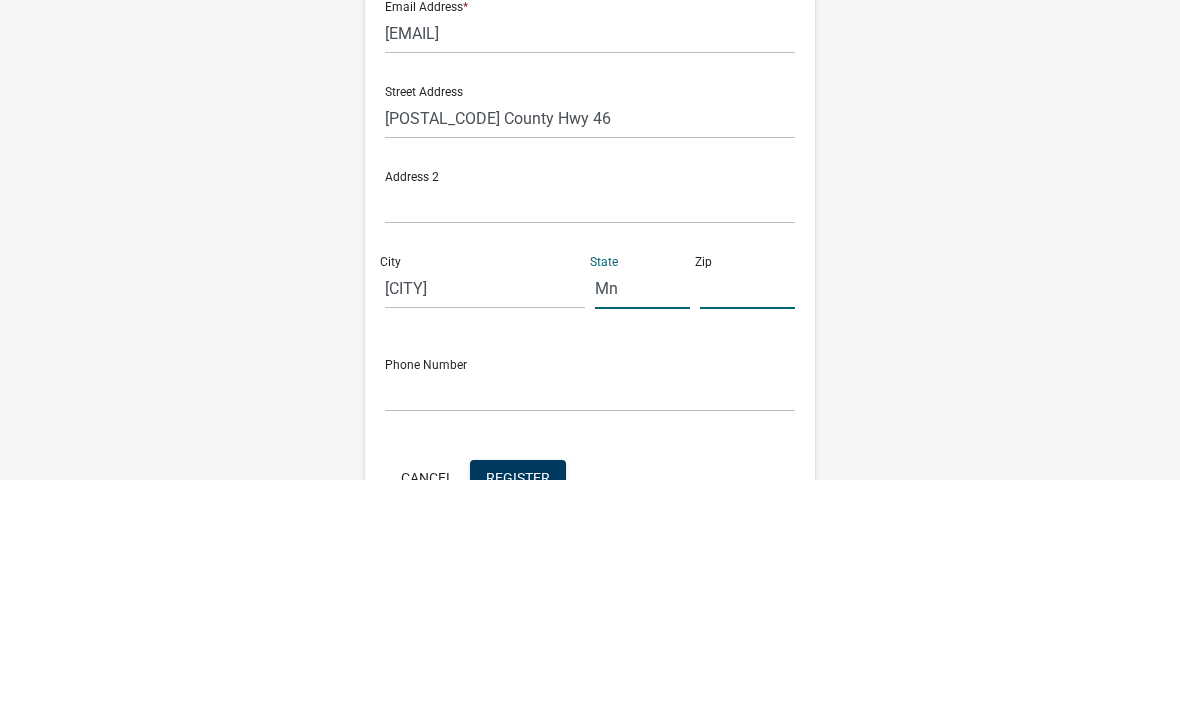 click 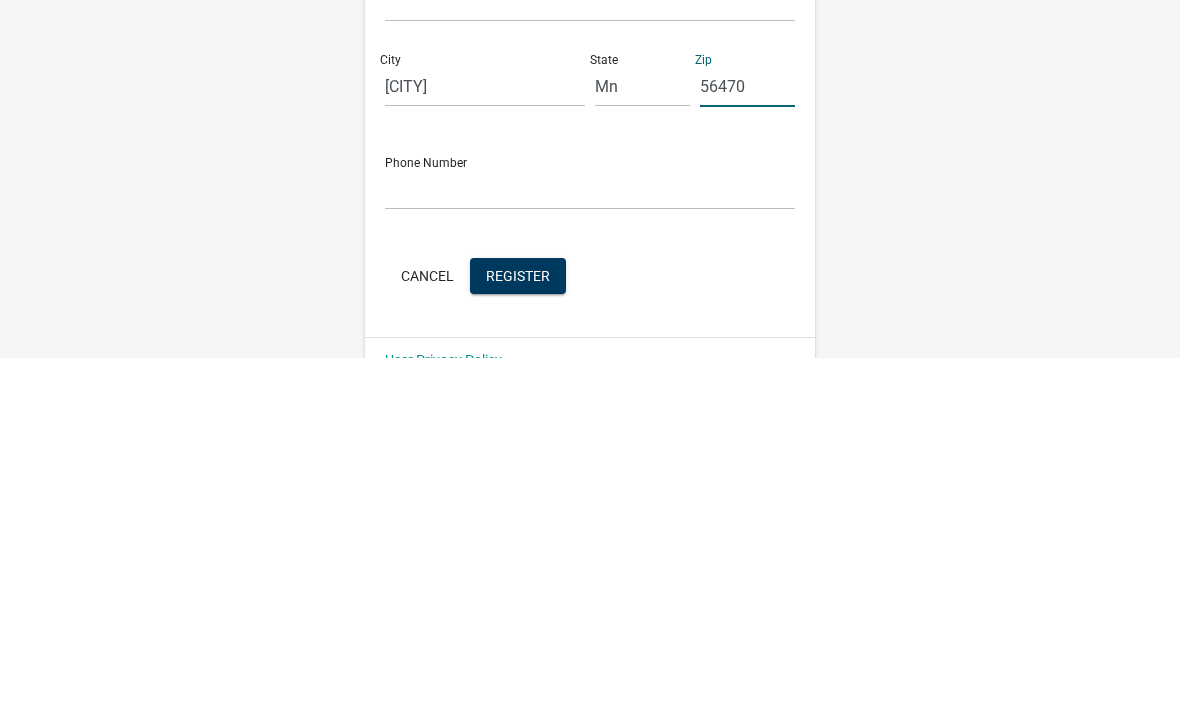 scroll, scrollTop: 367, scrollLeft: 0, axis: vertical 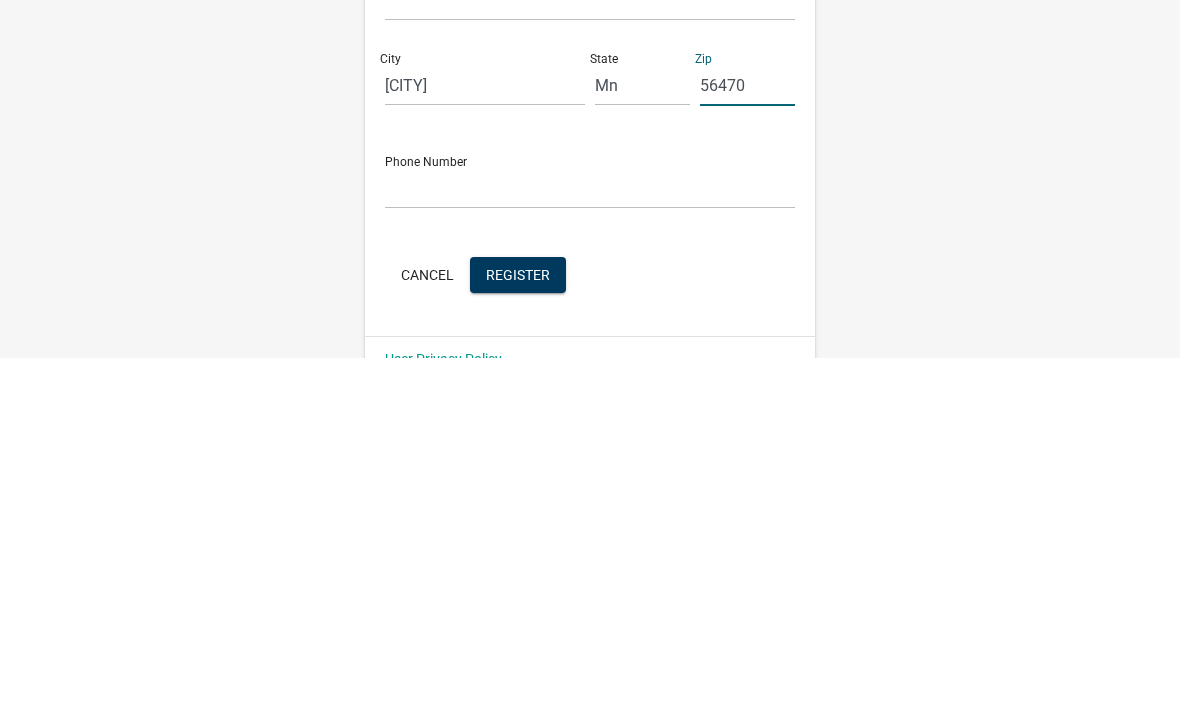 type on "56470" 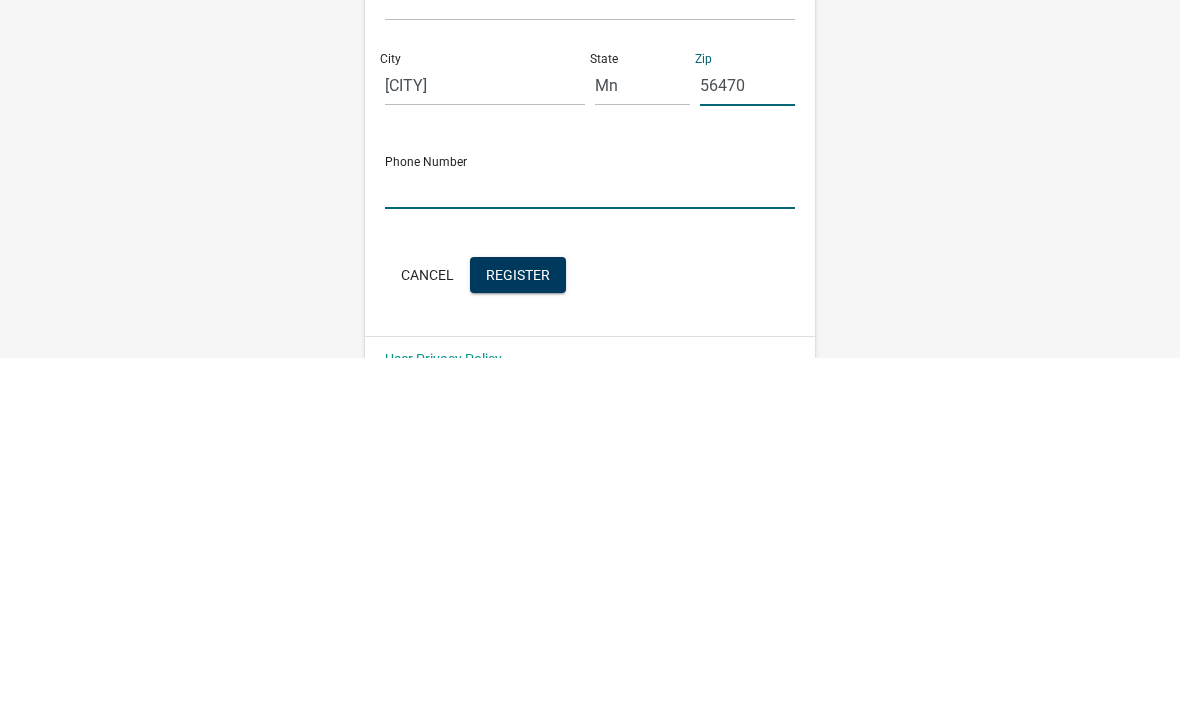 click 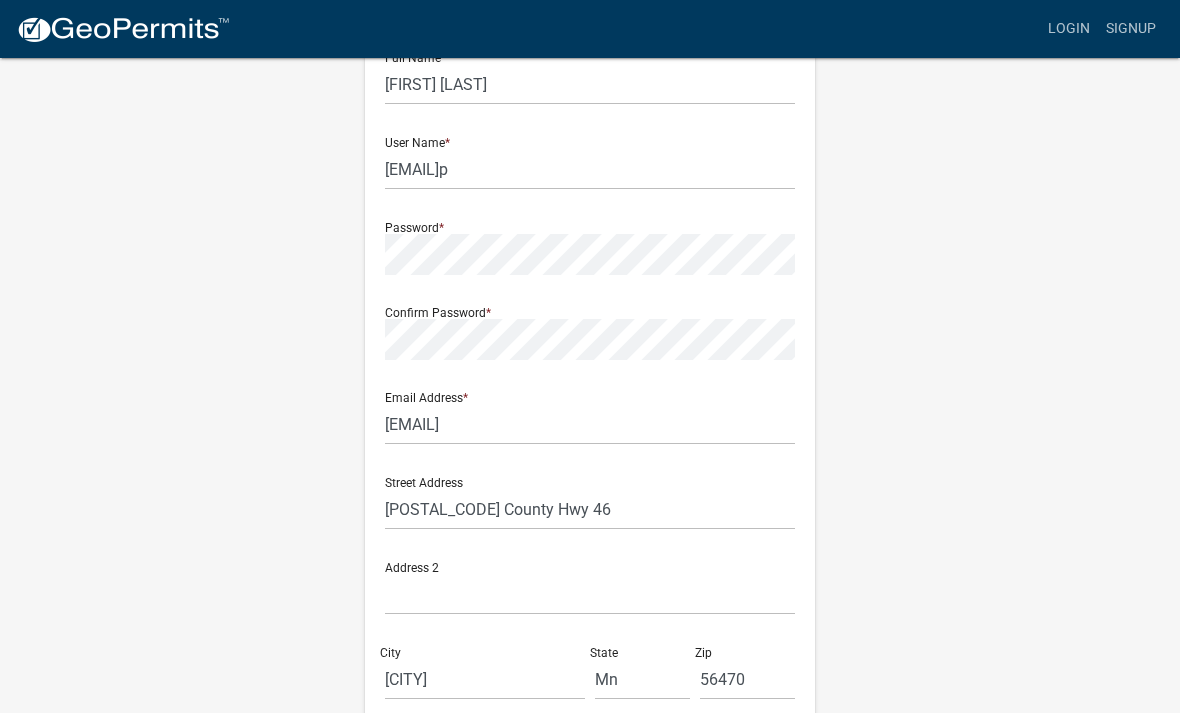 scroll, scrollTop: 95, scrollLeft: 0, axis: vertical 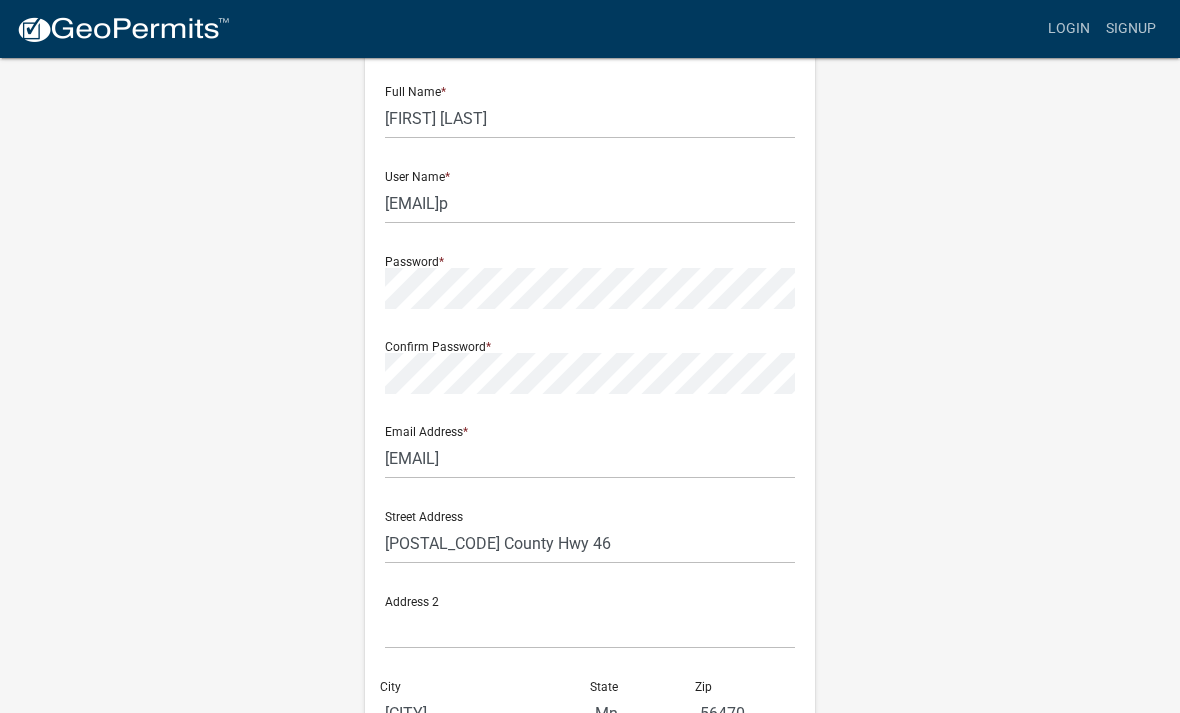 type on "[PHONE]" 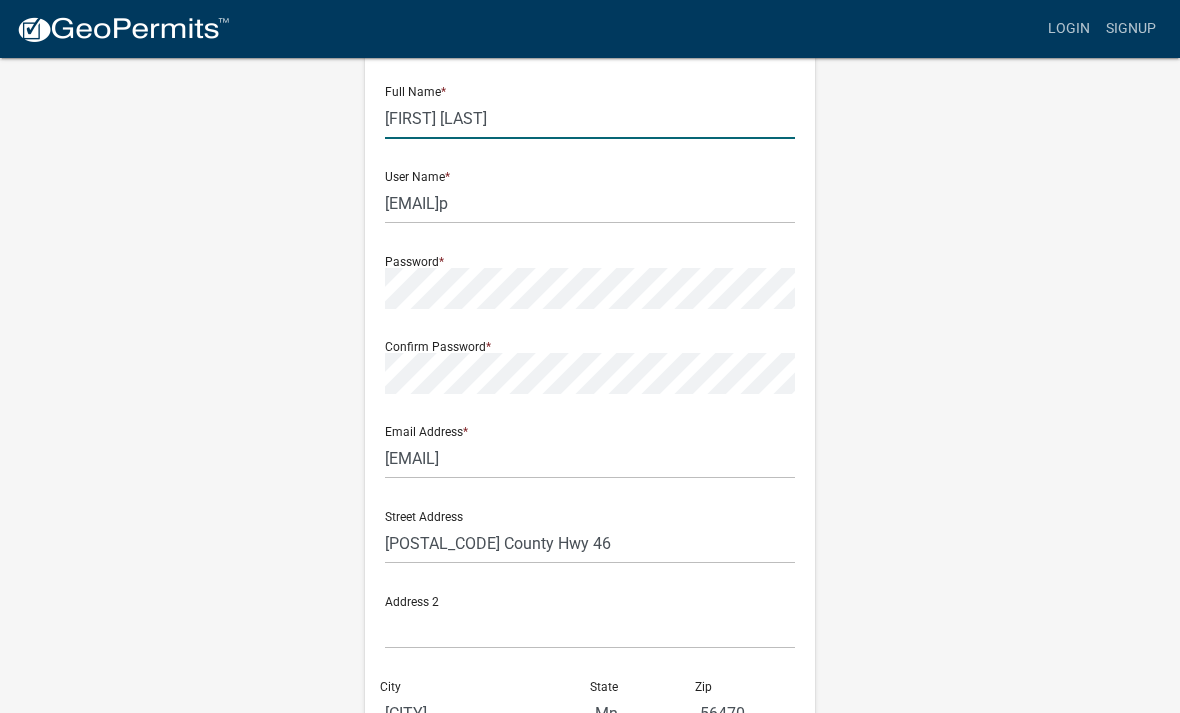 click on "[FIRST] [LAST]" 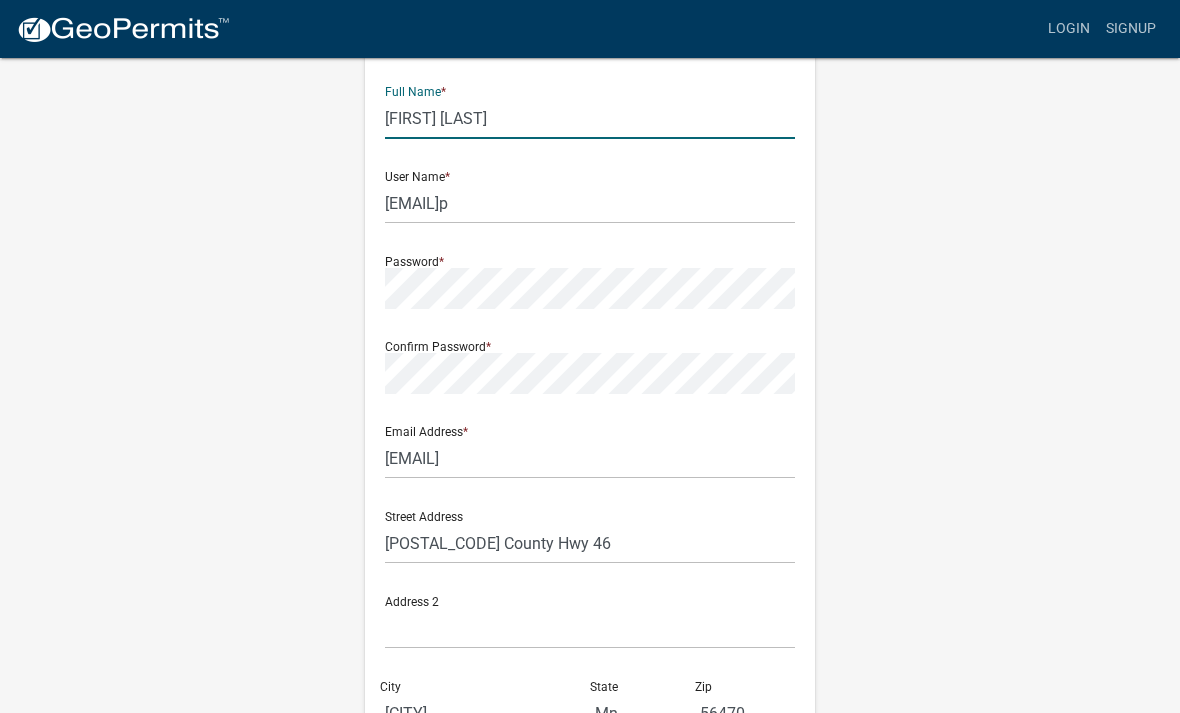 click on "[FIRST] [LAST]" 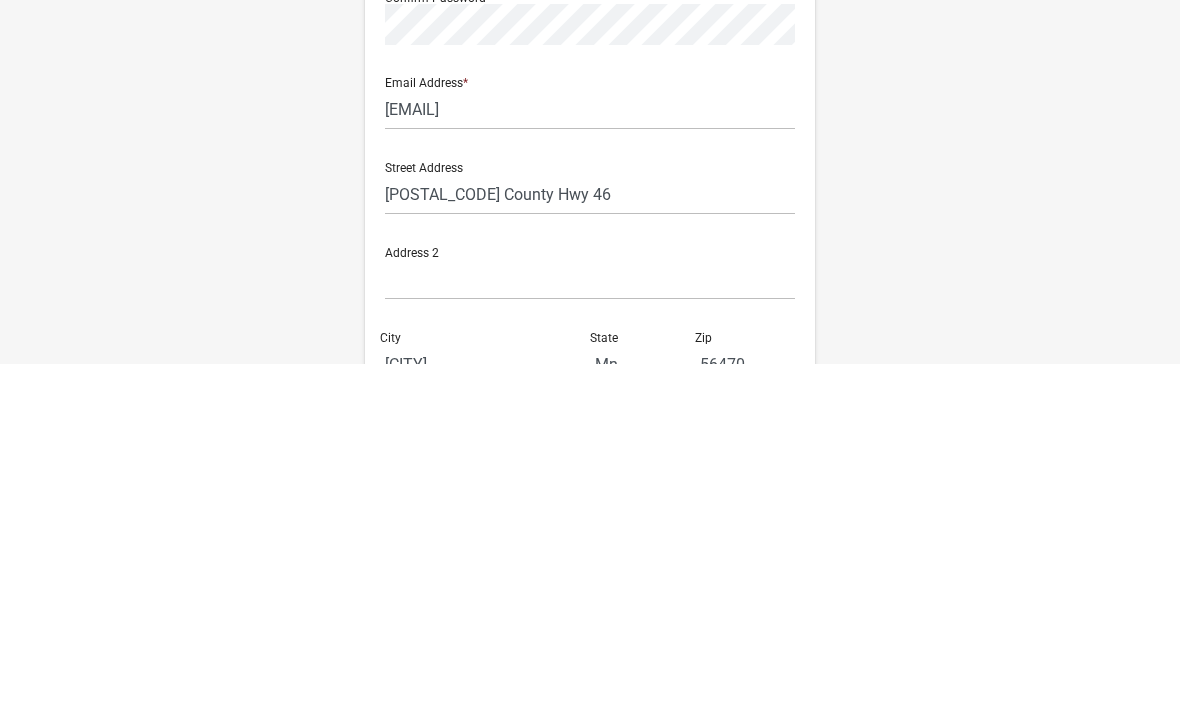 scroll, scrollTop: 163, scrollLeft: 0, axis: vertical 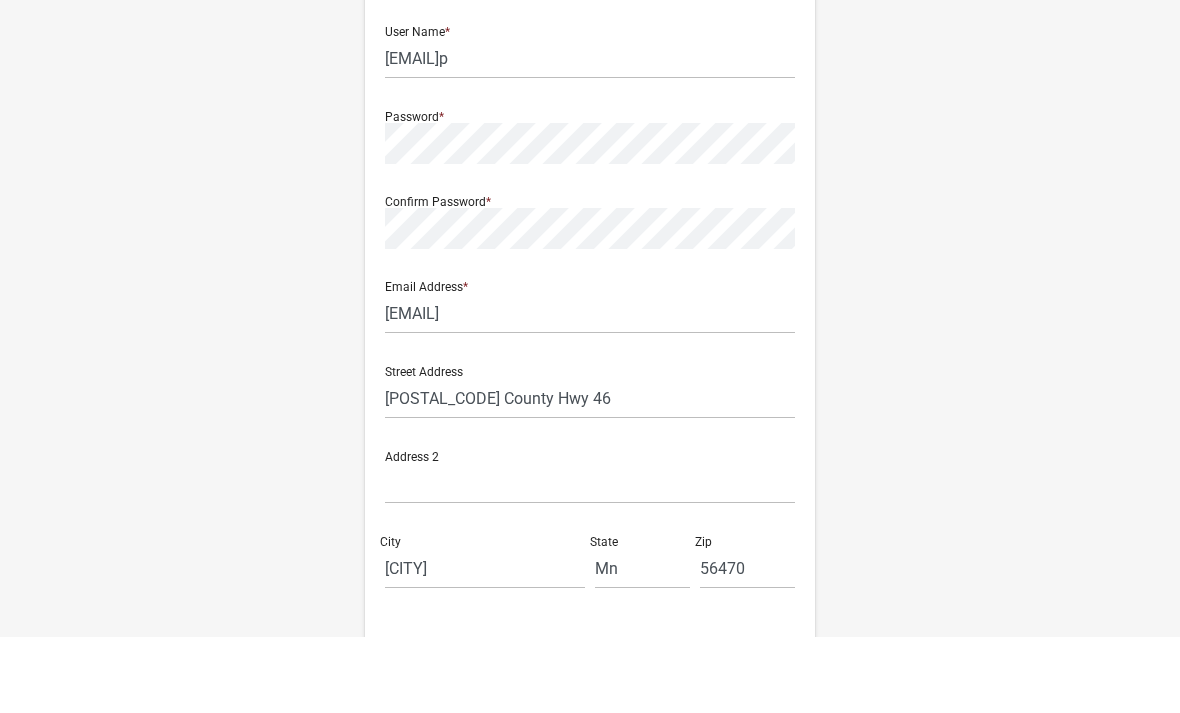 type on "[FIRST] [LAST]" 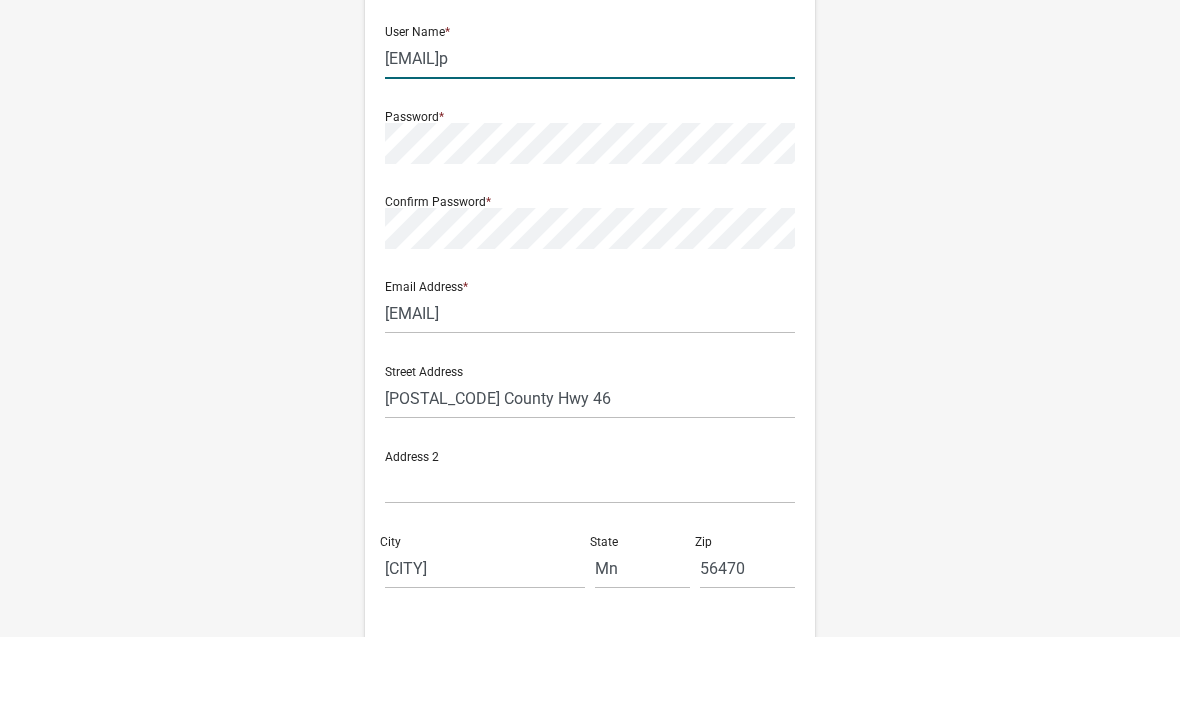click on "[EMAIL]p" 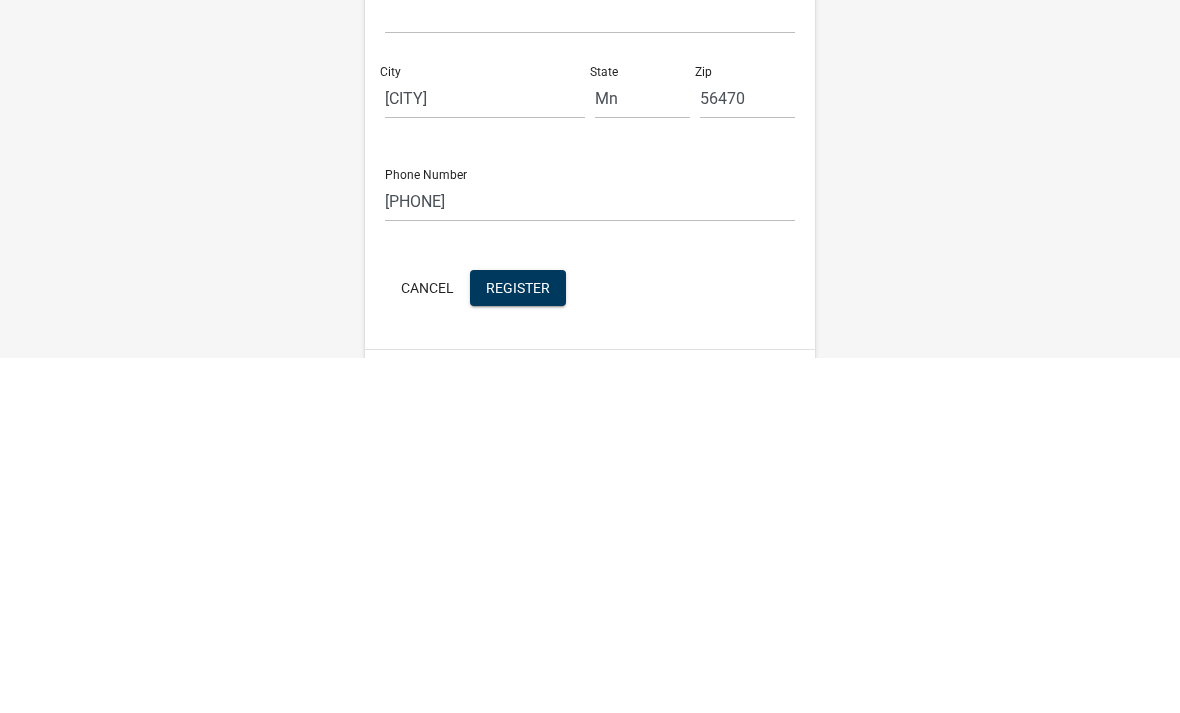 type on "[EMAIL]" 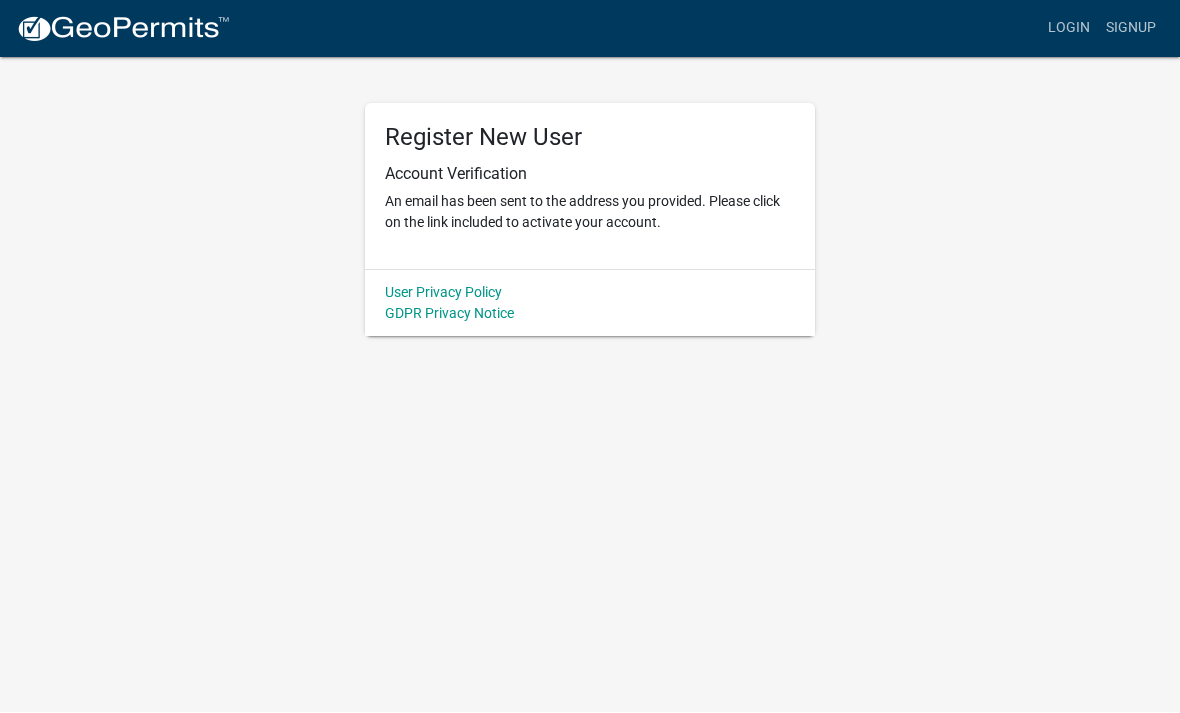 scroll, scrollTop: 0, scrollLeft: 0, axis: both 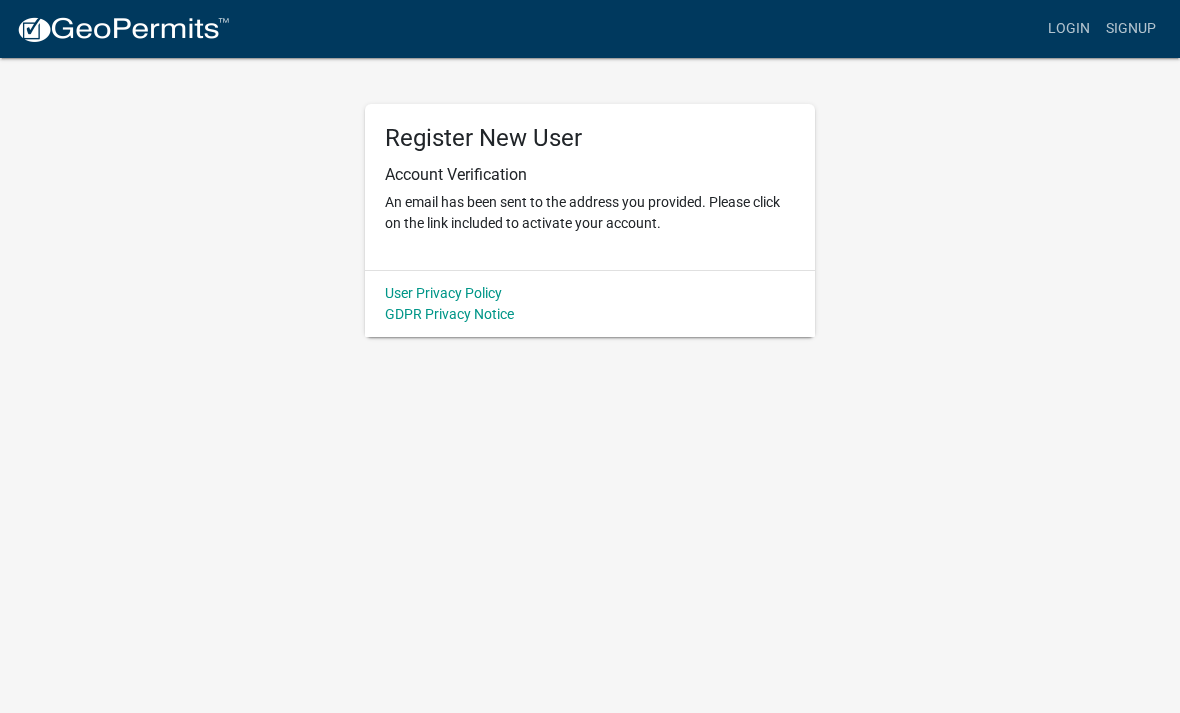 click on "An email has been sent to the address you provided. Please click on the link included to activate your account." 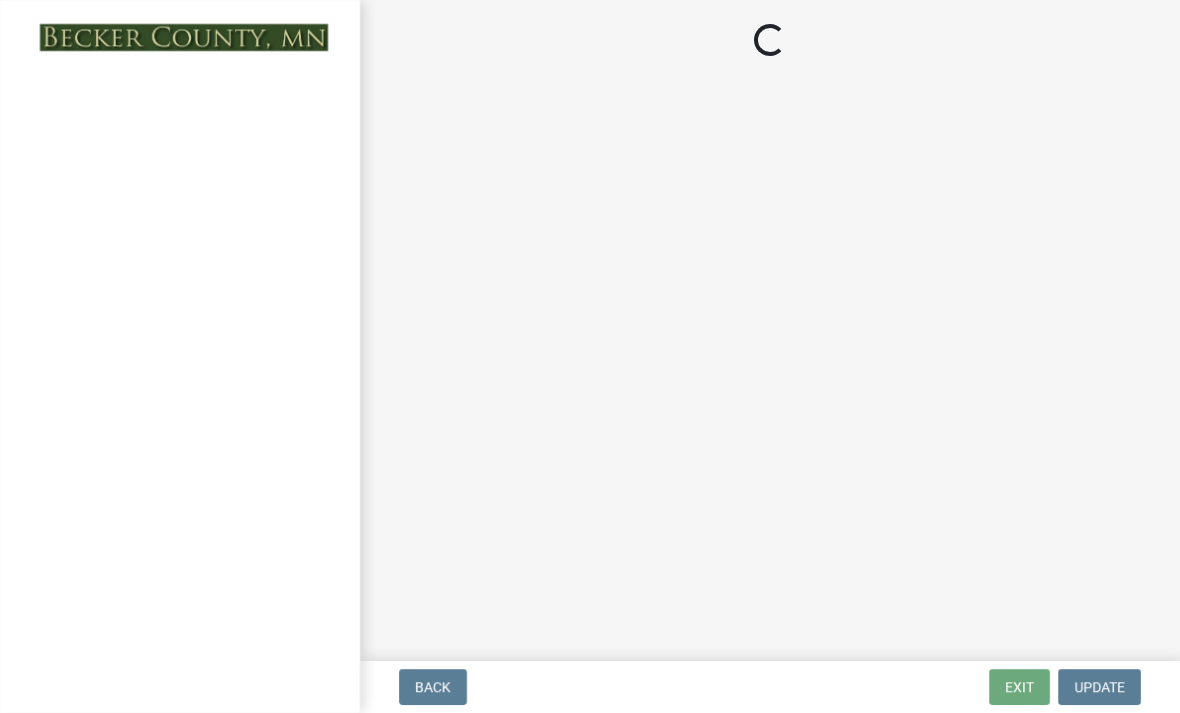 scroll, scrollTop: 0, scrollLeft: 0, axis: both 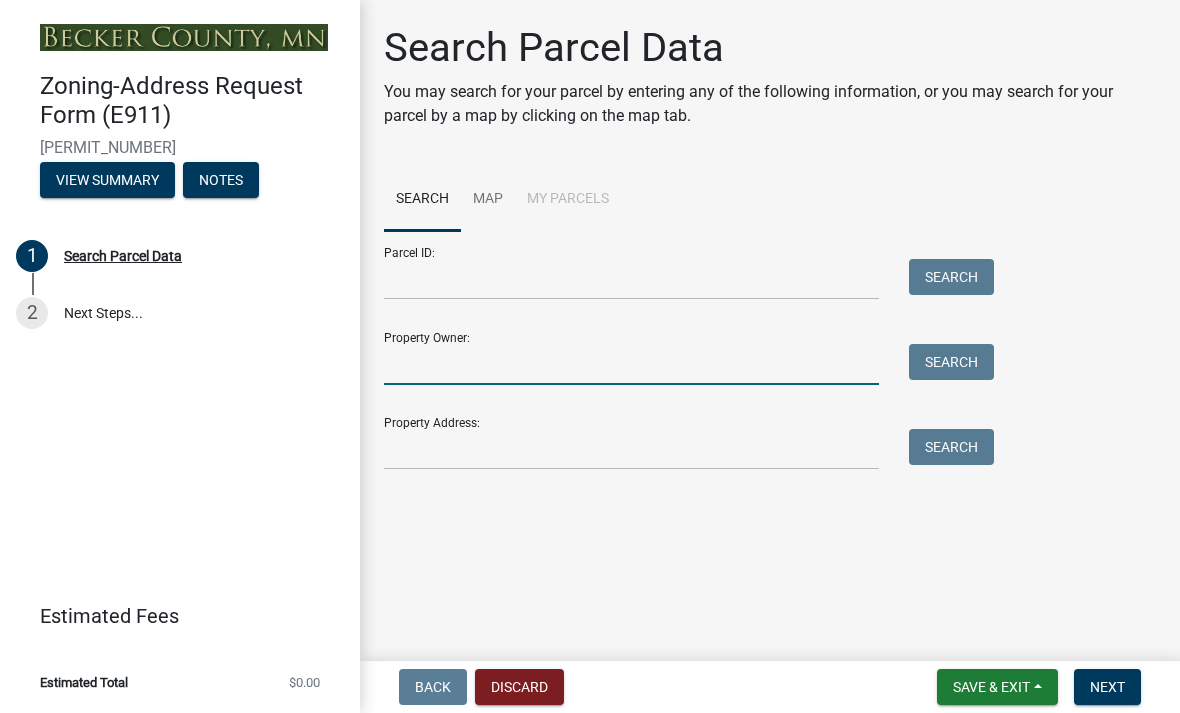 click on "Property Owner:" at bounding box center [631, 364] 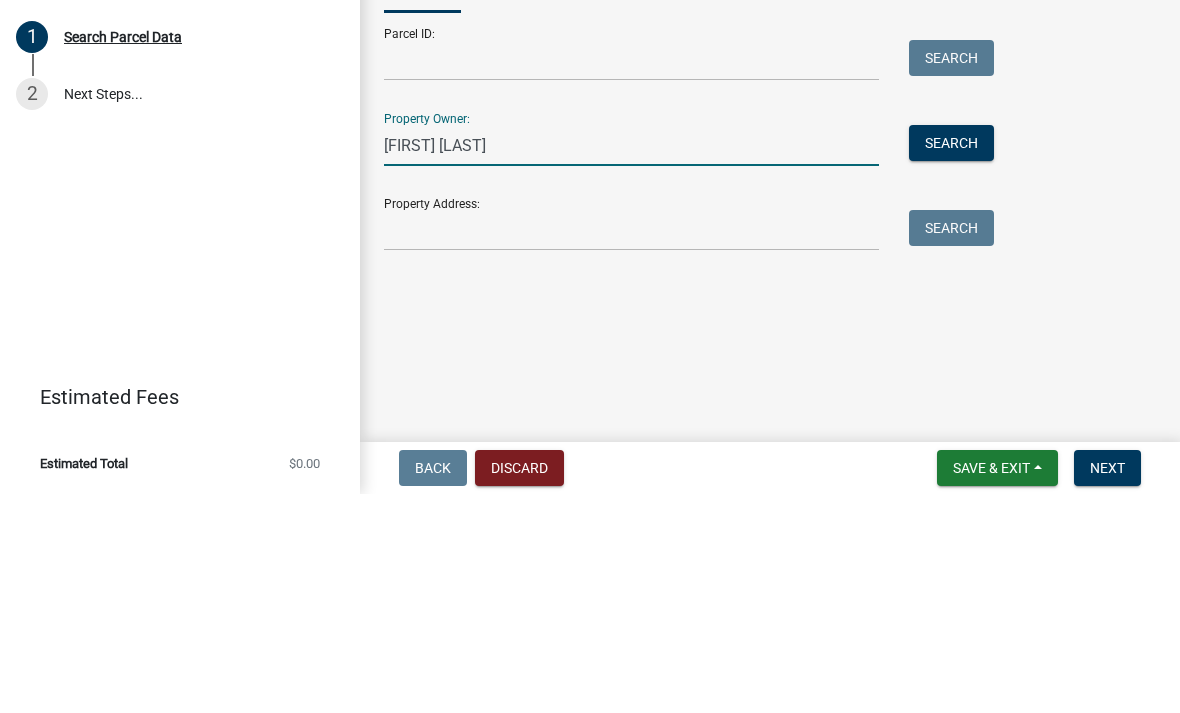 type on "[FIRST] [LAST]" 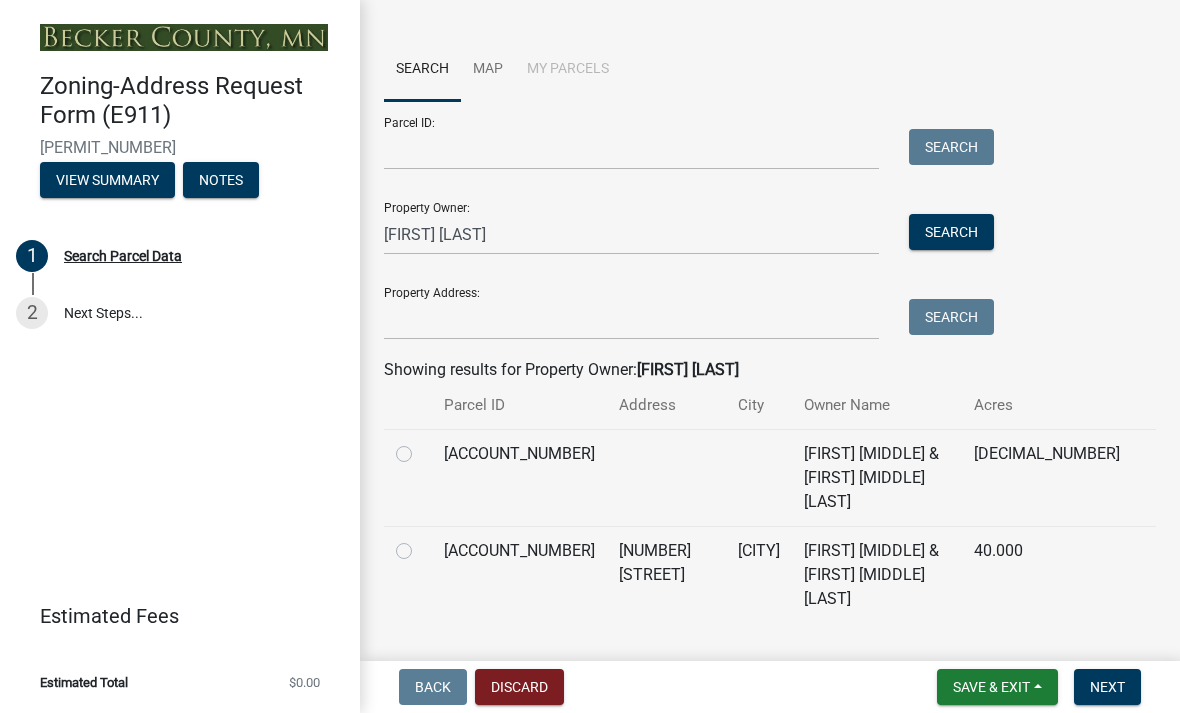 scroll, scrollTop: 129, scrollLeft: 0, axis: vertical 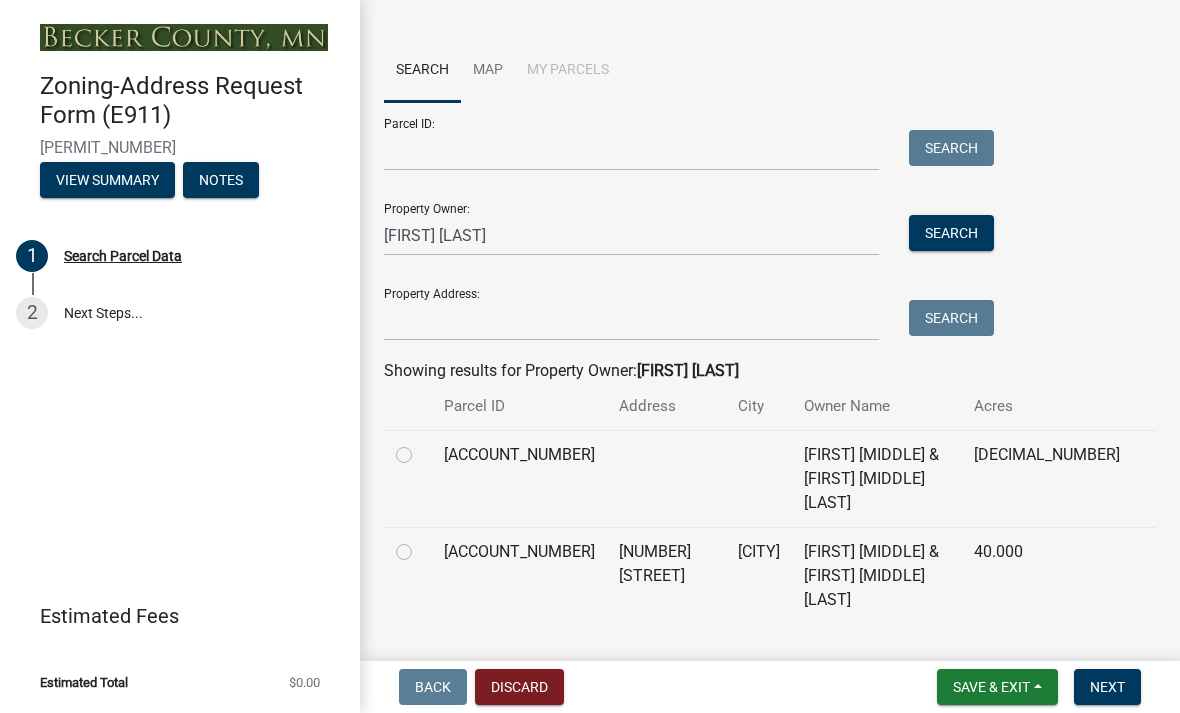 click 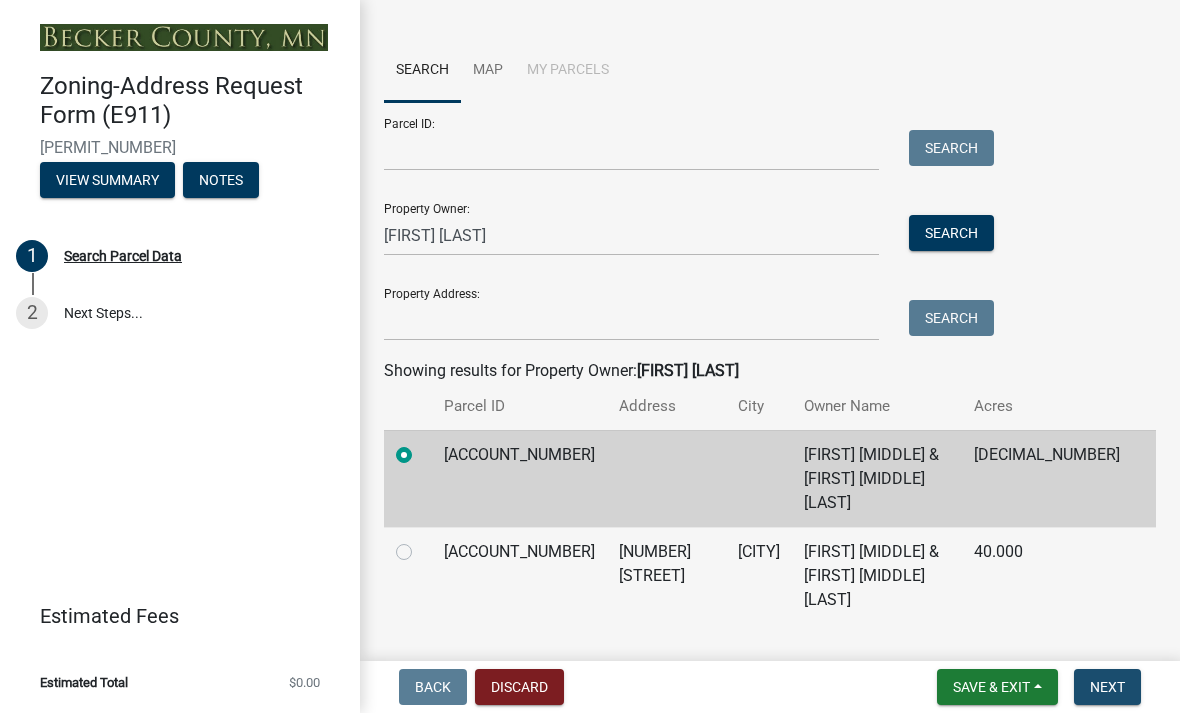 click on "Next" at bounding box center (1107, 687) 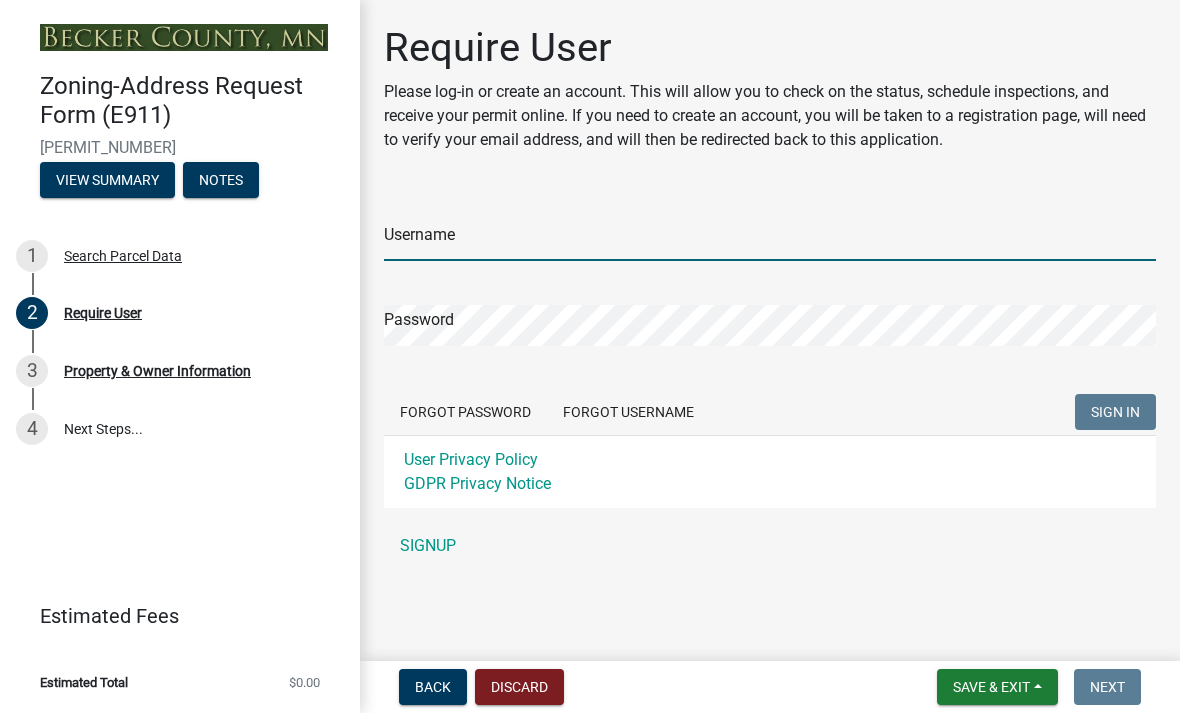 click on "Username" at bounding box center [770, 240] 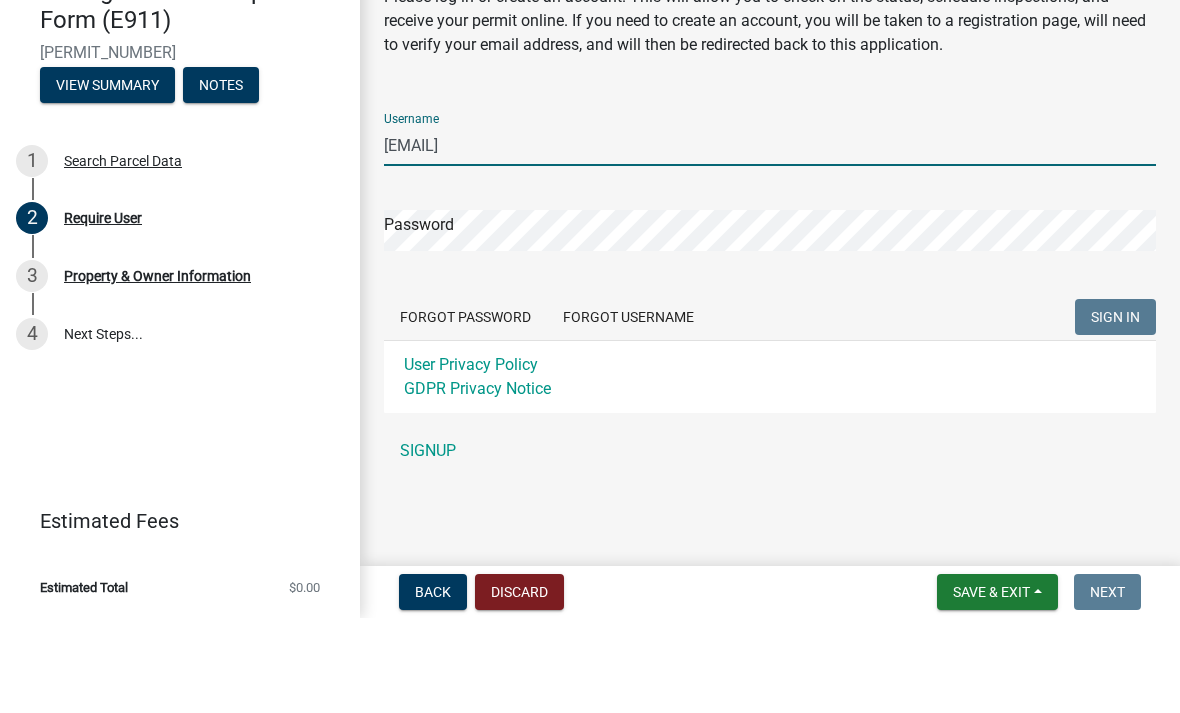 type on "[EMAIL]" 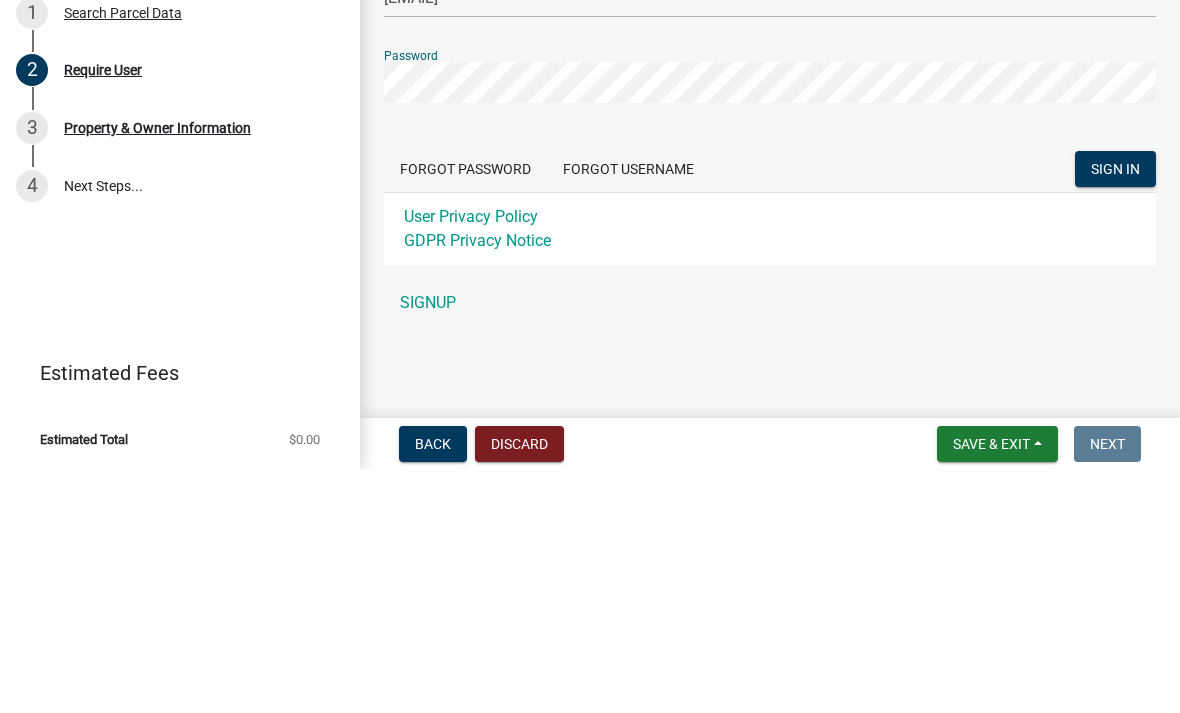 click on "SIGN IN" 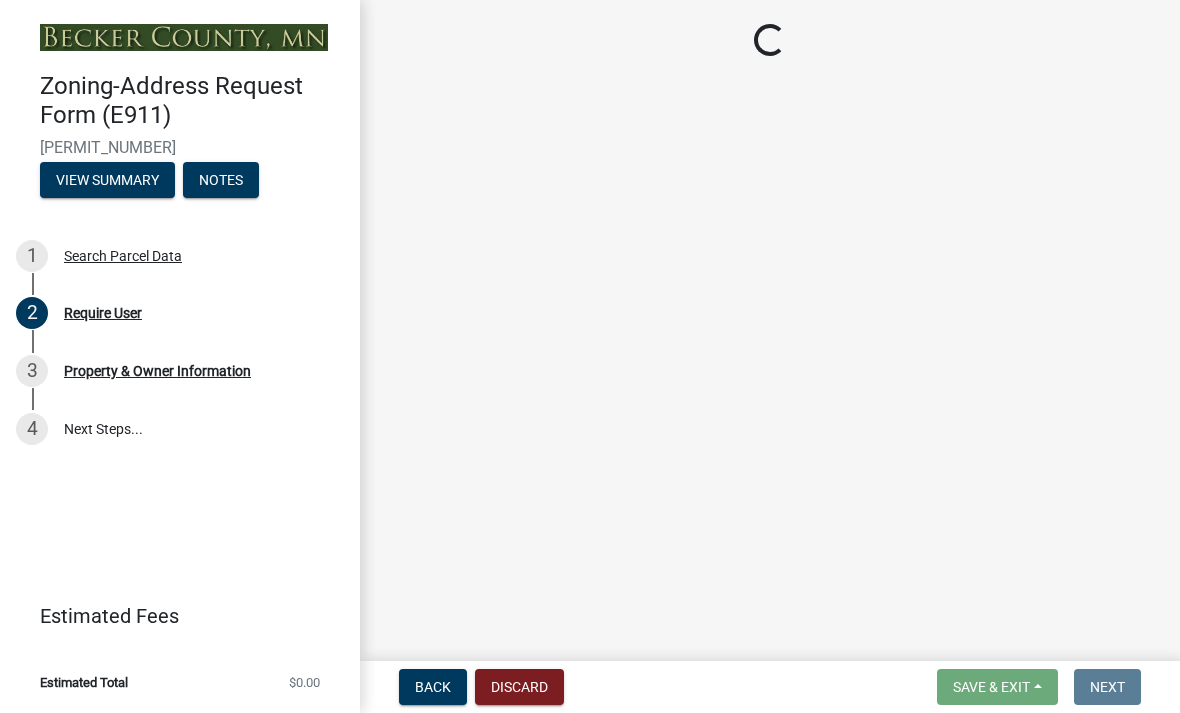 select on "[UUID]" 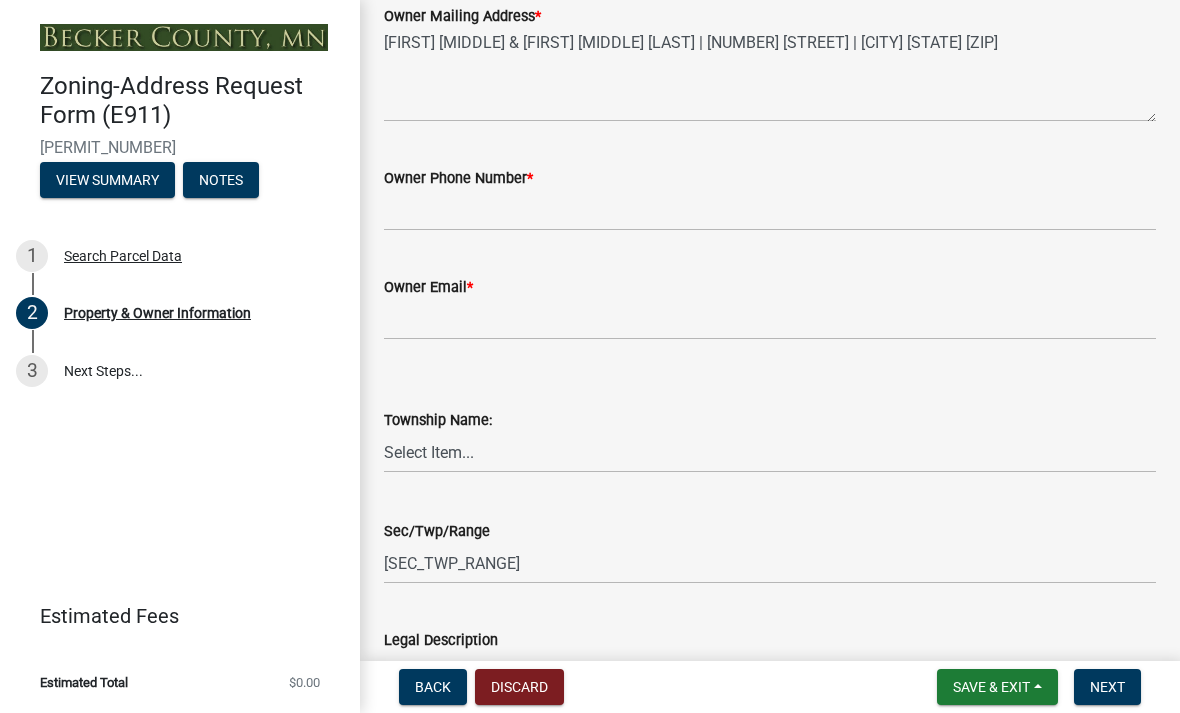 scroll, scrollTop: 427, scrollLeft: 0, axis: vertical 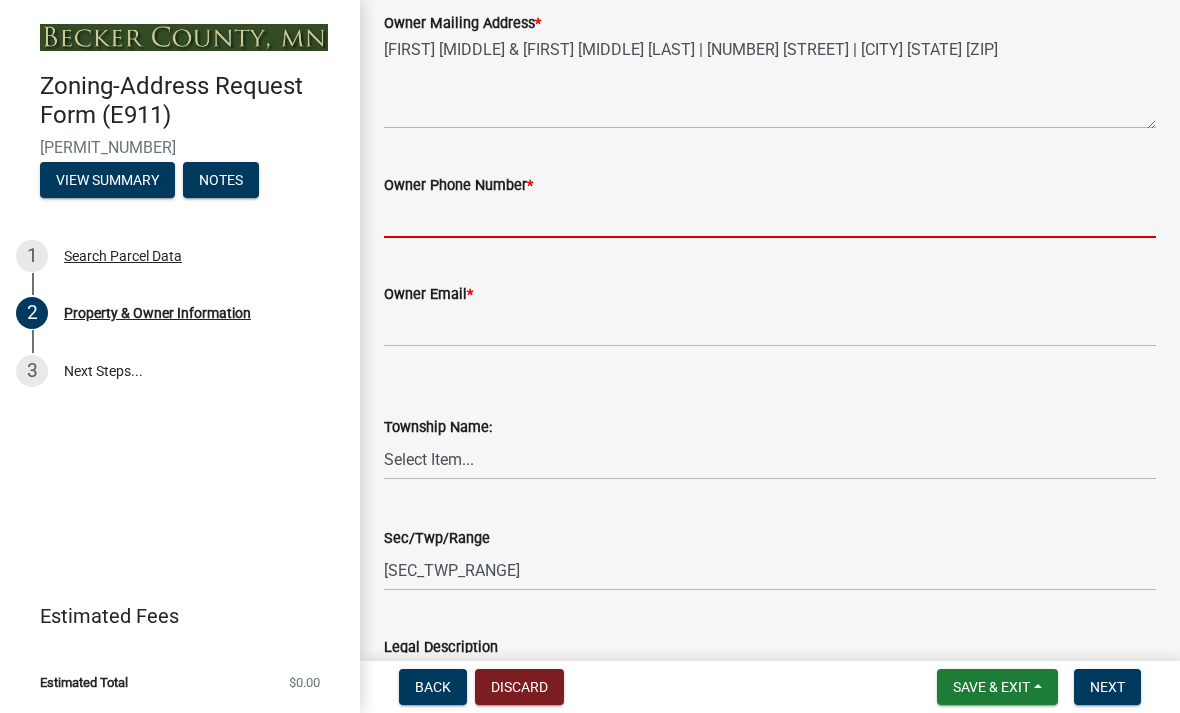 click on "Owner Phone Number  *" at bounding box center (770, 217) 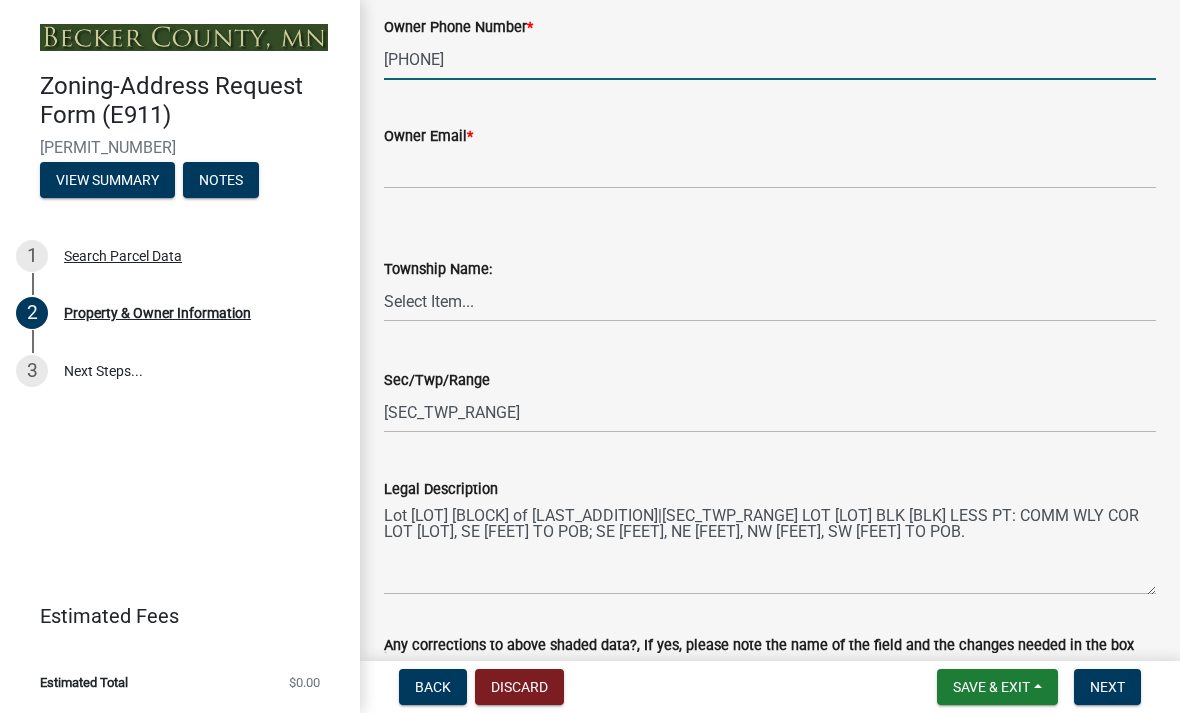 scroll, scrollTop: 583, scrollLeft: 0, axis: vertical 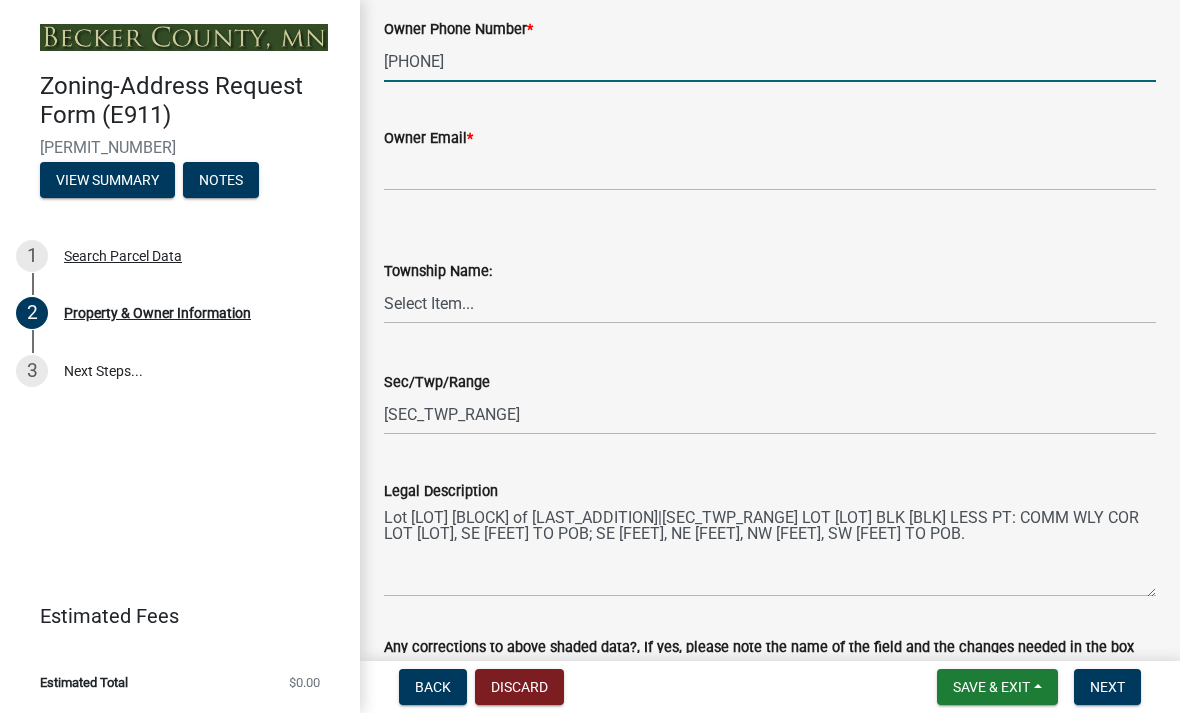 type on "[PHONE]" 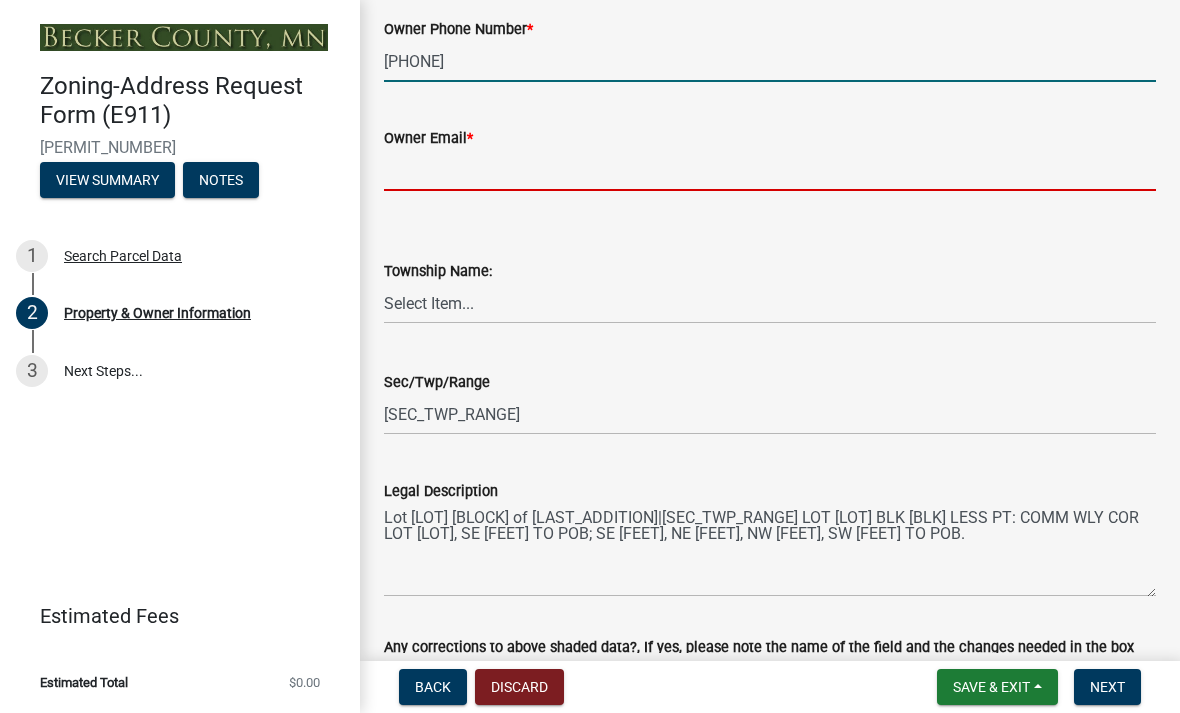 click on "Owner Email  *" at bounding box center (770, 170) 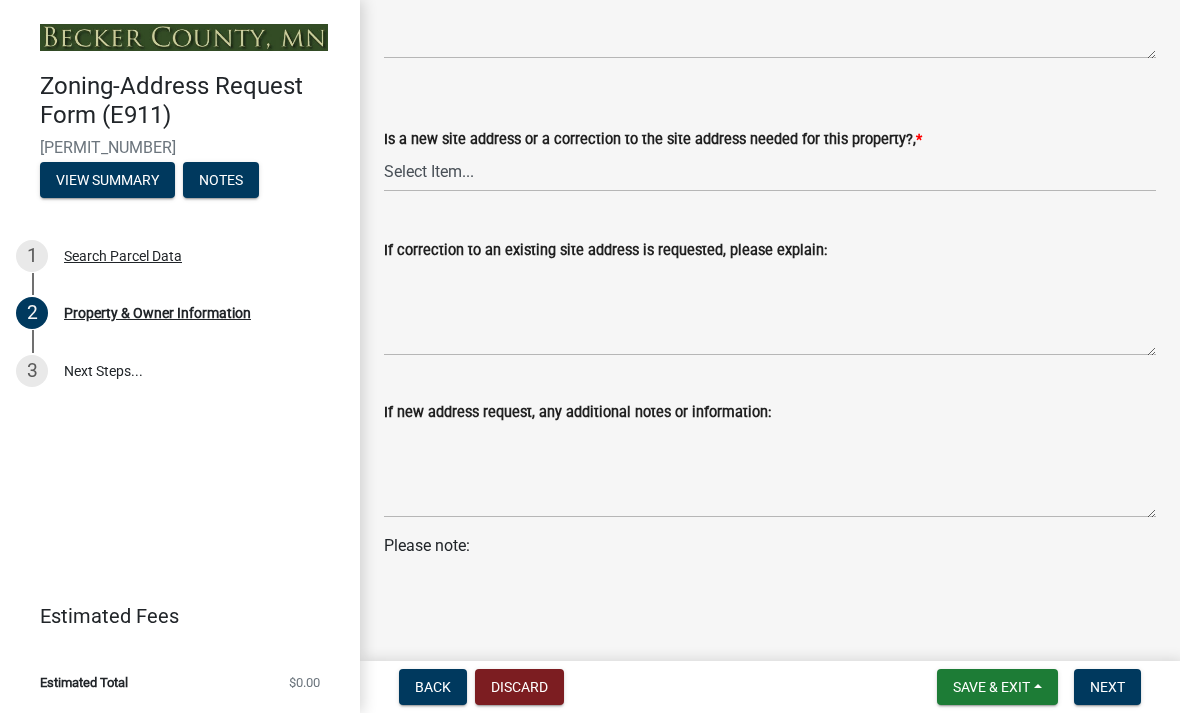scroll, scrollTop: 1292, scrollLeft: 0, axis: vertical 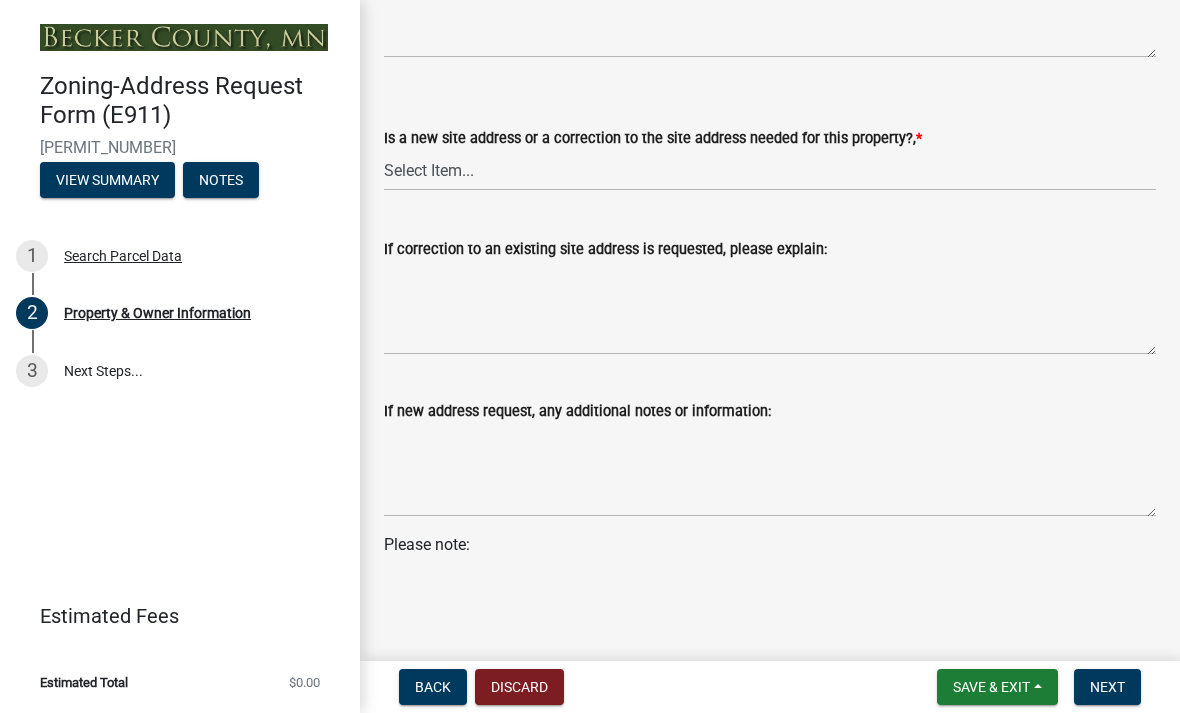 type on "[EMAIL]" 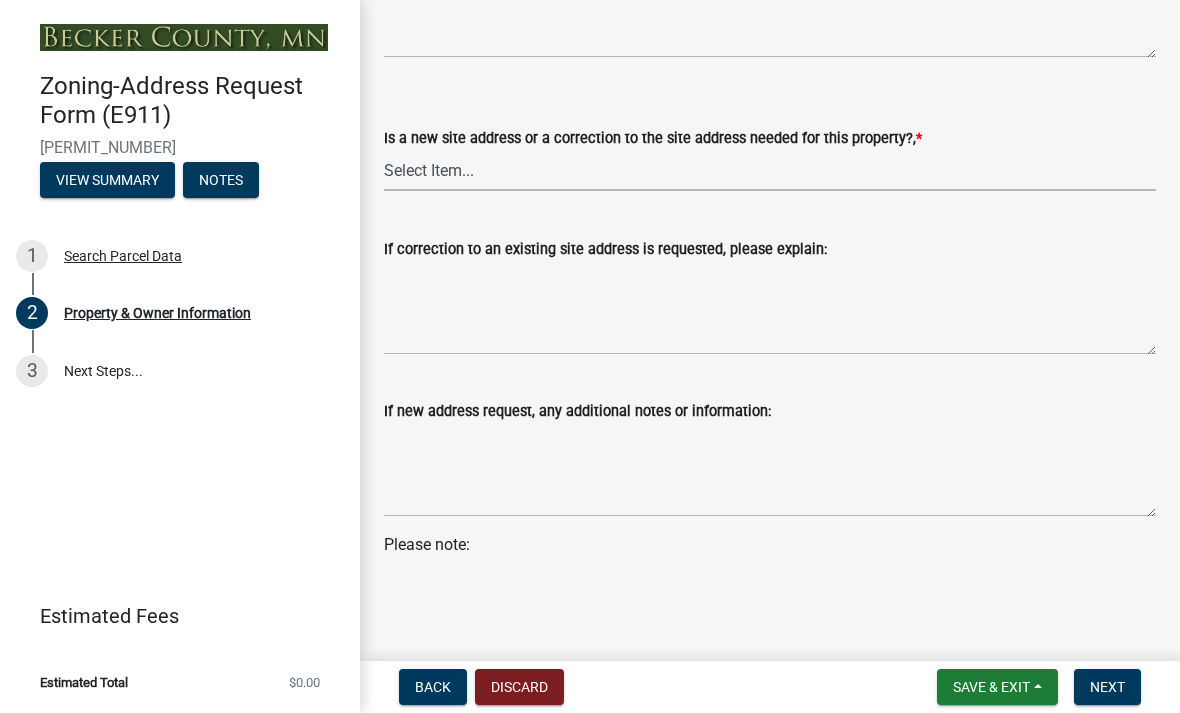 click on "Select Item...   New Site Address Needed   Correction to Site Address Needed   I already have a site address.  I need to order the sign, post, mailbox support or combination of the above." at bounding box center (770, 170) 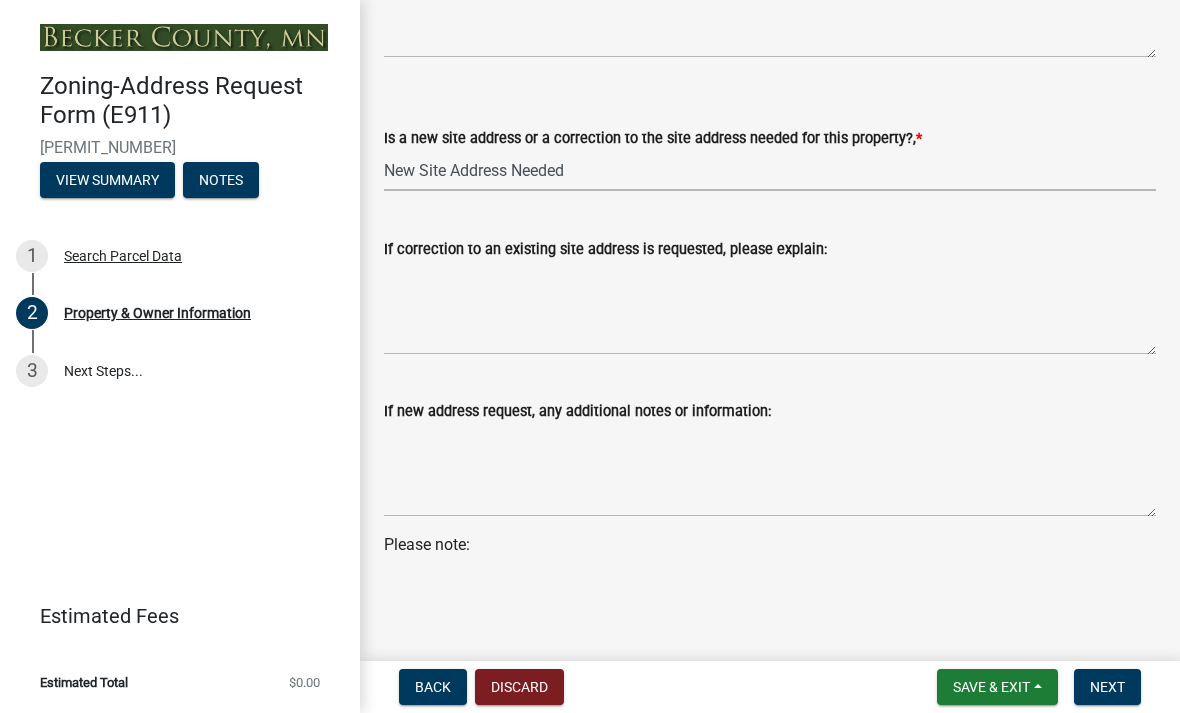 select on "089283cf-a855-4b61-bd43-ab3cb6f1e684" 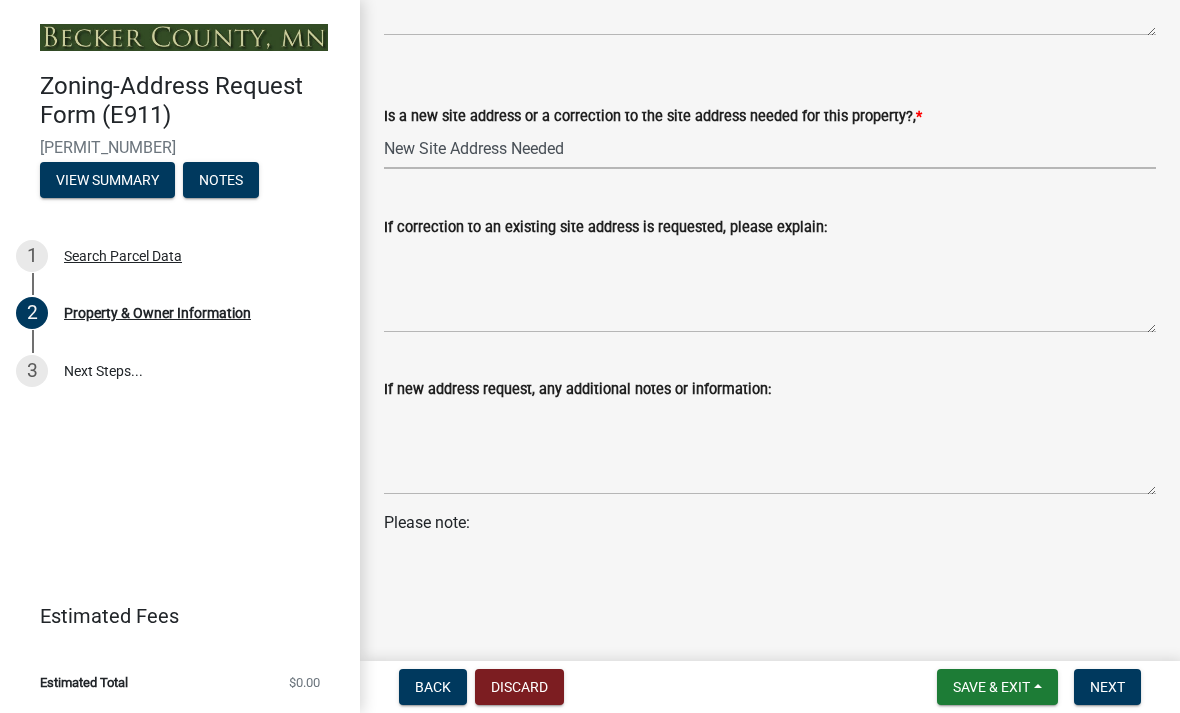 scroll, scrollTop: 1315, scrollLeft: 0, axis: vertical 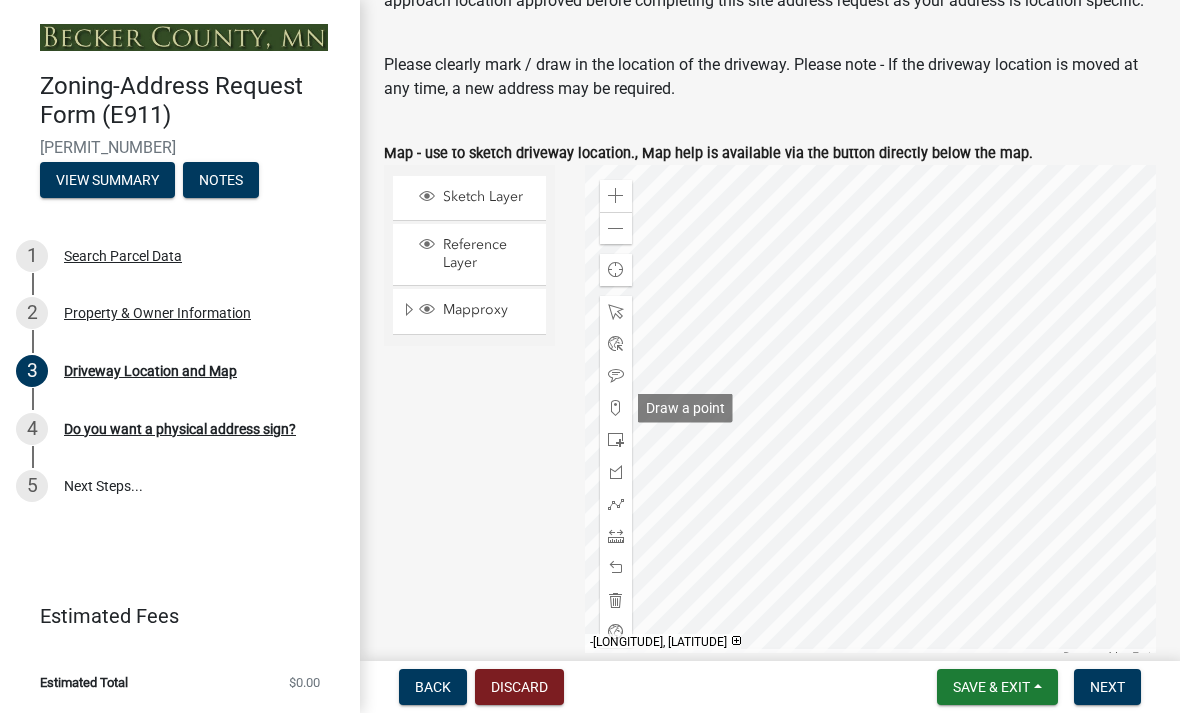 click 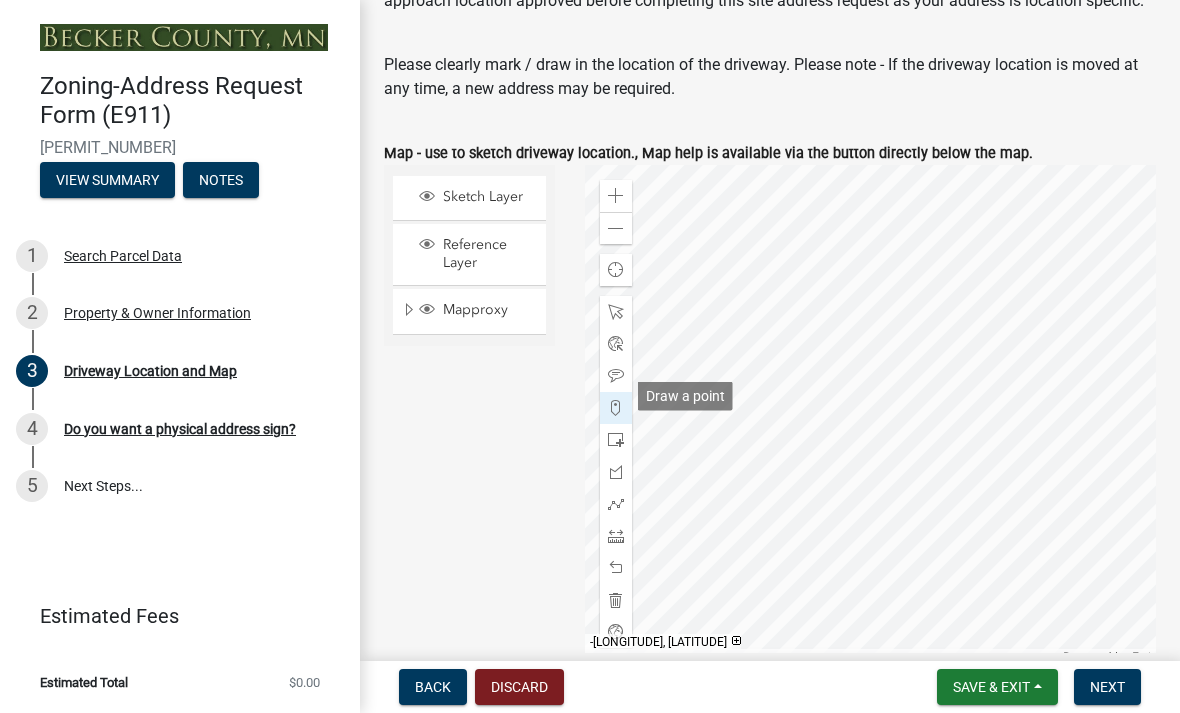 scroll, scrollTop: 207, scrollLeft: 0, axis: vertical 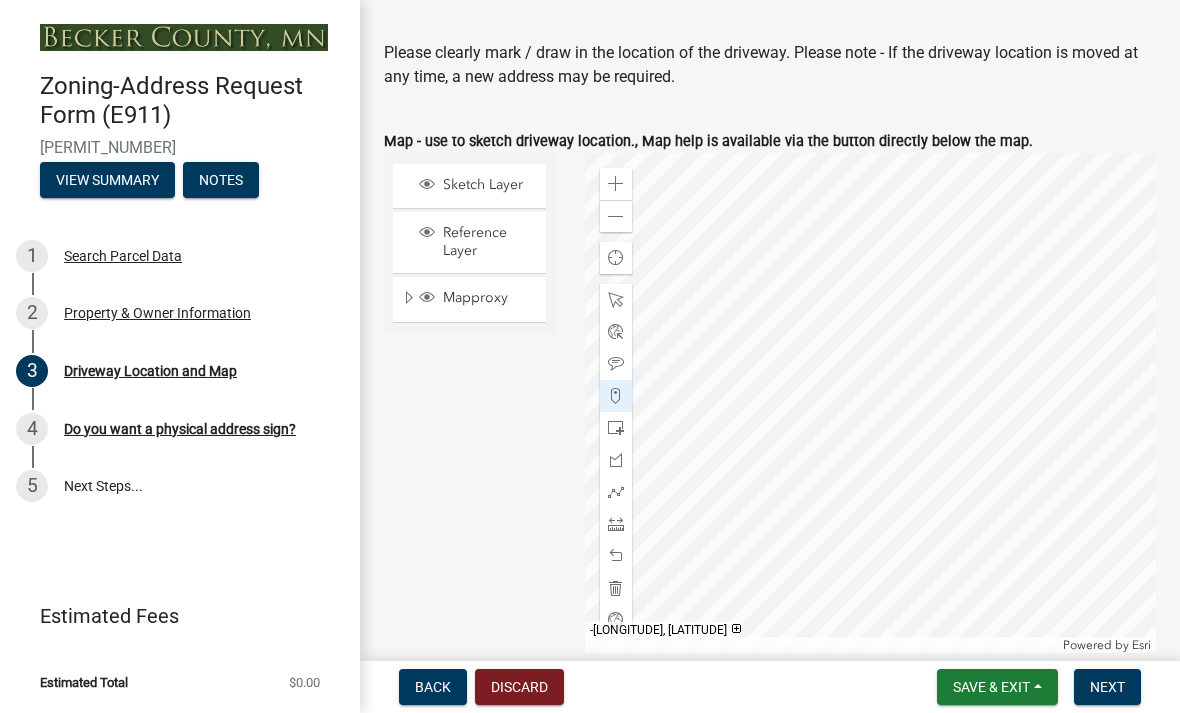 click on "Next" at bounding box center [1107, 687] 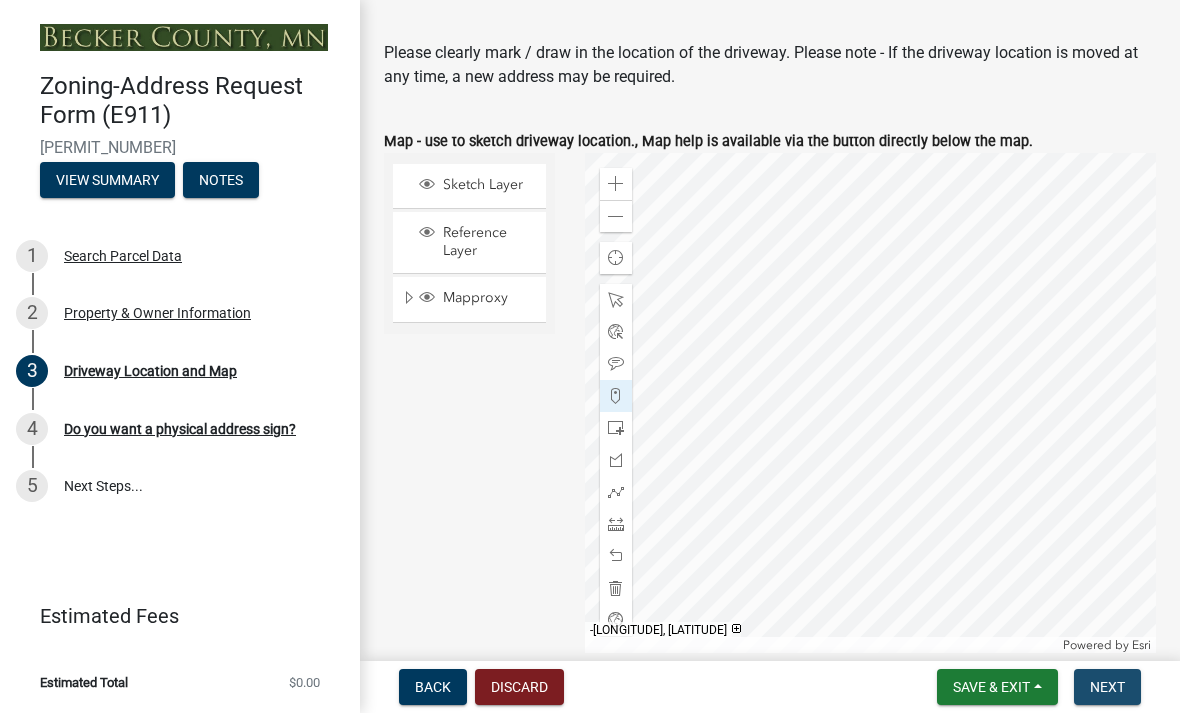 click on "Next" at bounding box center [1107, 687] 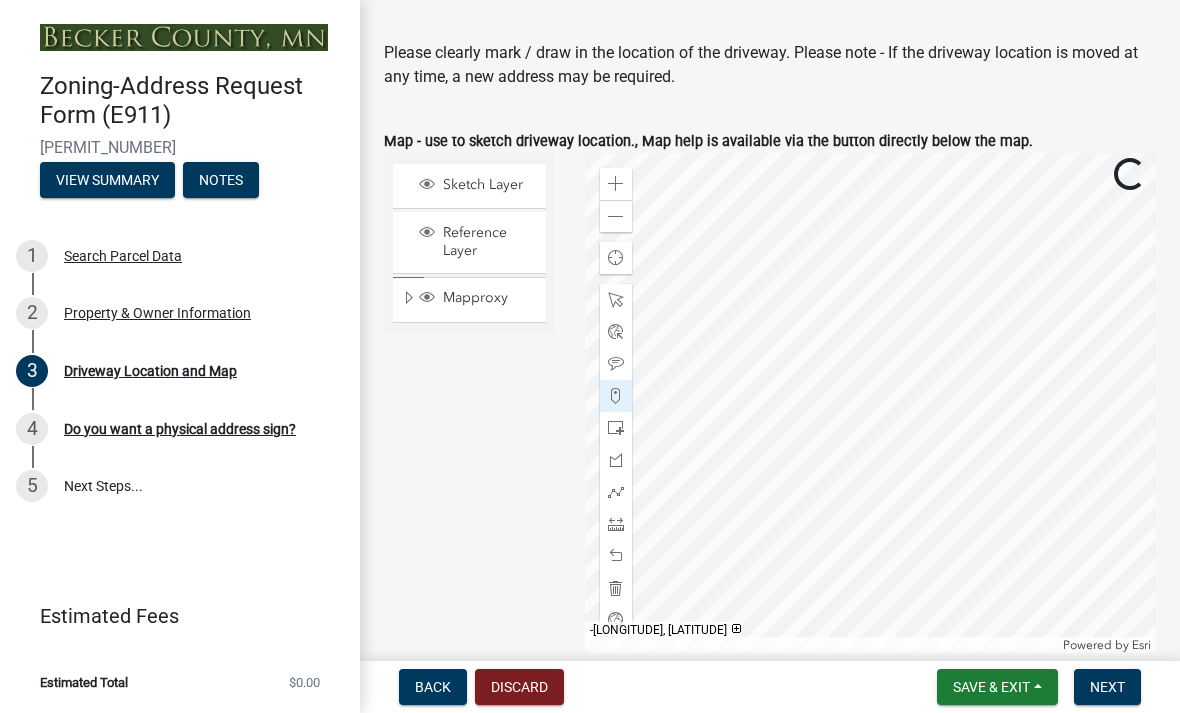 click on "Next" at bounding box center [1107, 687] 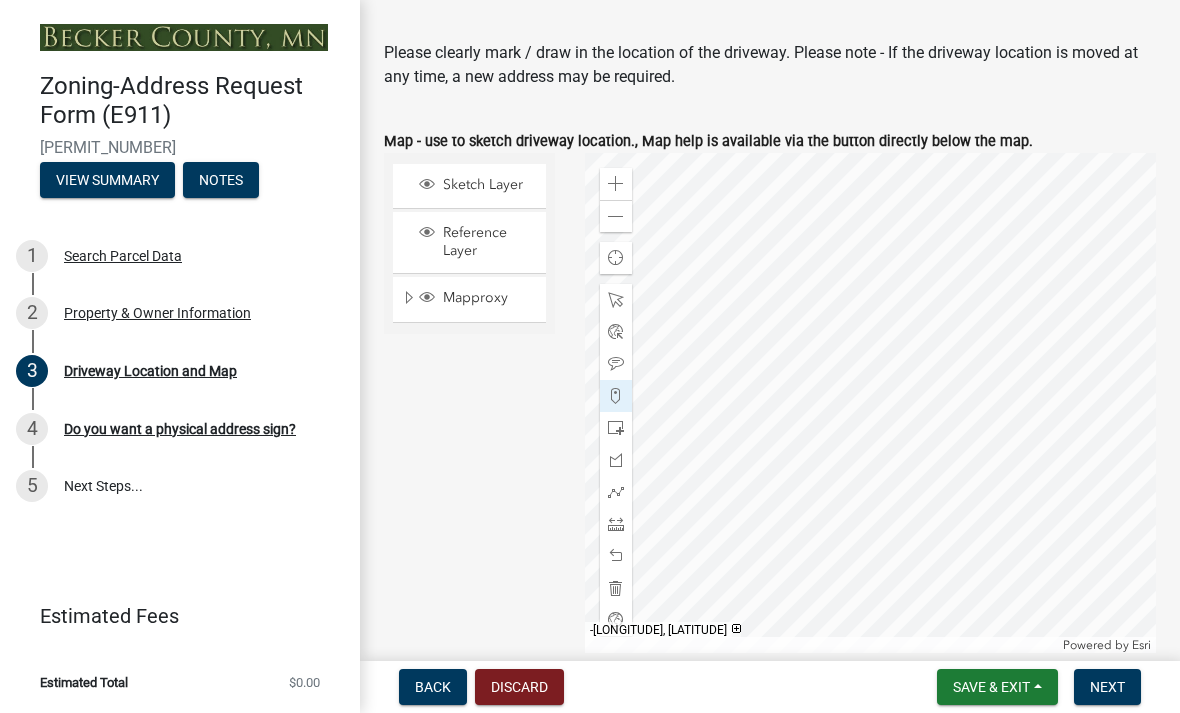 click on "Next" at bounding box center (1107, 687) 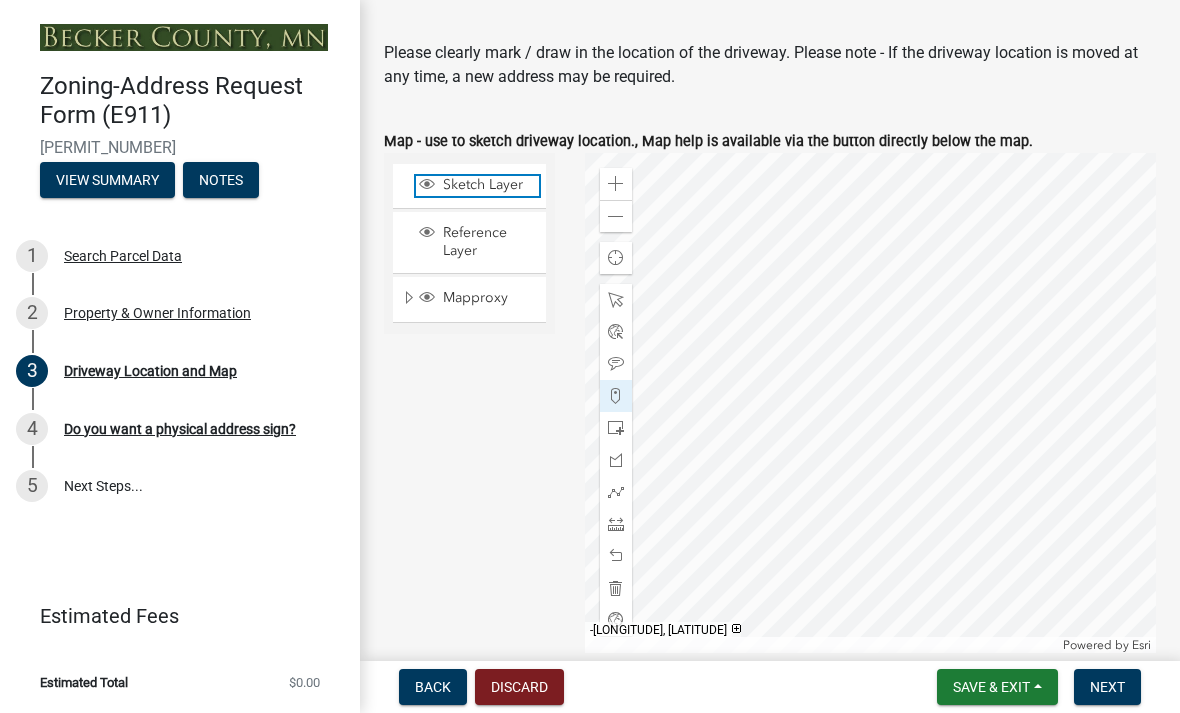click on "Sketch Layer" at bounding box center [488, 185] 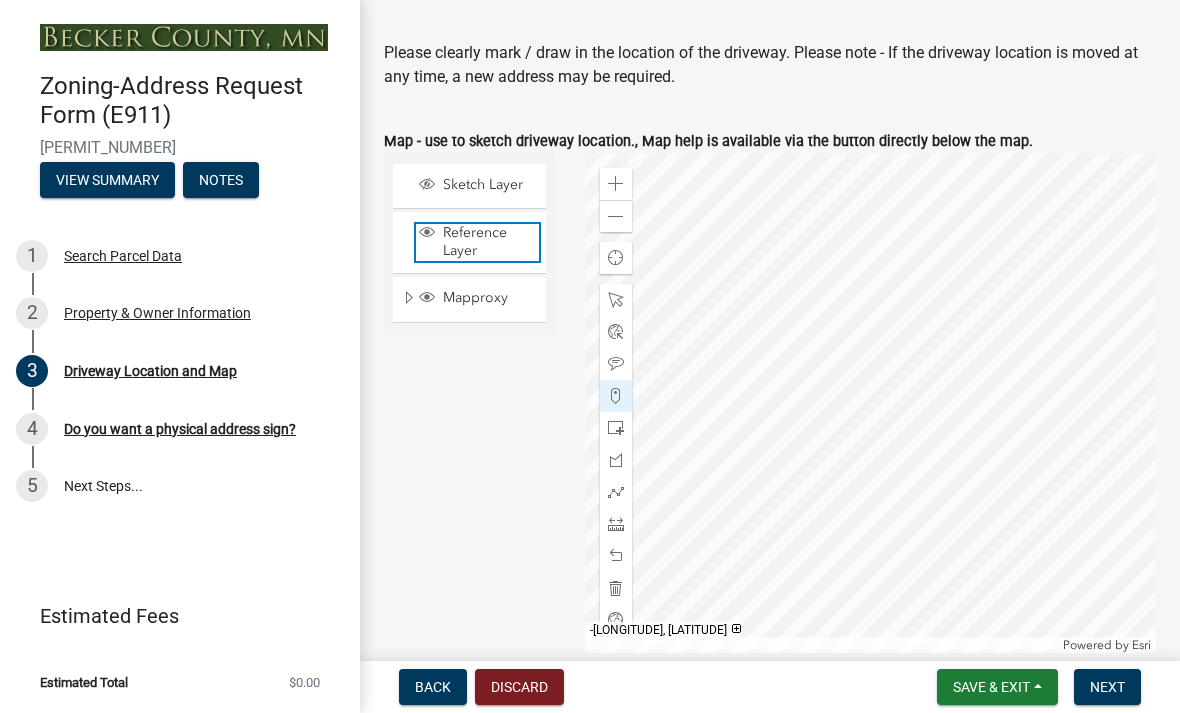 click on "Reference Layer" at bounding box center [488, 242] 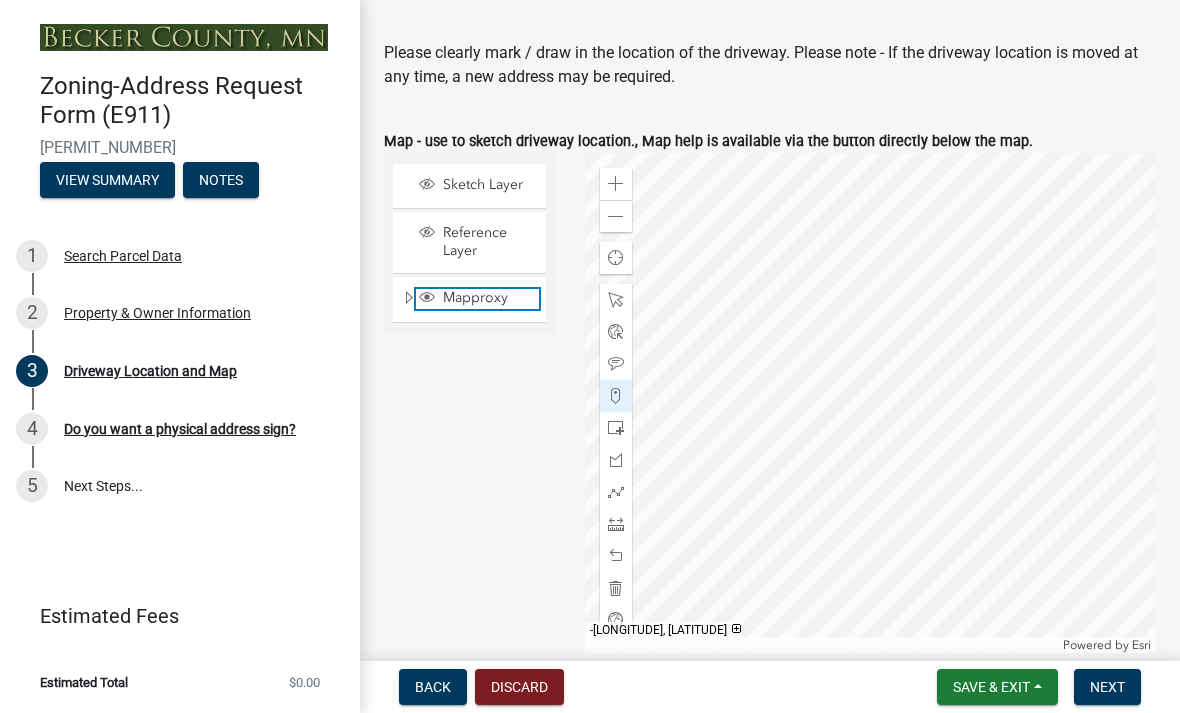 click on "Mapproxy" at bounding box center (488, 298) 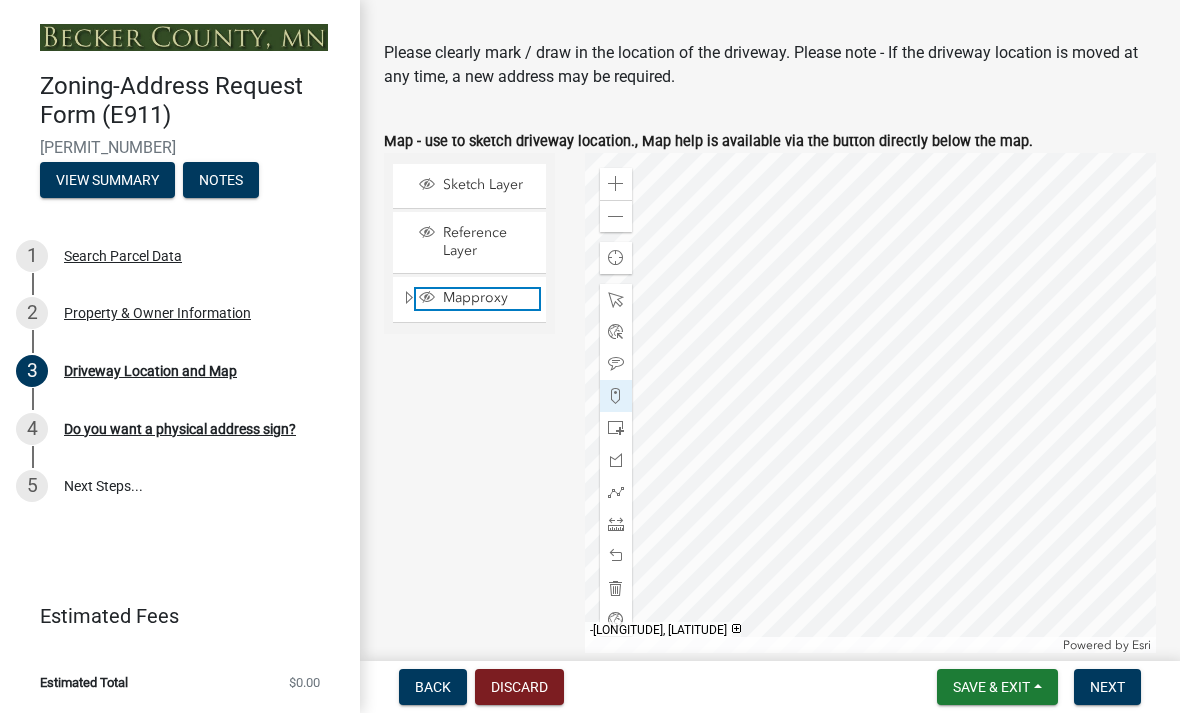 click on "Mapproxy" at bounding box center [488, 298] 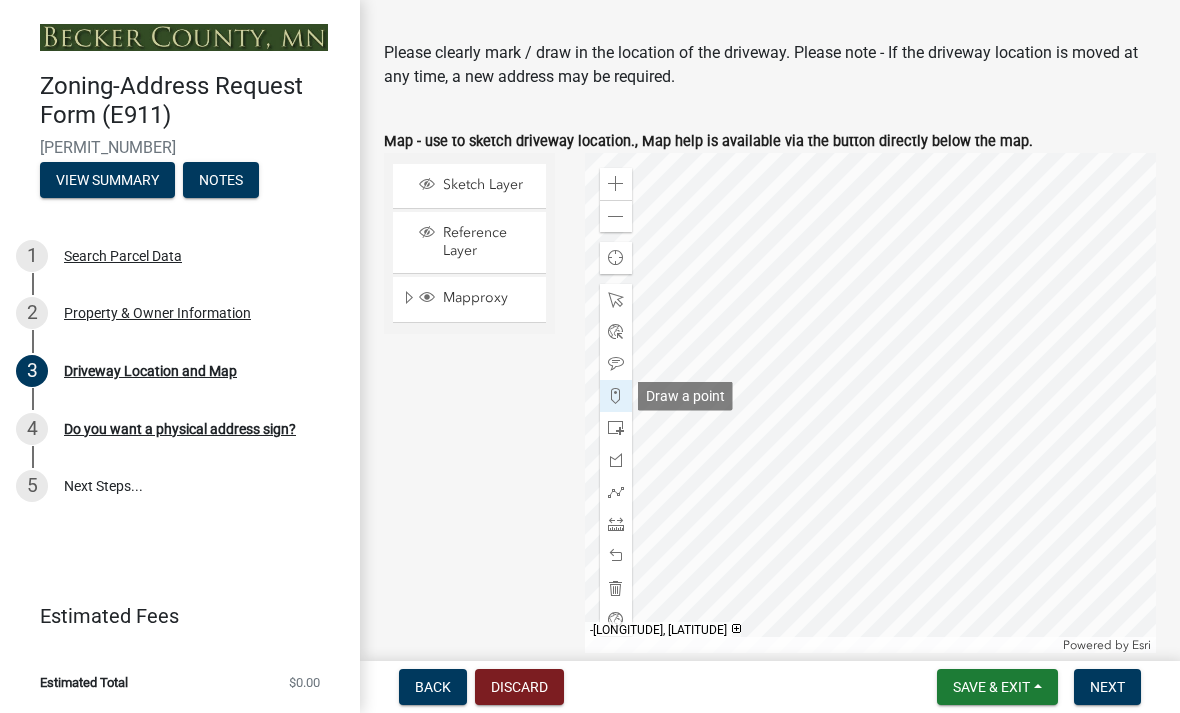 click 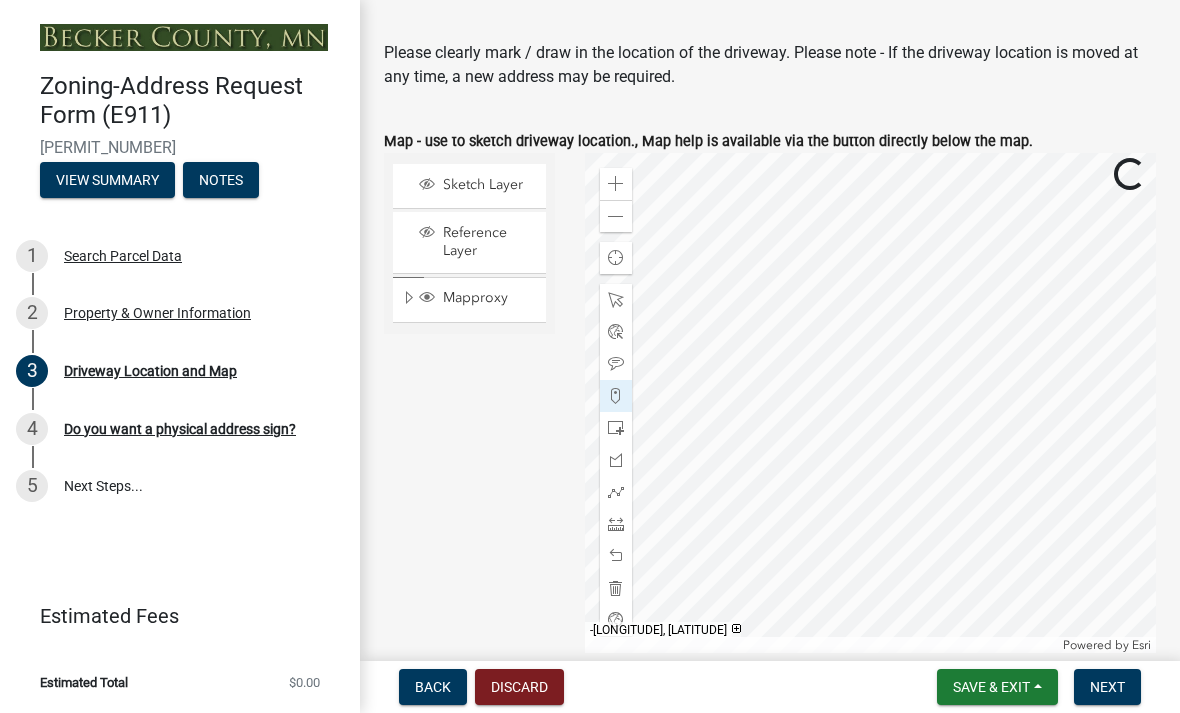 click 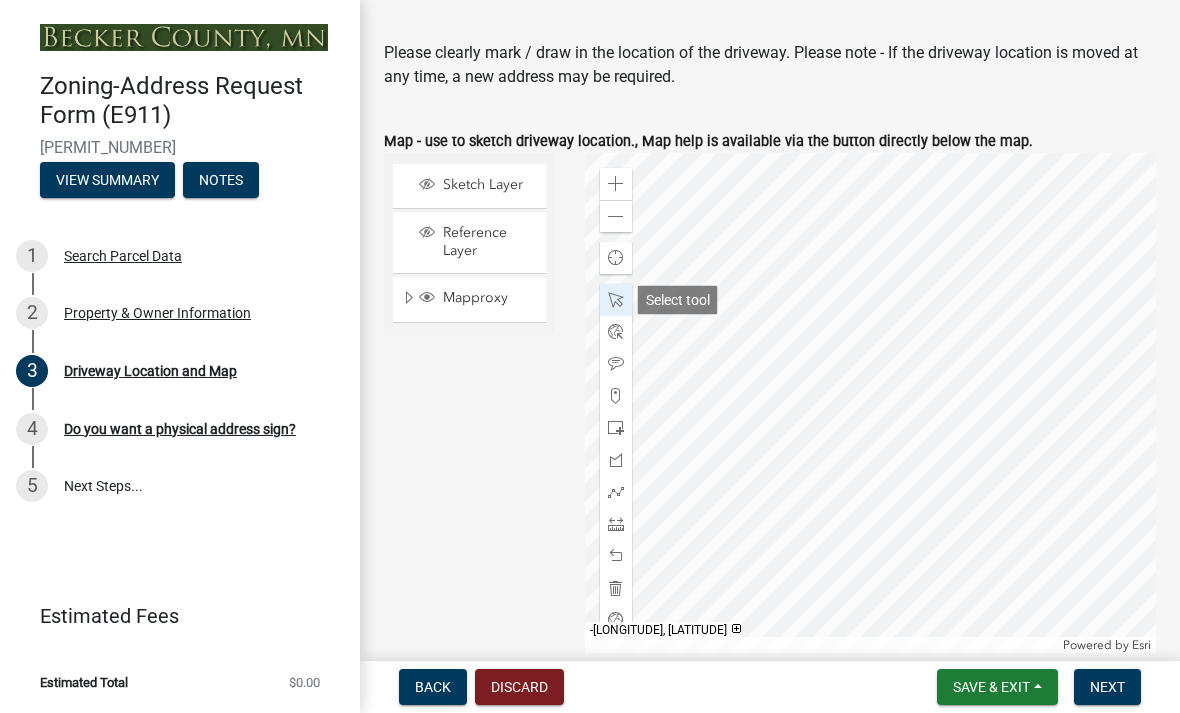 click 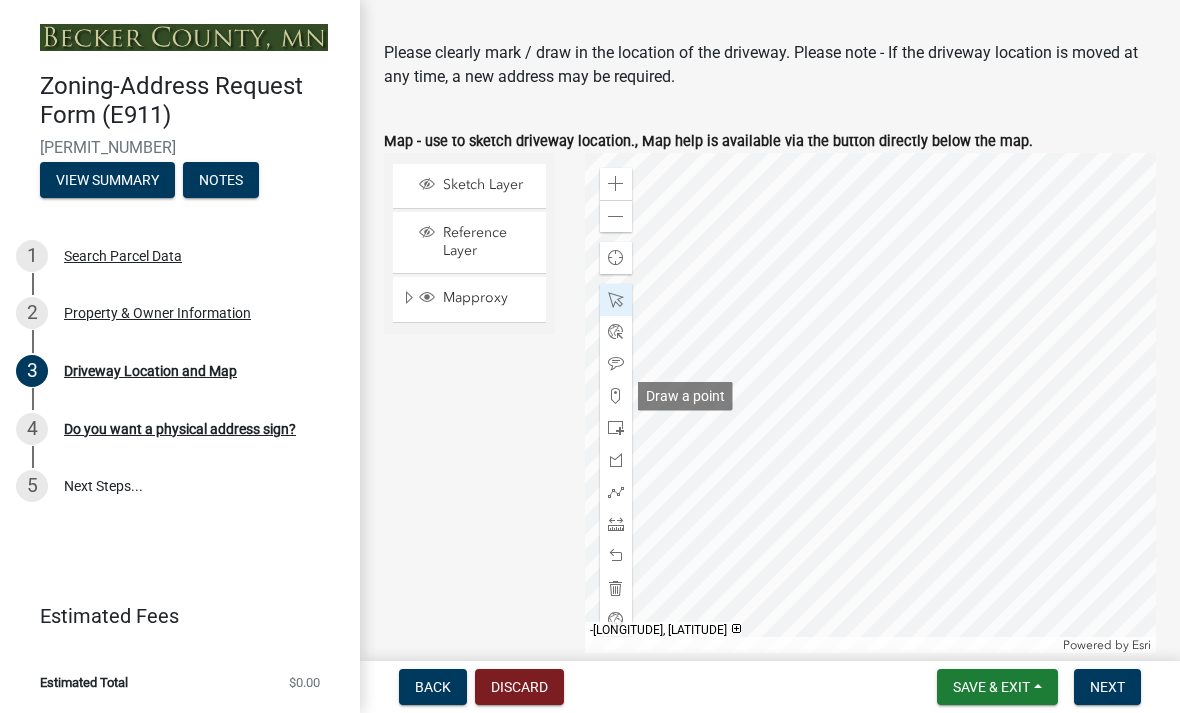 click 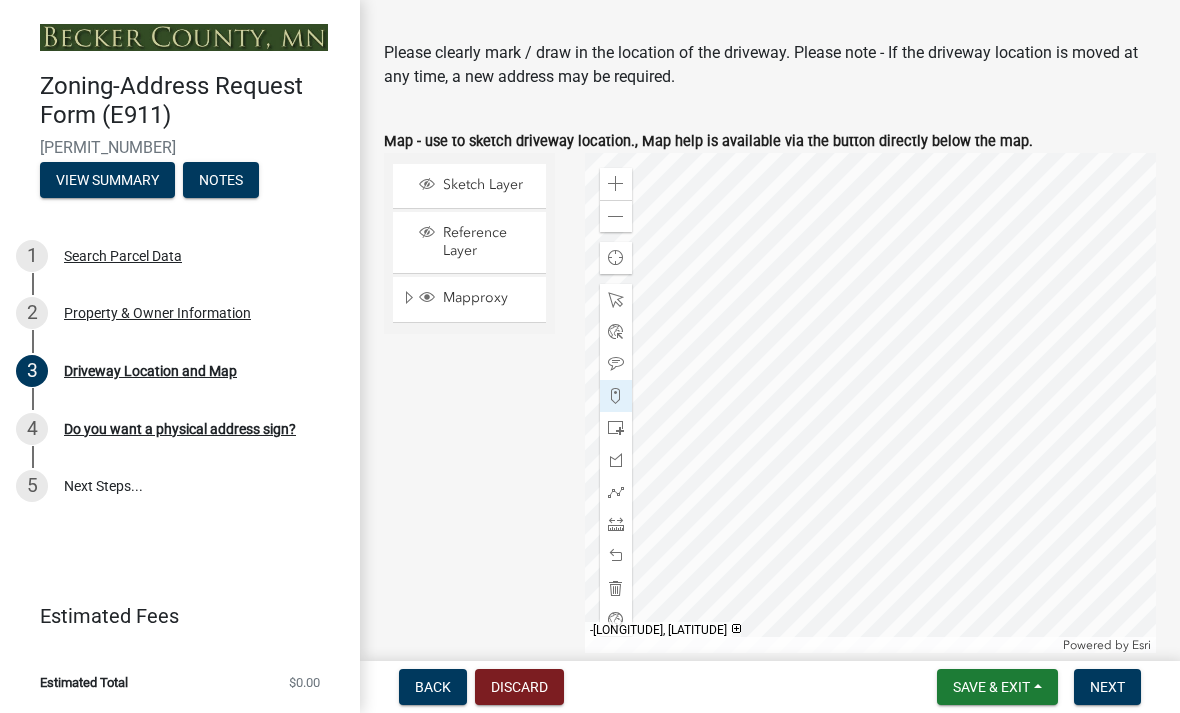 click on "Save & Exit" at bounding box center [991, 687] 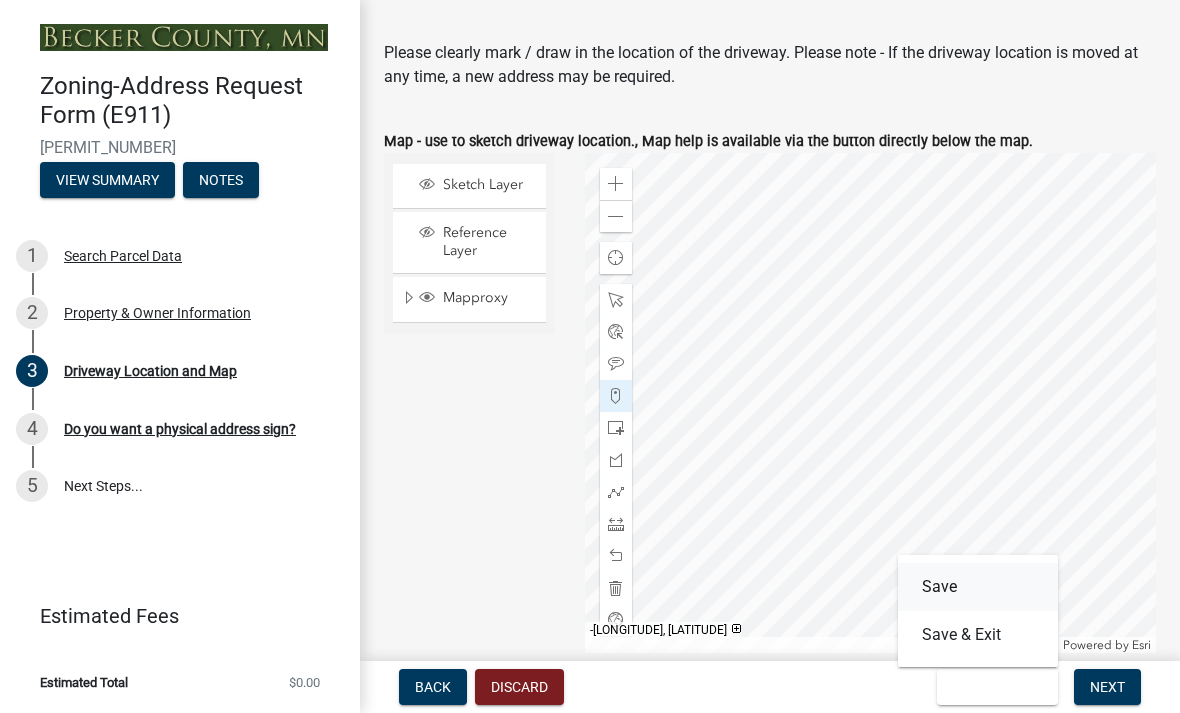 click on "Save" at bounding box center (978, 587) 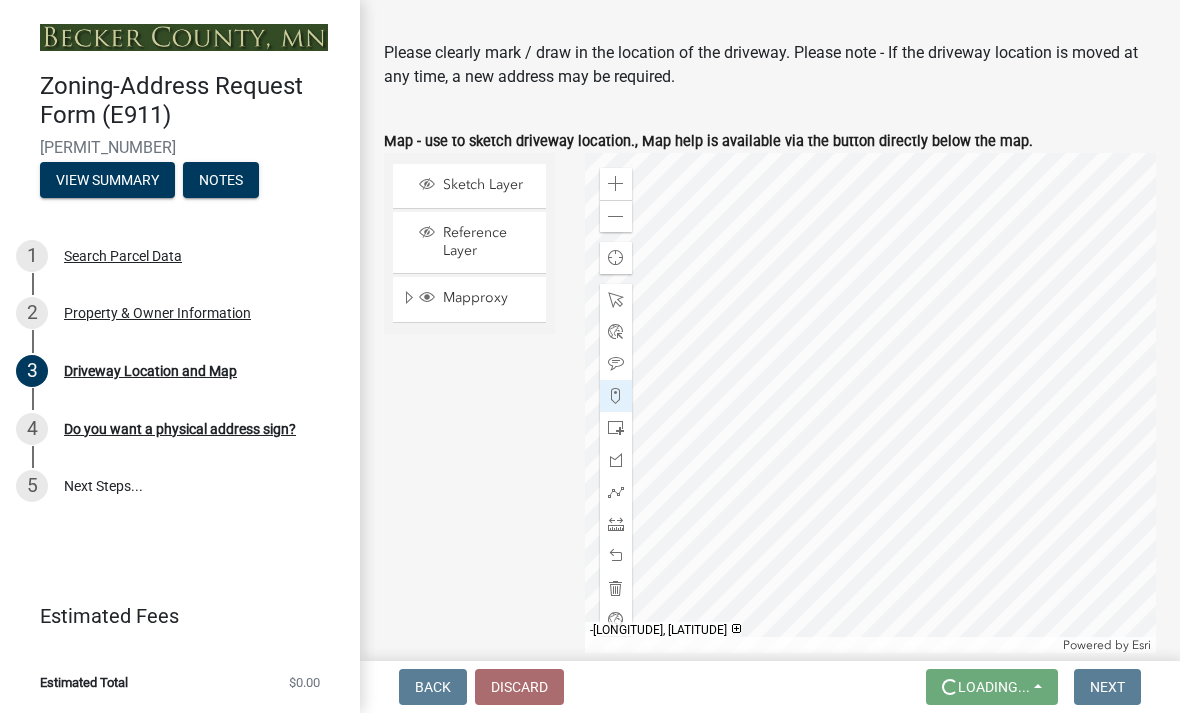 scroll, scrollTop: 0, scrollLeft: 0, axis: both 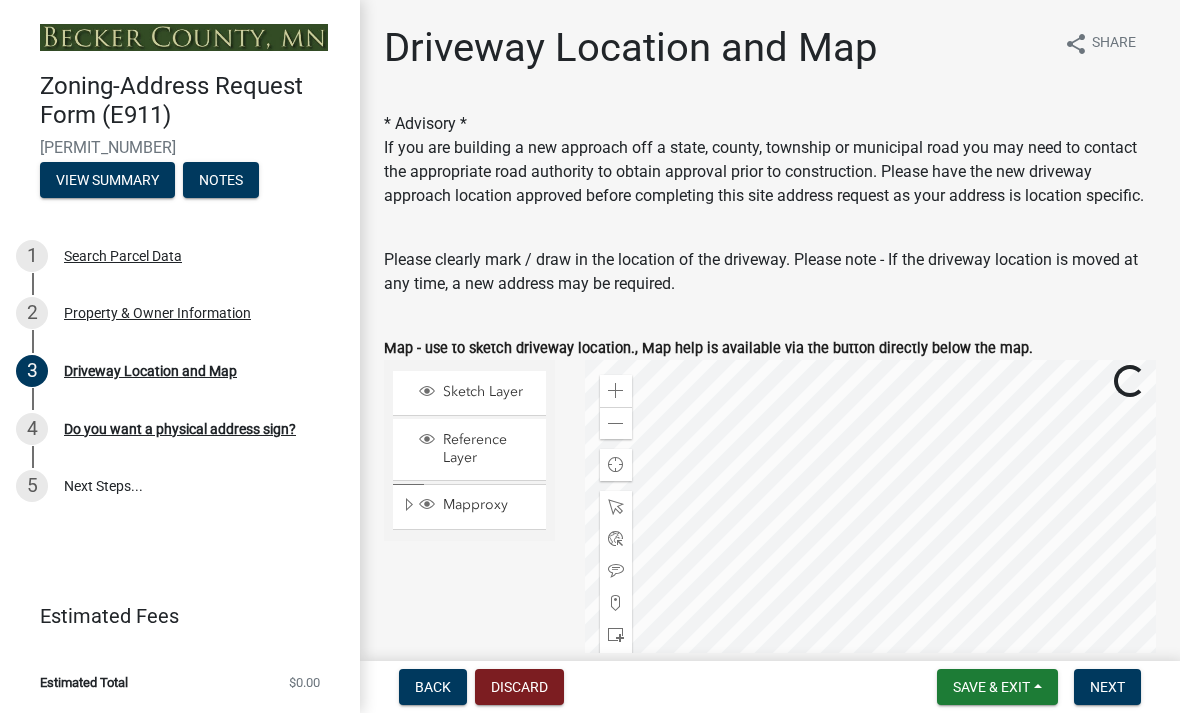 click on "Discard" at bounding box center (519, 687) 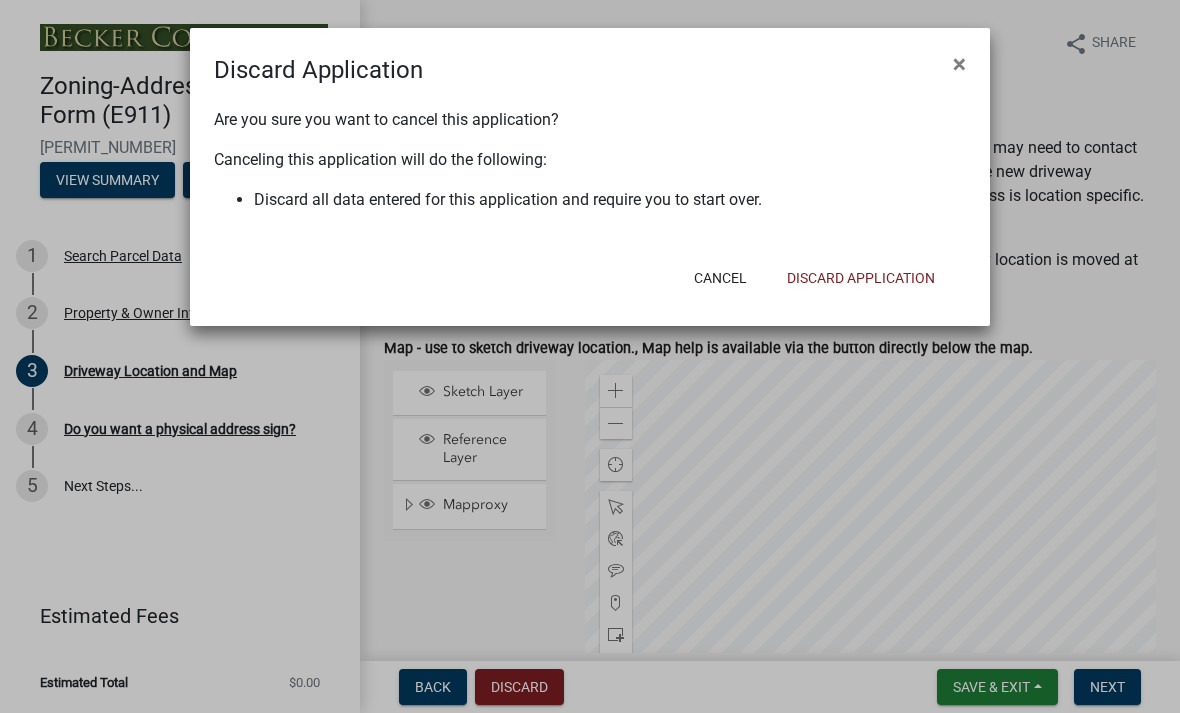 click on "Cancel" 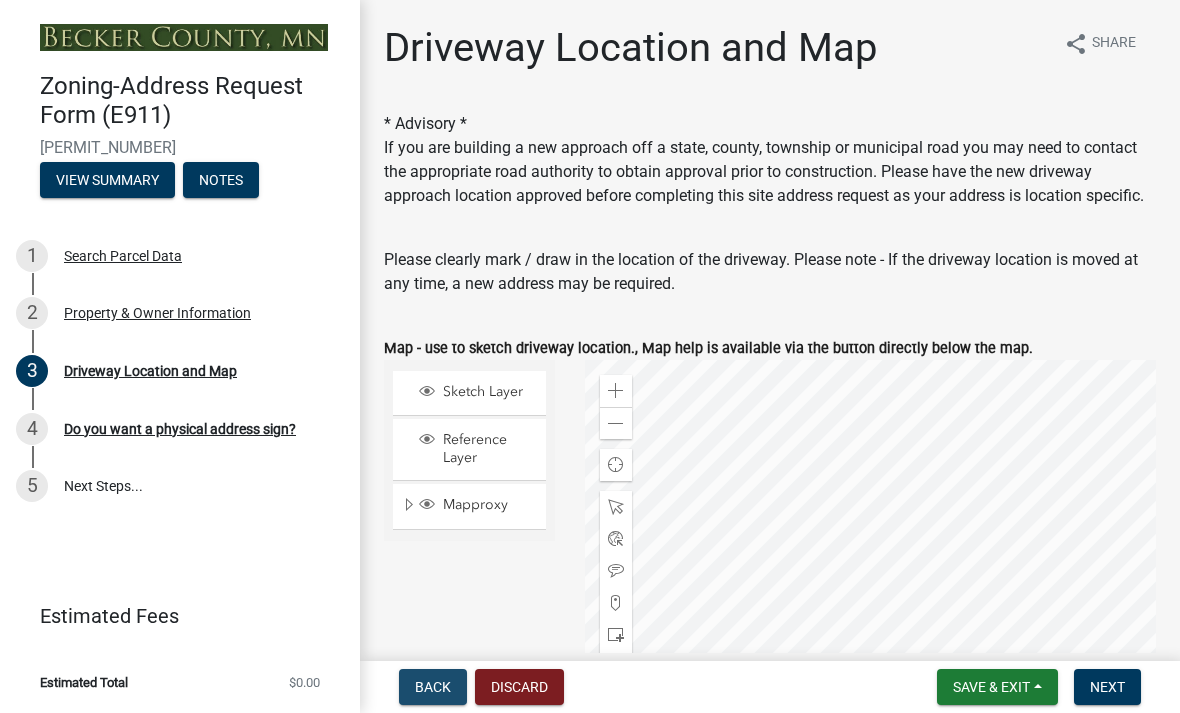 click on "Back" at bounding box center (433, 687) 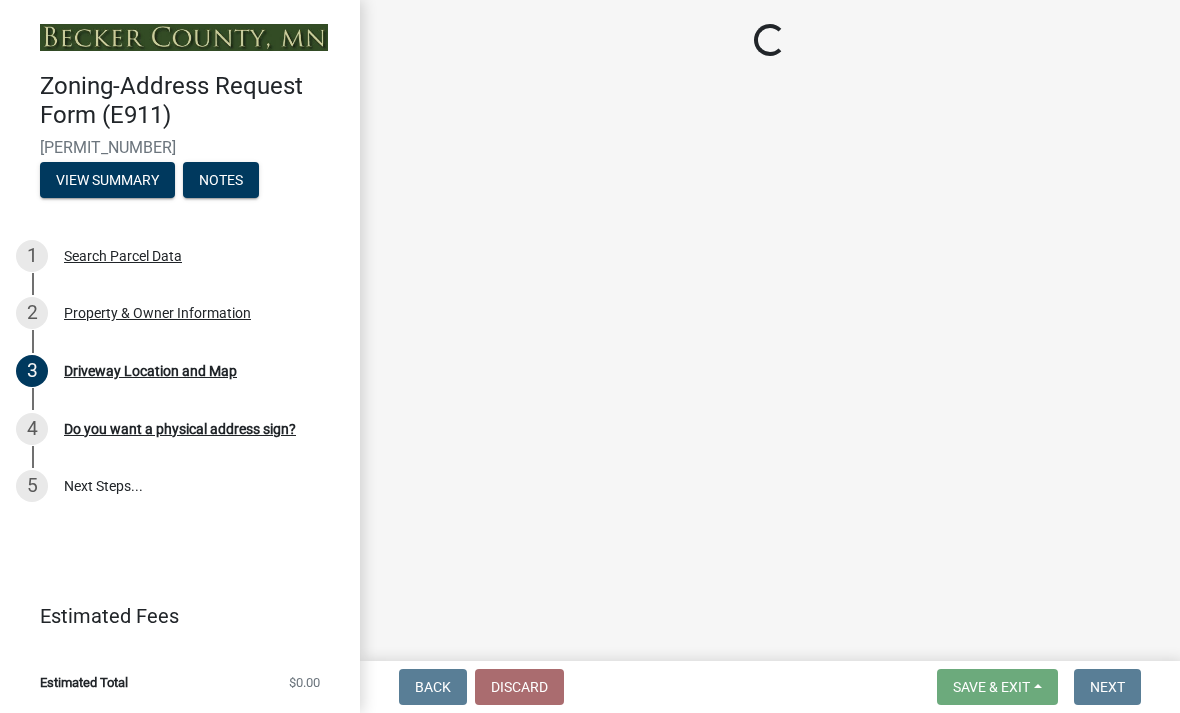 select on "[UUID]" 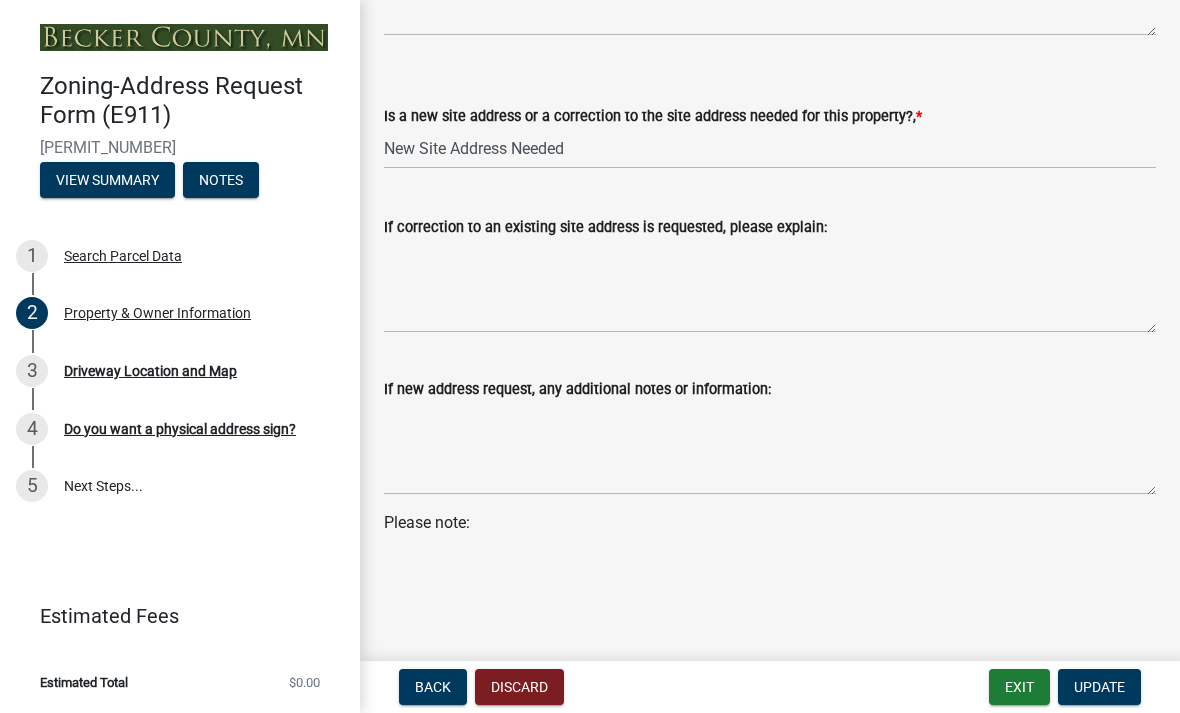 scroll, scrollTop: 1315, scrollLeft: 0, axis: vertical 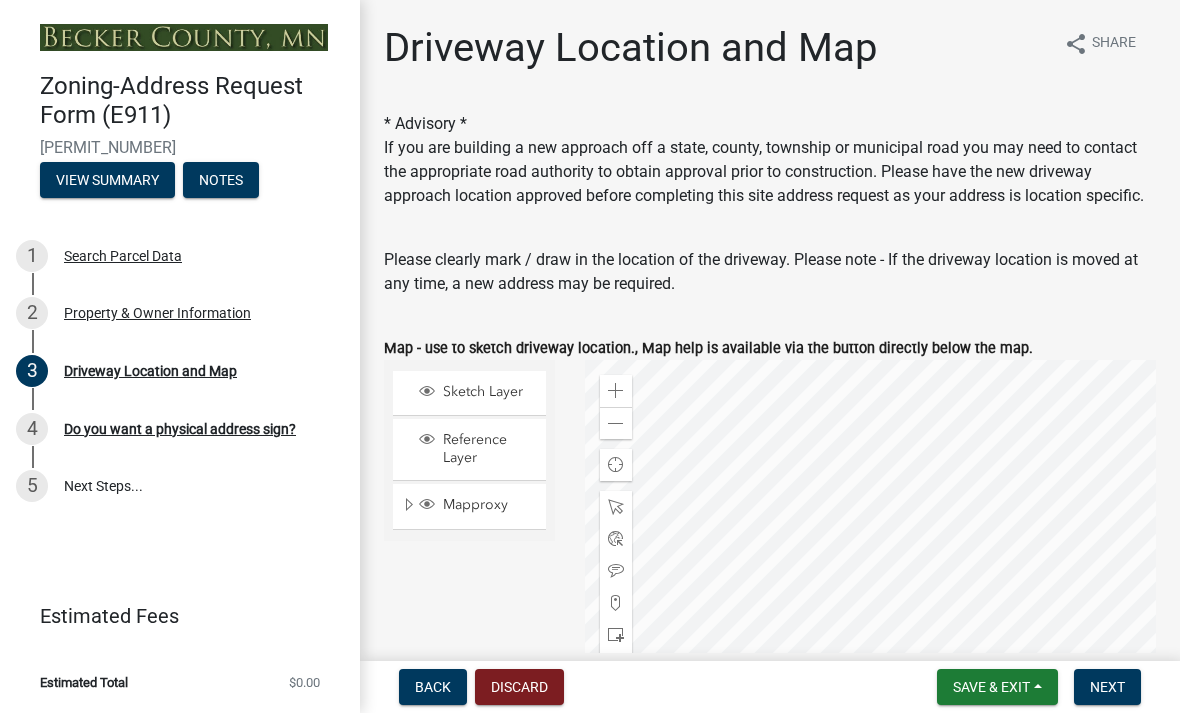 click on "Discard" at bounding box center (519, 687) 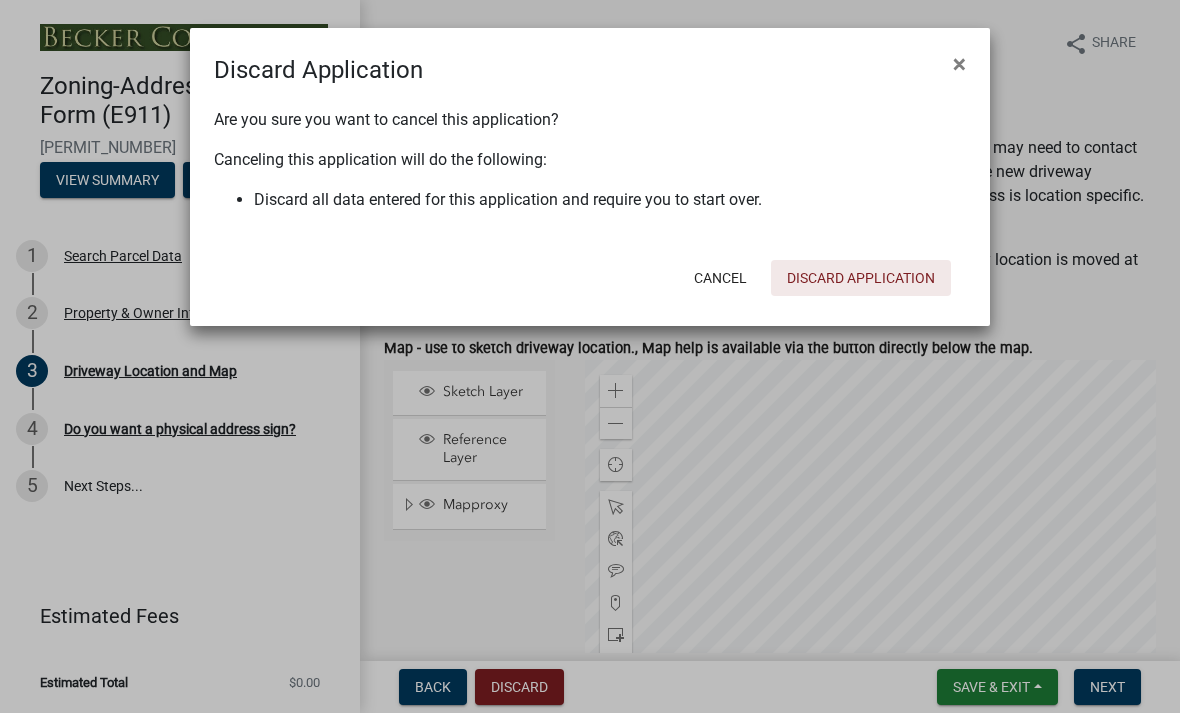 click on "Discard Application" 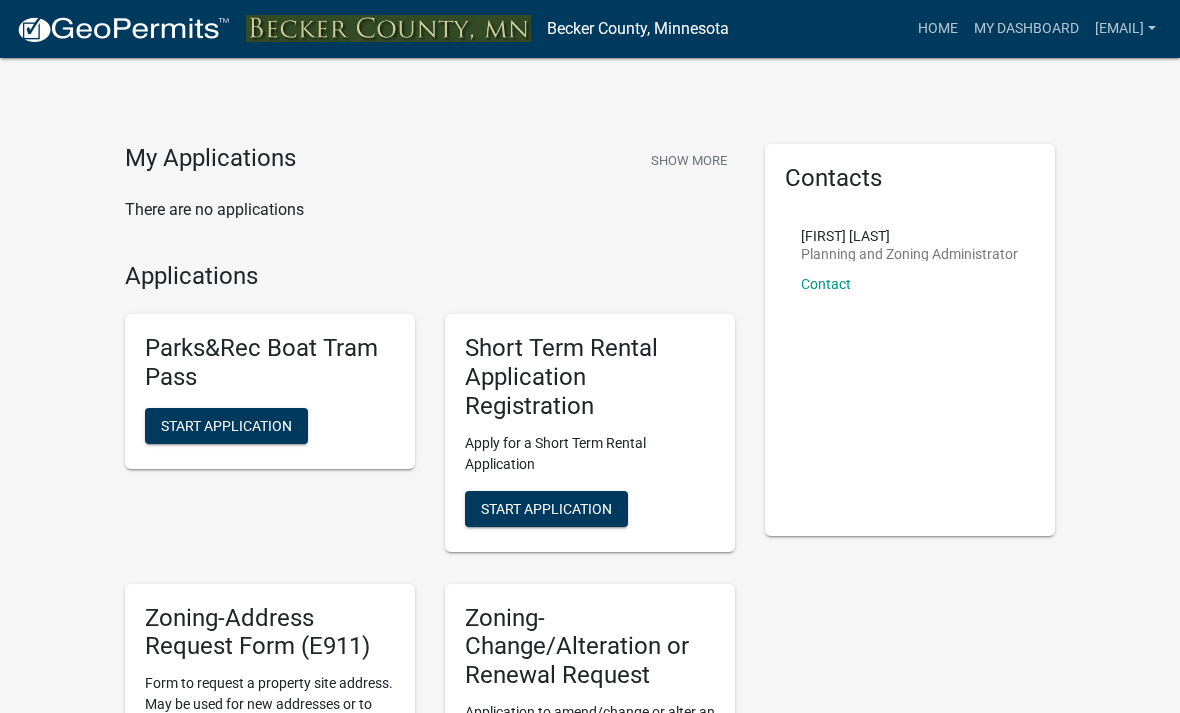 click on "Zoning-Address Request Form (E911)" 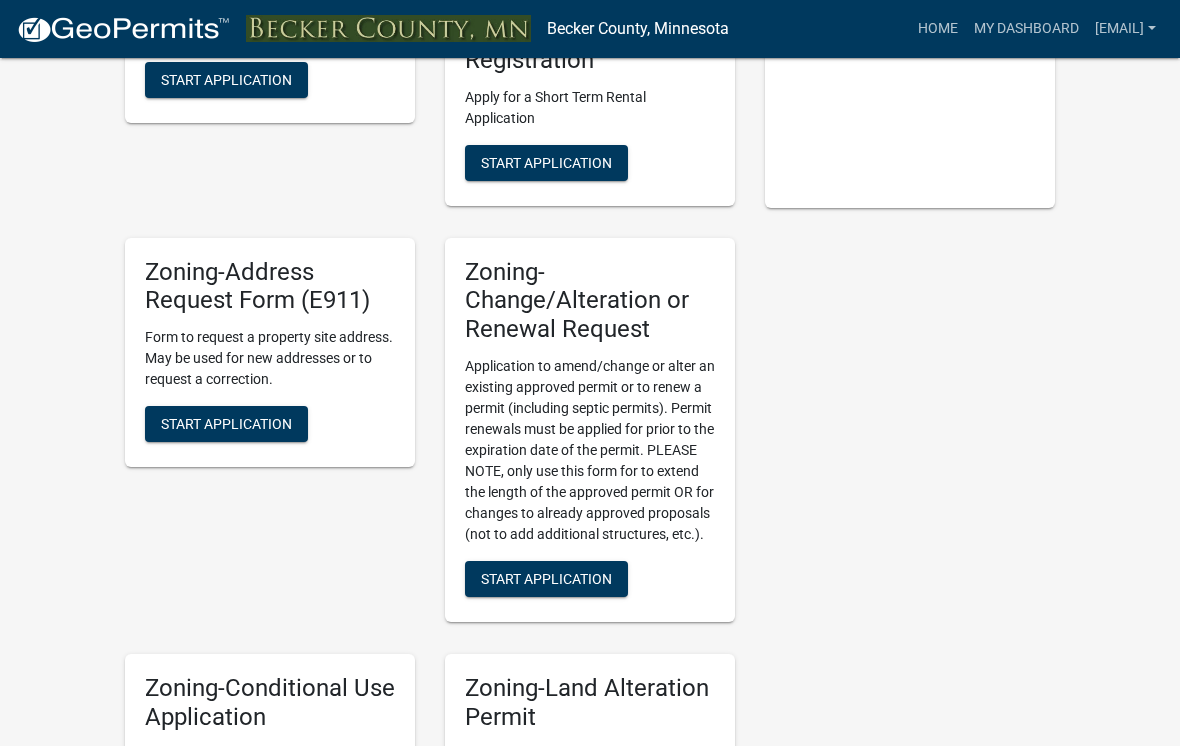 scroll, scrollTop: 401, scrollLeft: 0, axis: vertical 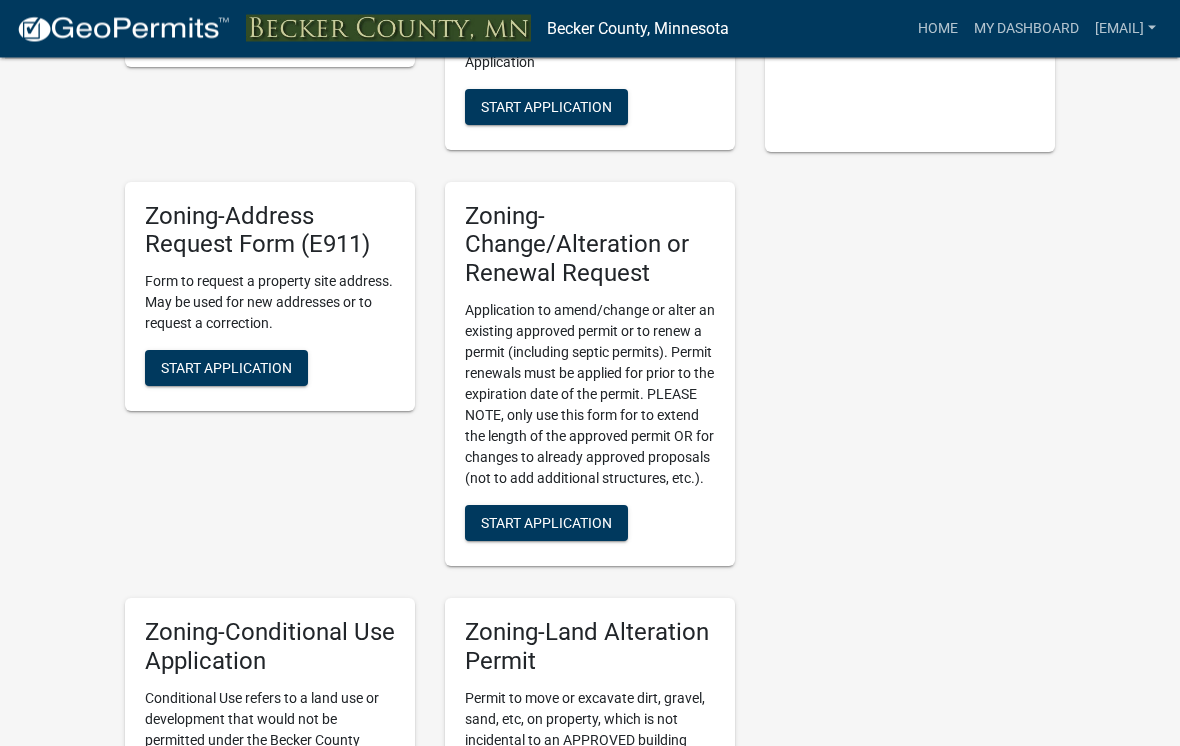 click on "Start Application" 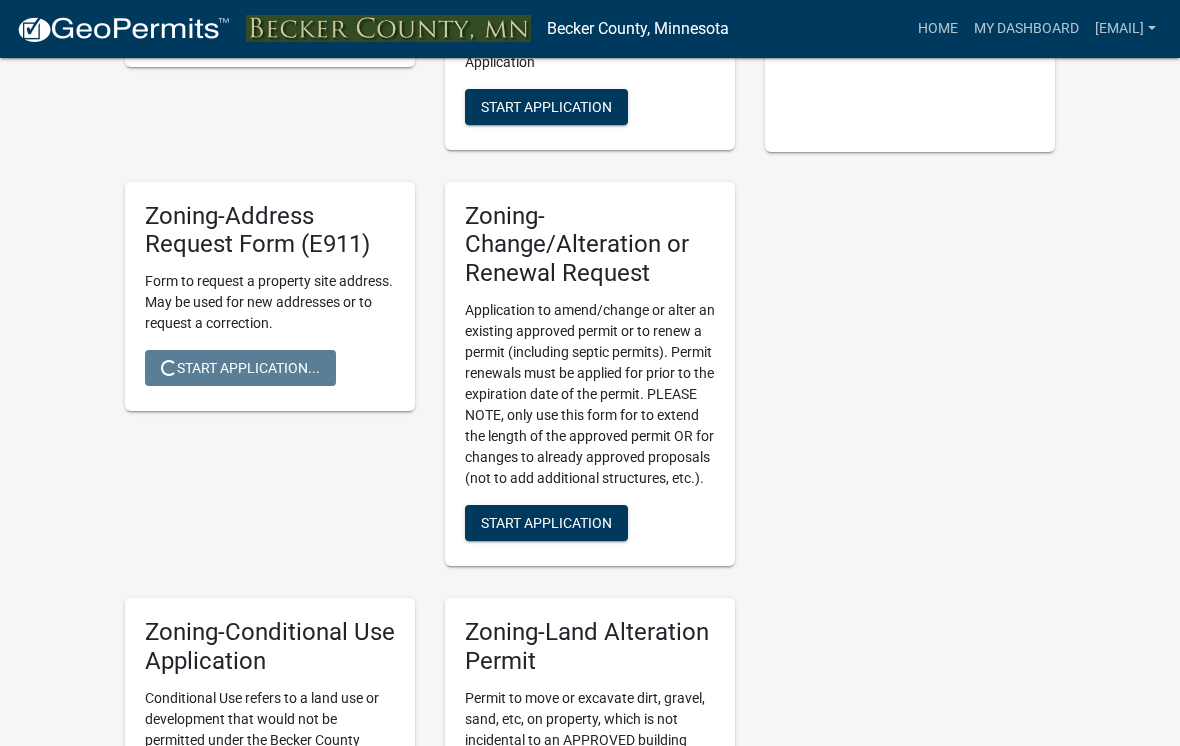 scroll, scrollTop: 0, scrollLeft: 0, axis: both 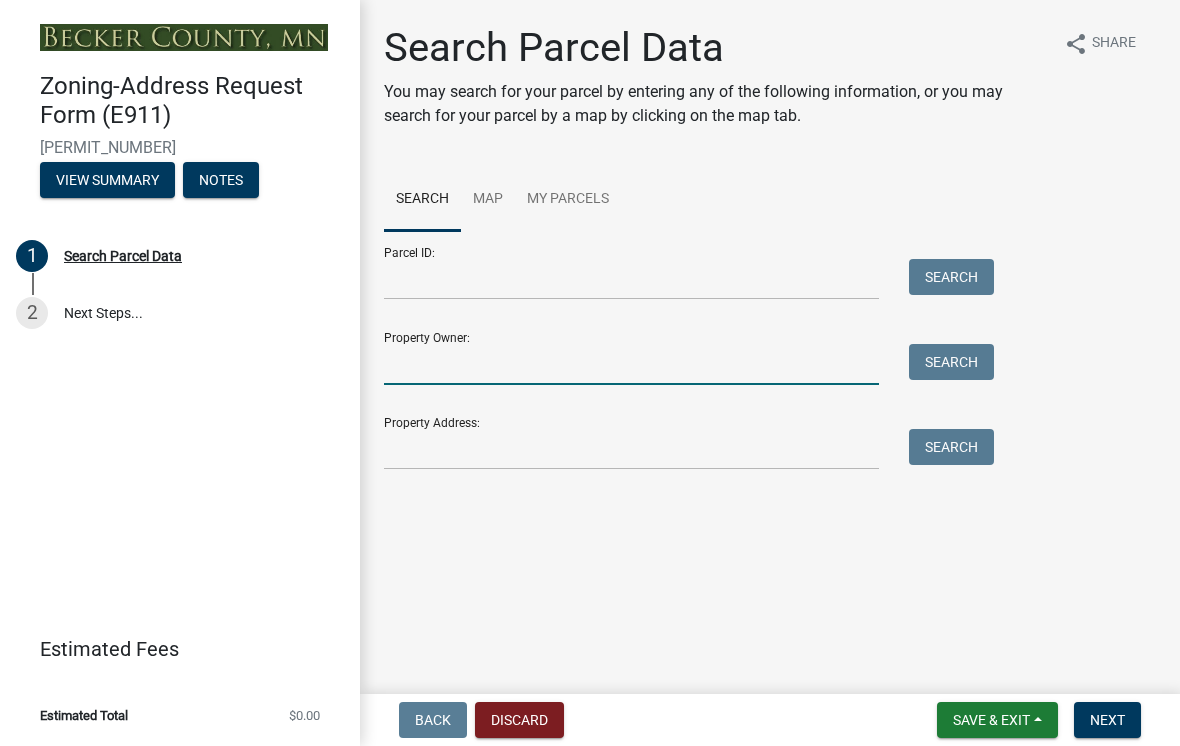 click on "Property Owner:" at bounding box center [631, 364] 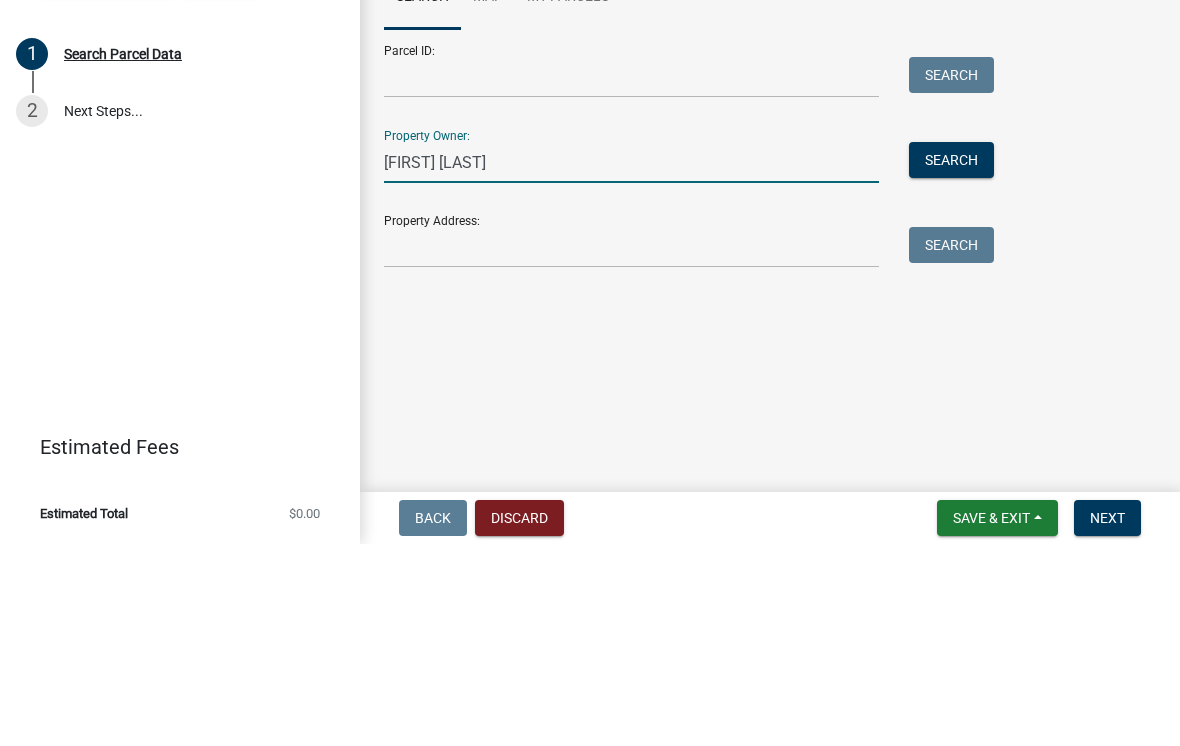 type on "[FIRST] [LAST]" 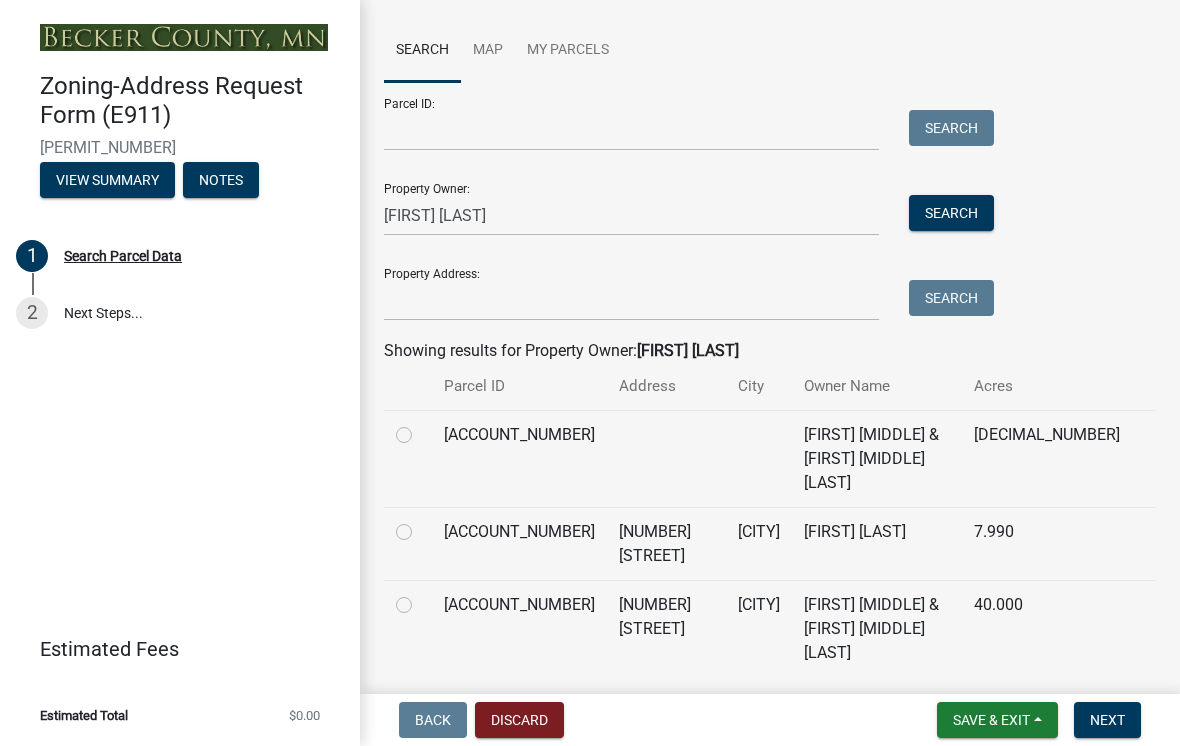 scroll, scrollTop: 150, scrollLeft: 0, axis: vertical 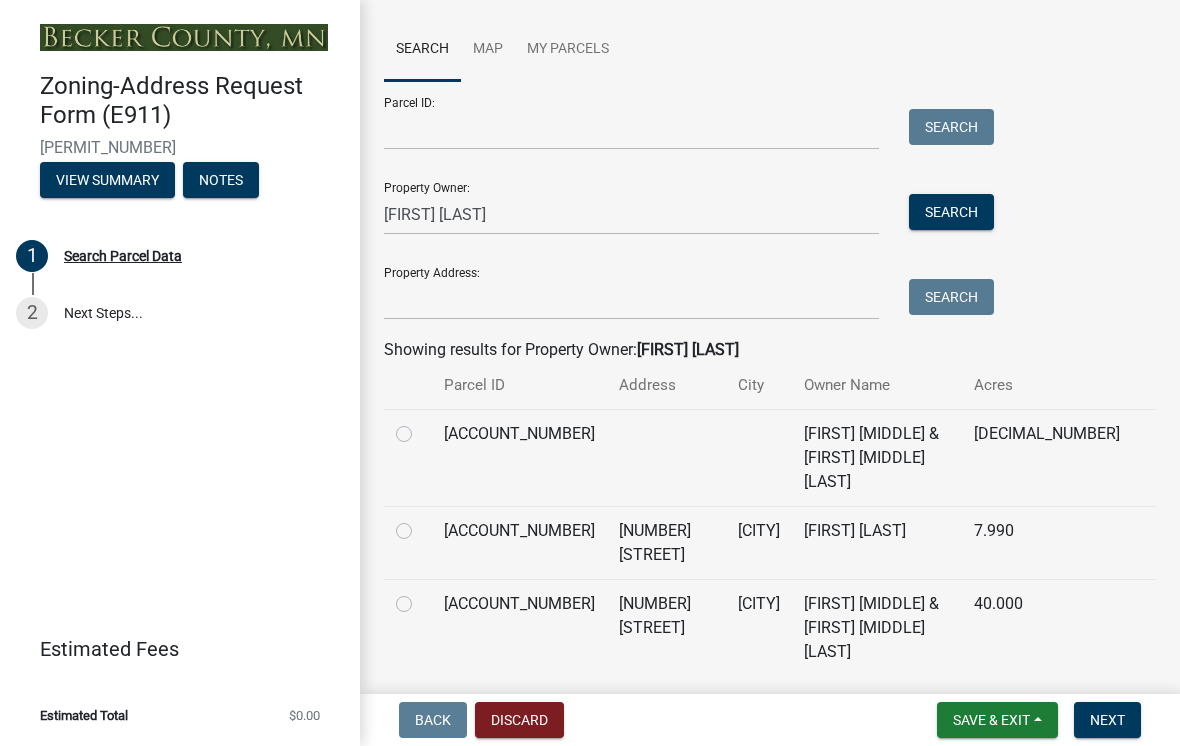 click 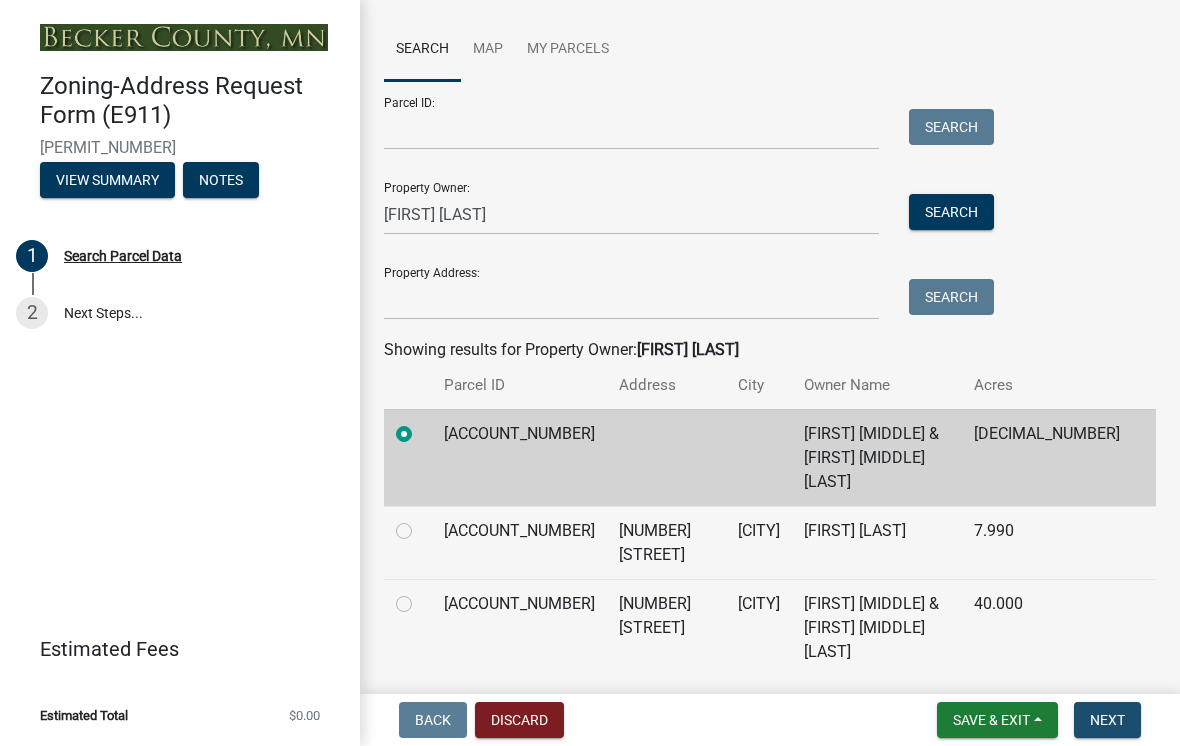 click on "Next" at bounding box center [1107, 720] 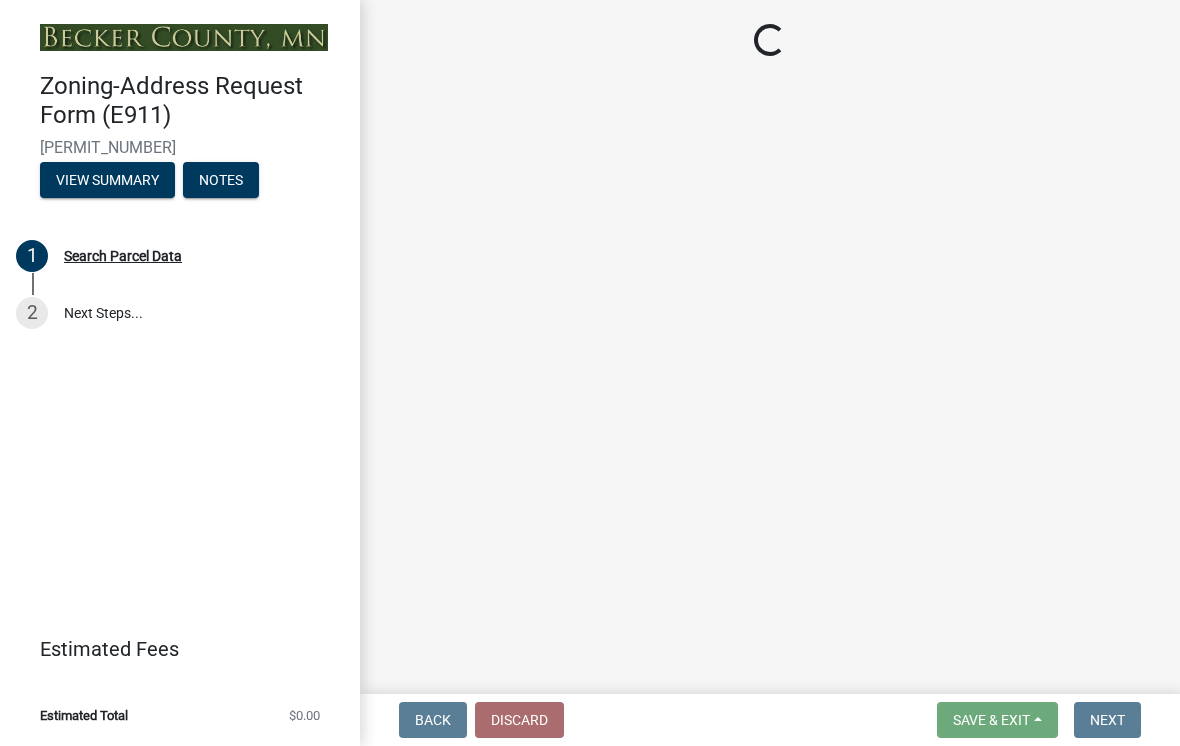 select on "[UUID]" 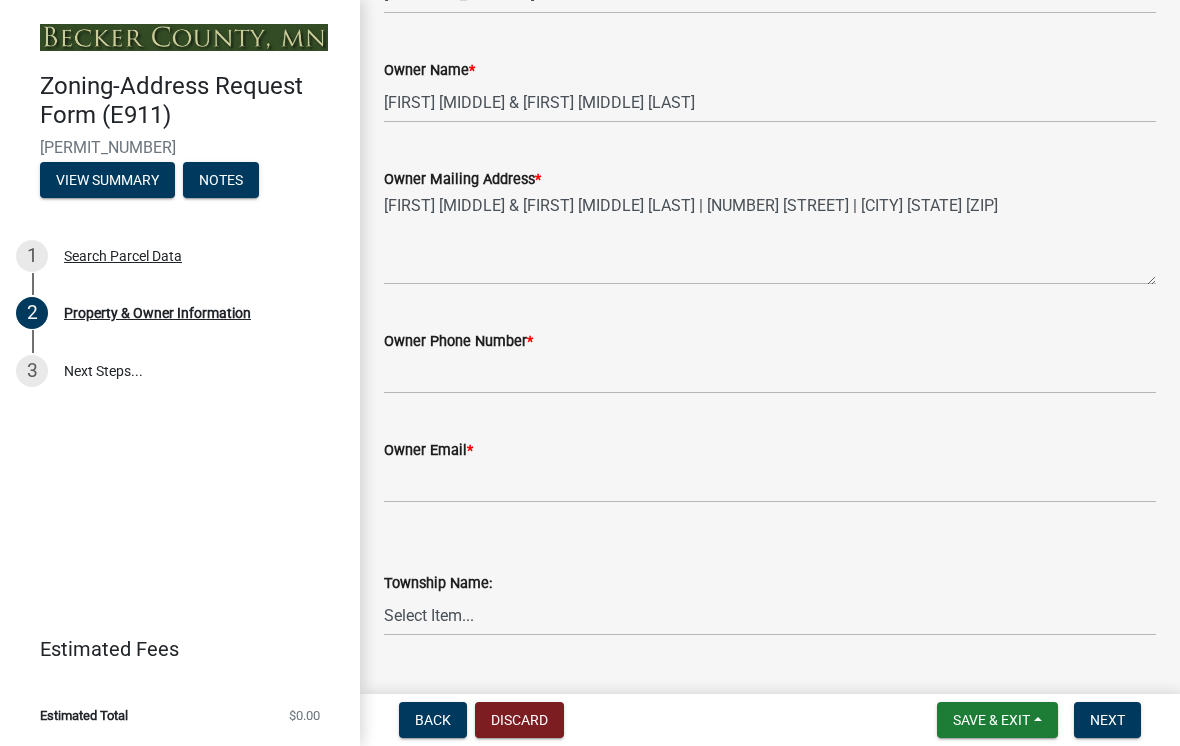 scroll, scrollTop: 275, scrollLeft: 0, axis: vertical 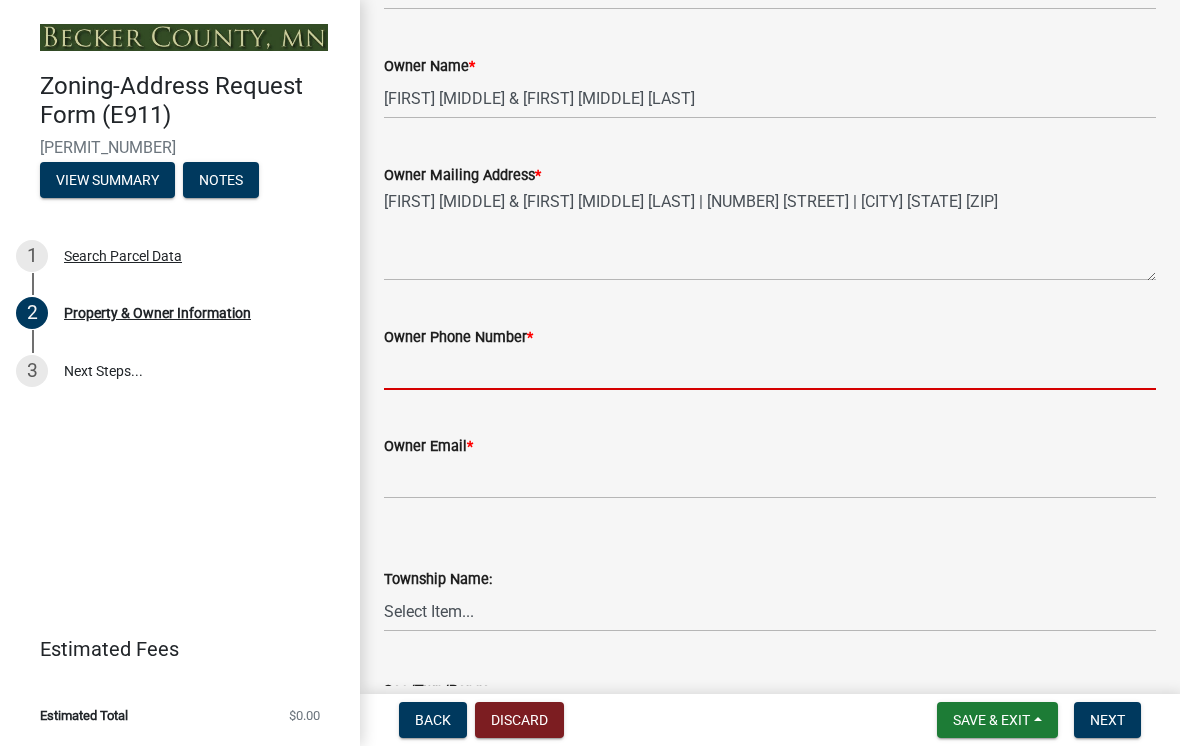 click on "Owner Phone Number  *" at bounding box center [770, 369] 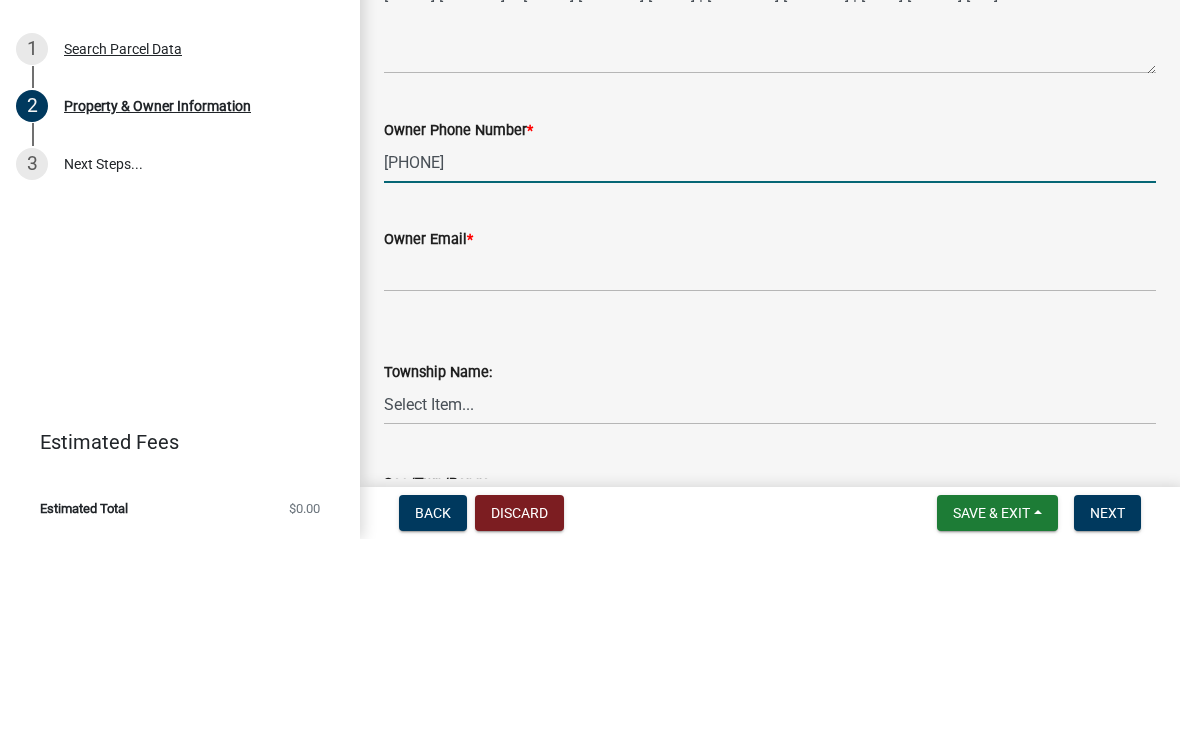 type on "[PHONE]" 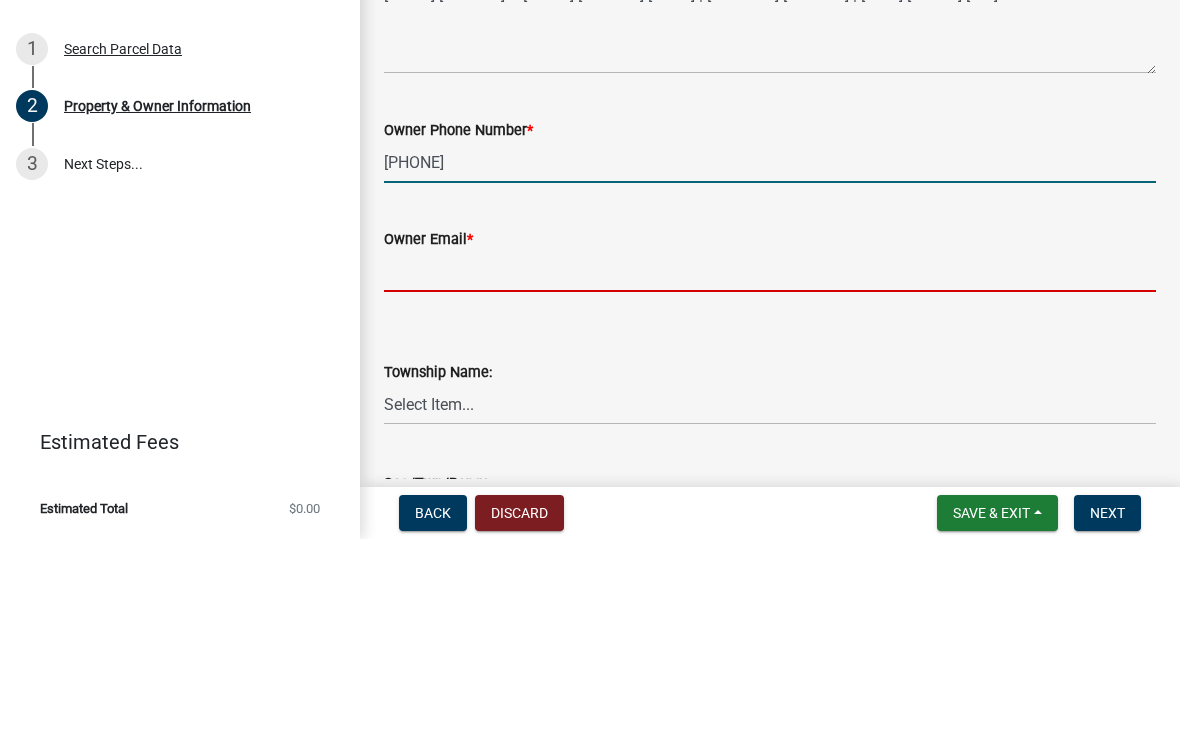 click on "Owner Email  *" at bounding box center [770, 478] 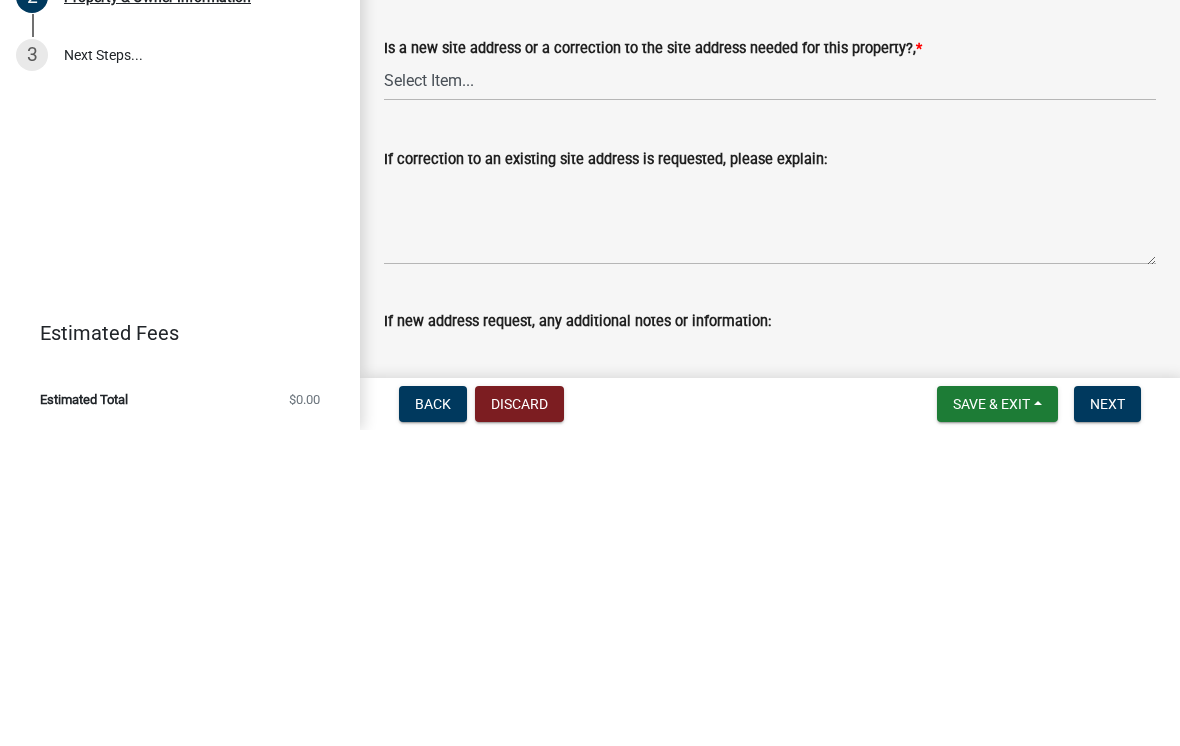 scroll, scrollTop: 1065, scrollLeft: 0, axis: vertical 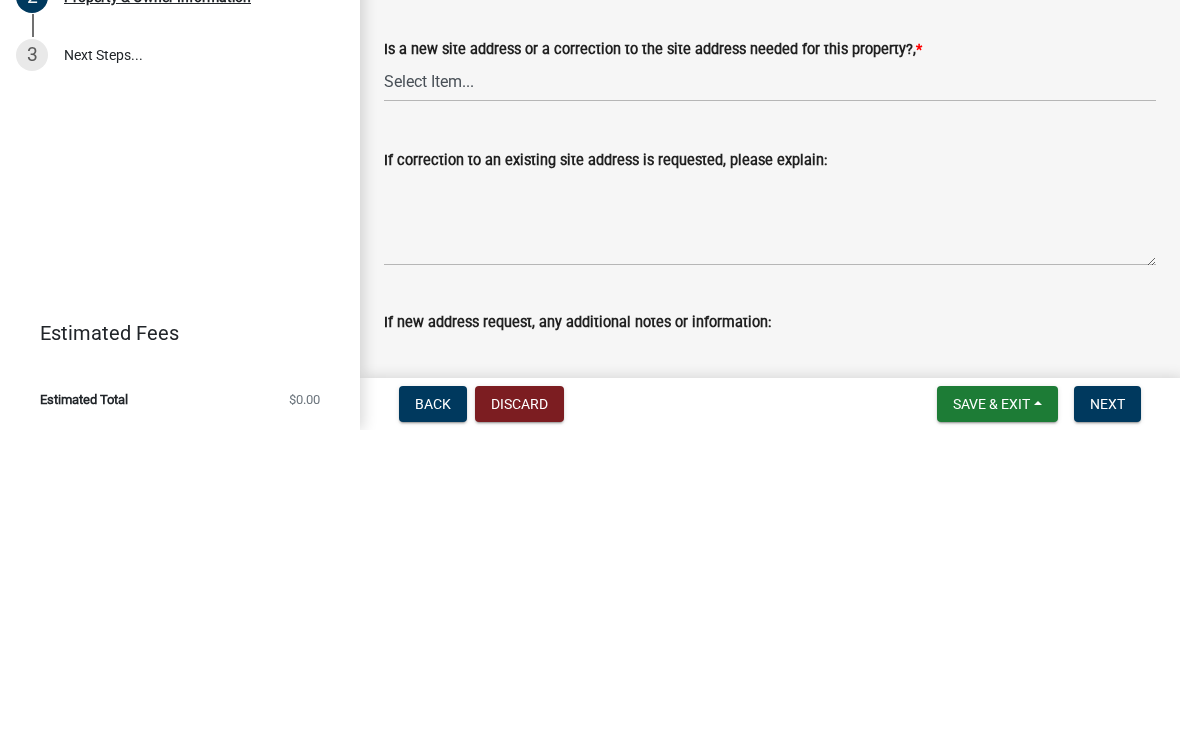 type on "[EMAIL]" 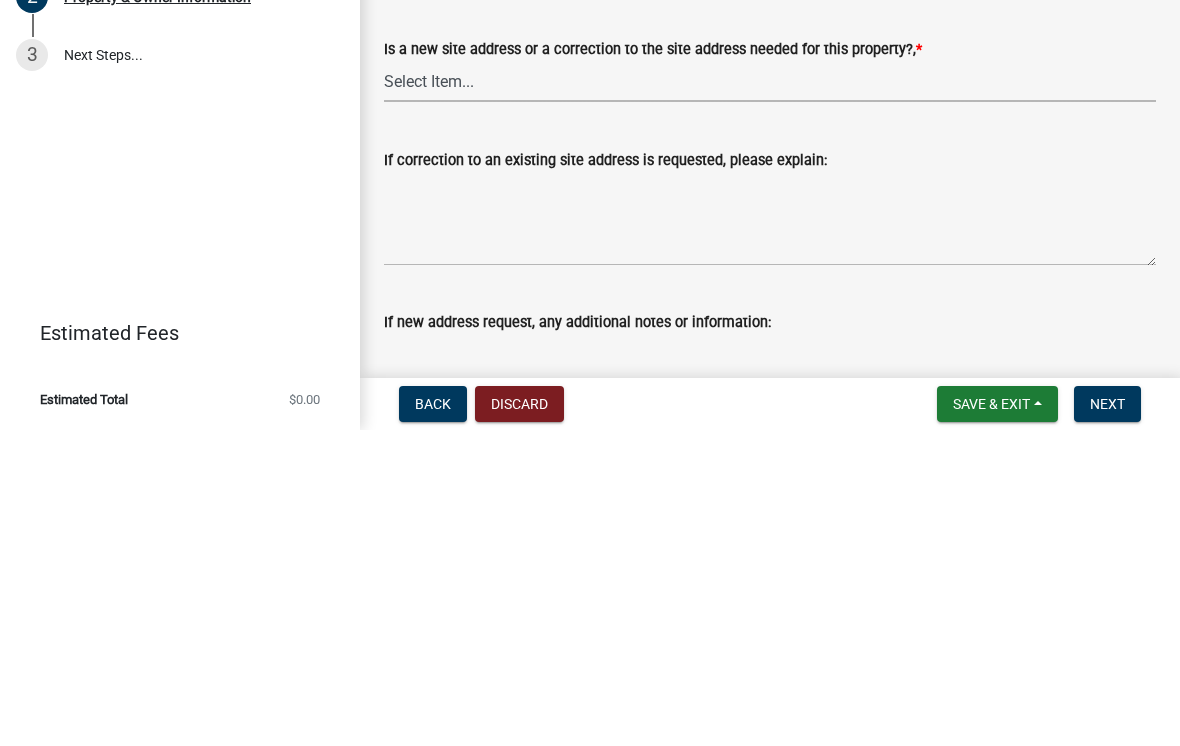 click on "Select Item...   New Site Address Needed   Correction to Site Address Needed   I already have a site address.  I need to order the sign, post, mailbox support or combination of the above." at bounding box center [770, 397] 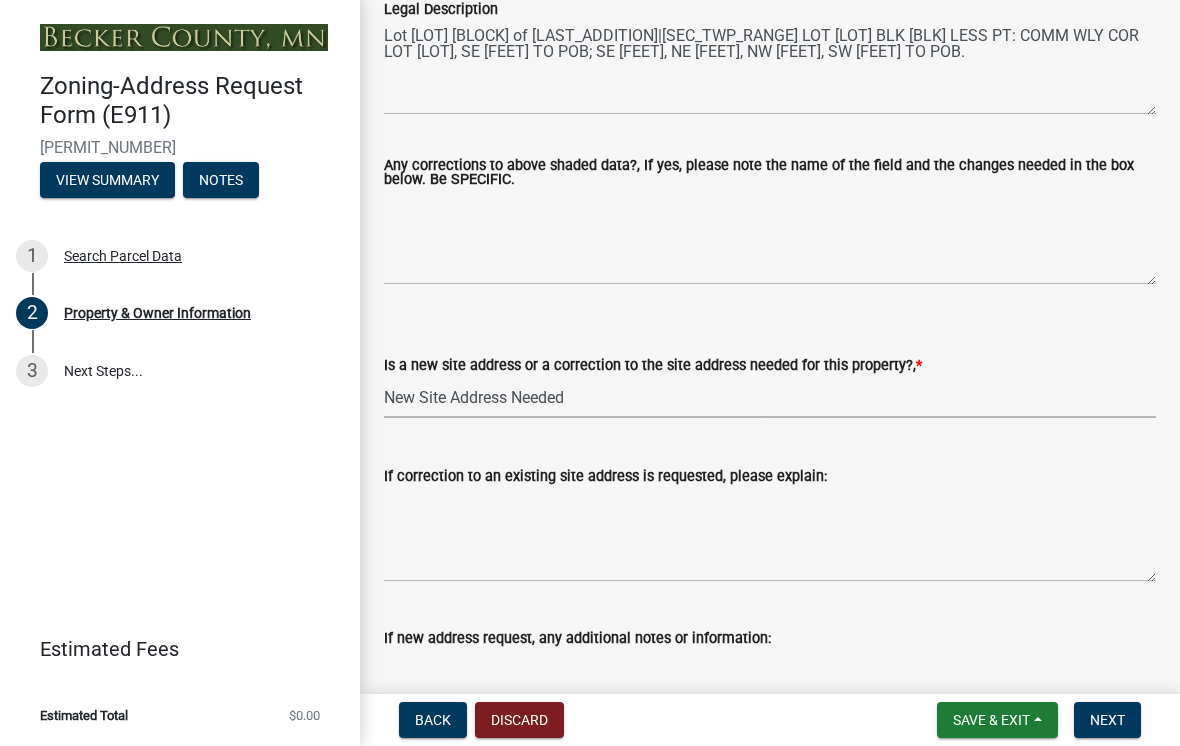 select on "089283cf-a855-4b61-bd43-ab3cb6f1e684" 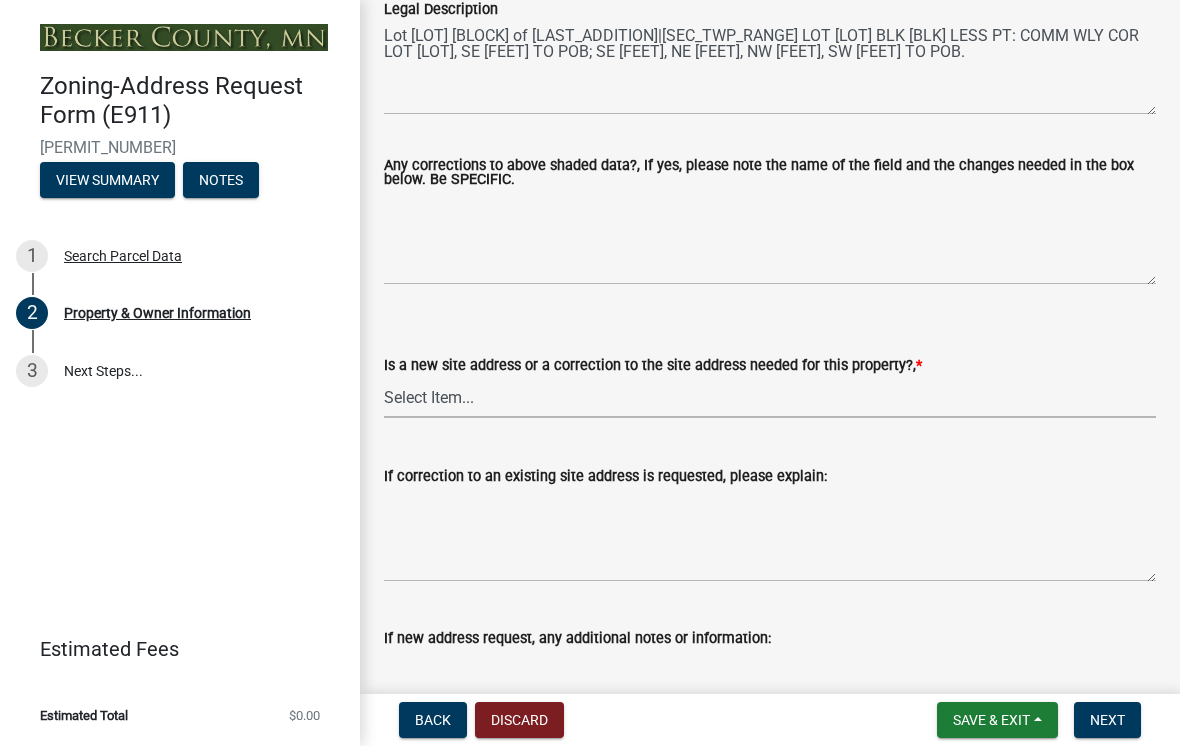 scroll, scrollTop: 0, scrollLeft: 0, axis: both 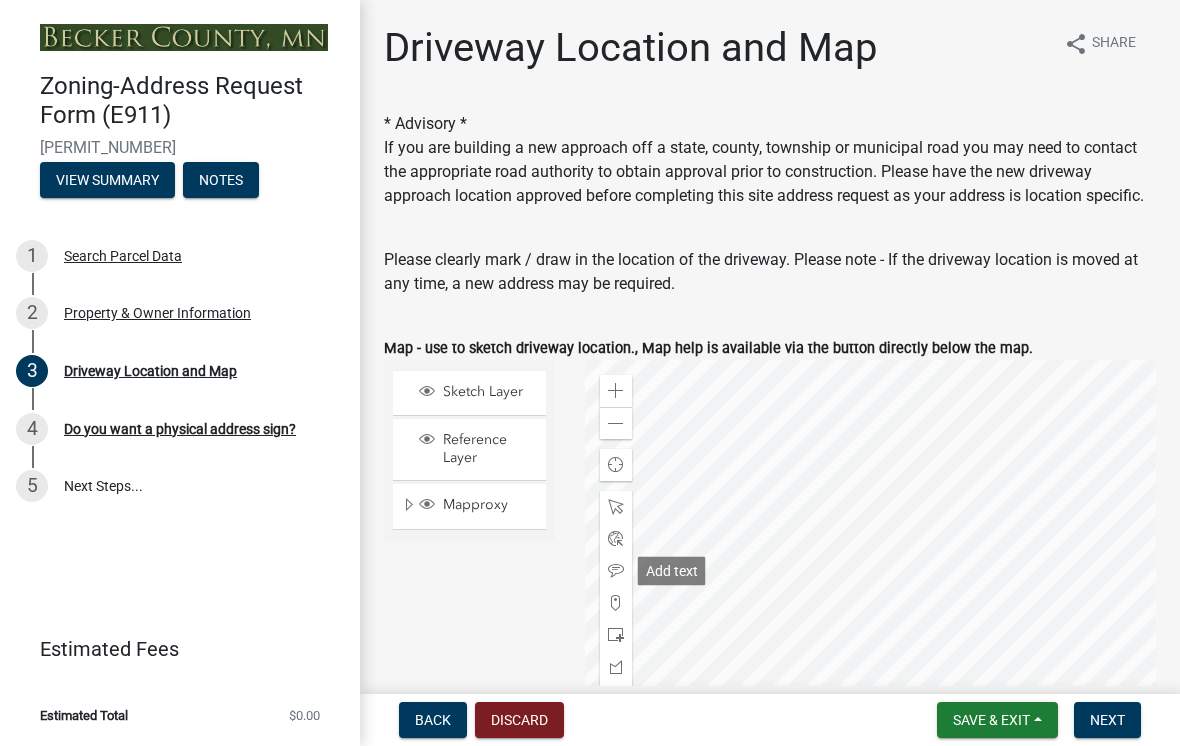 click 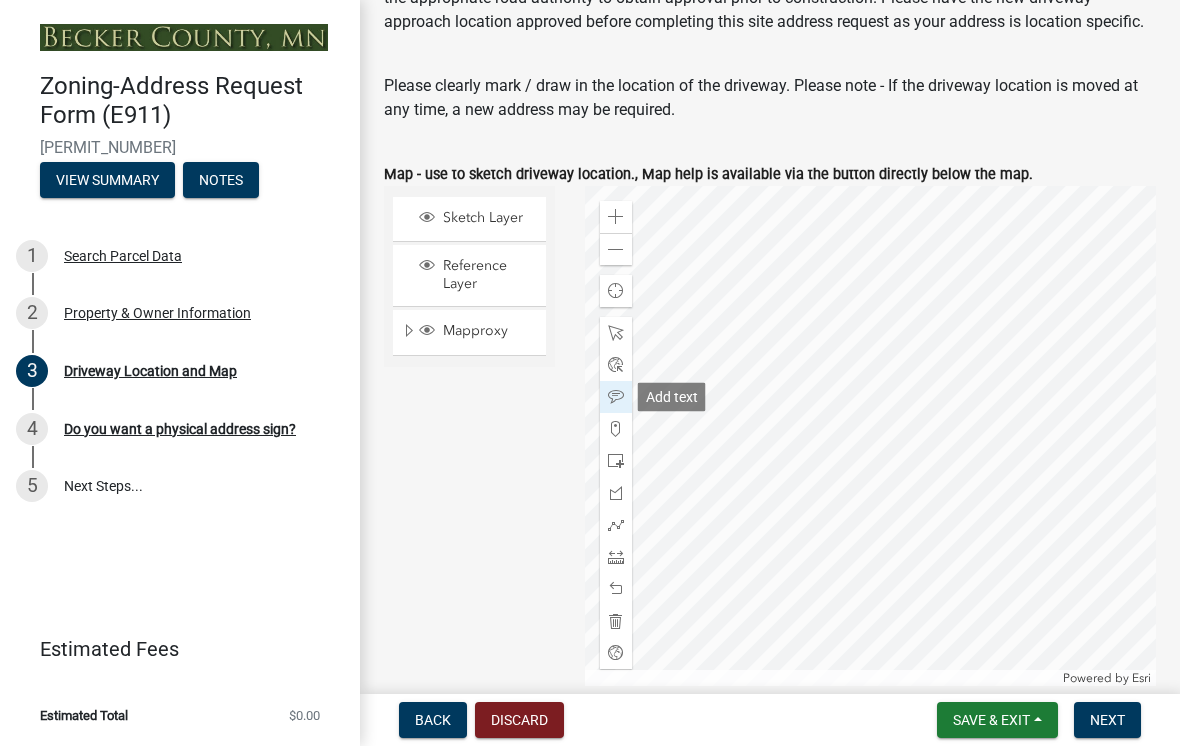 click 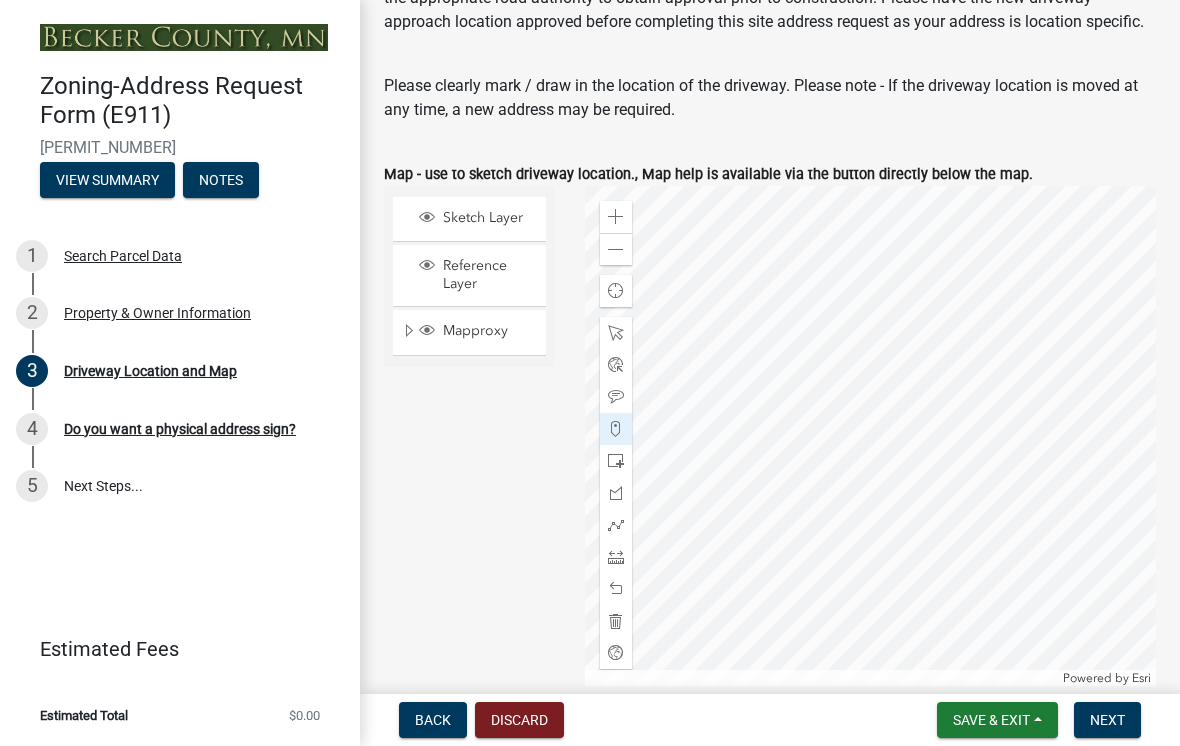 click on "Save & Exit" at bounding box center [991, 720] 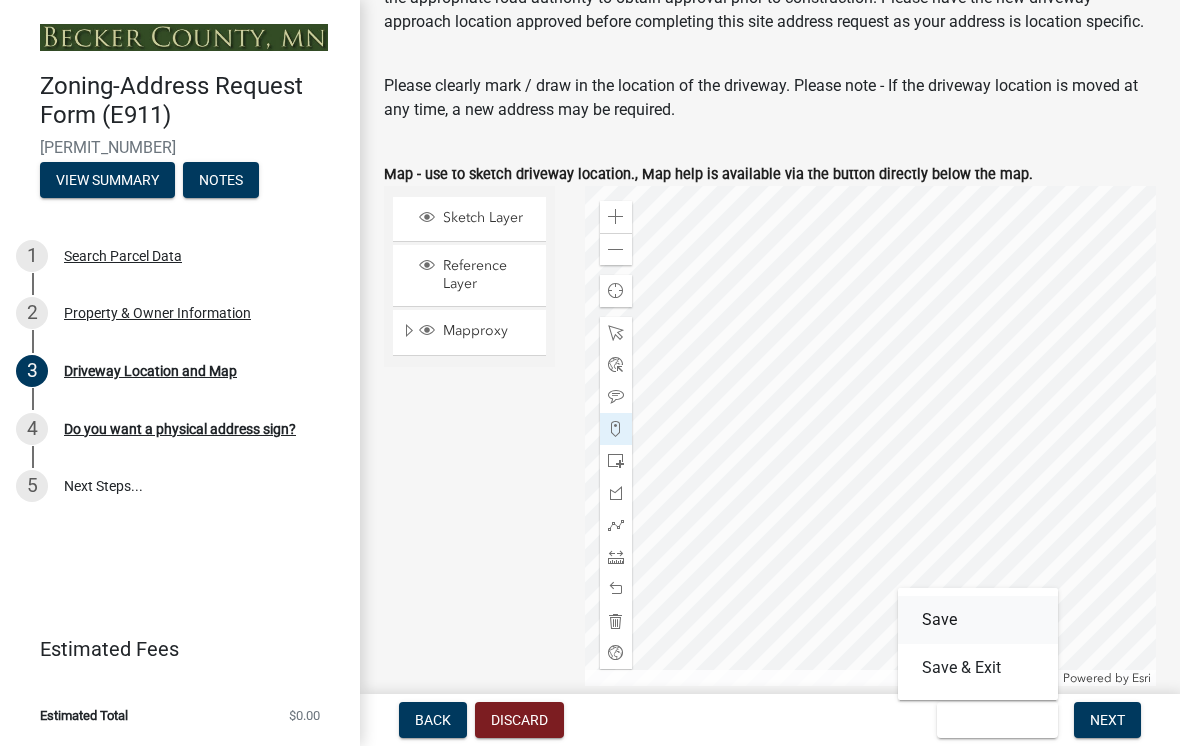 click on "Save" at bounding box center [978, 620] 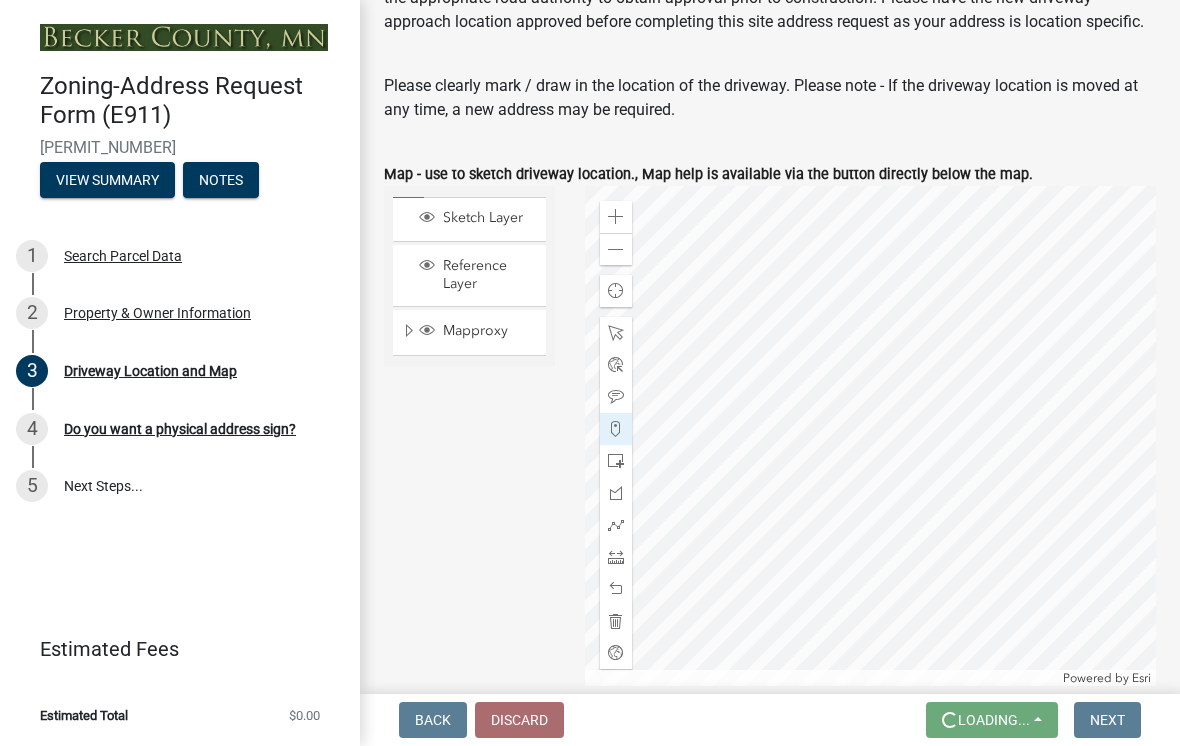 scroll, scrollTop: 0, scrollLeft: 0, axis: both 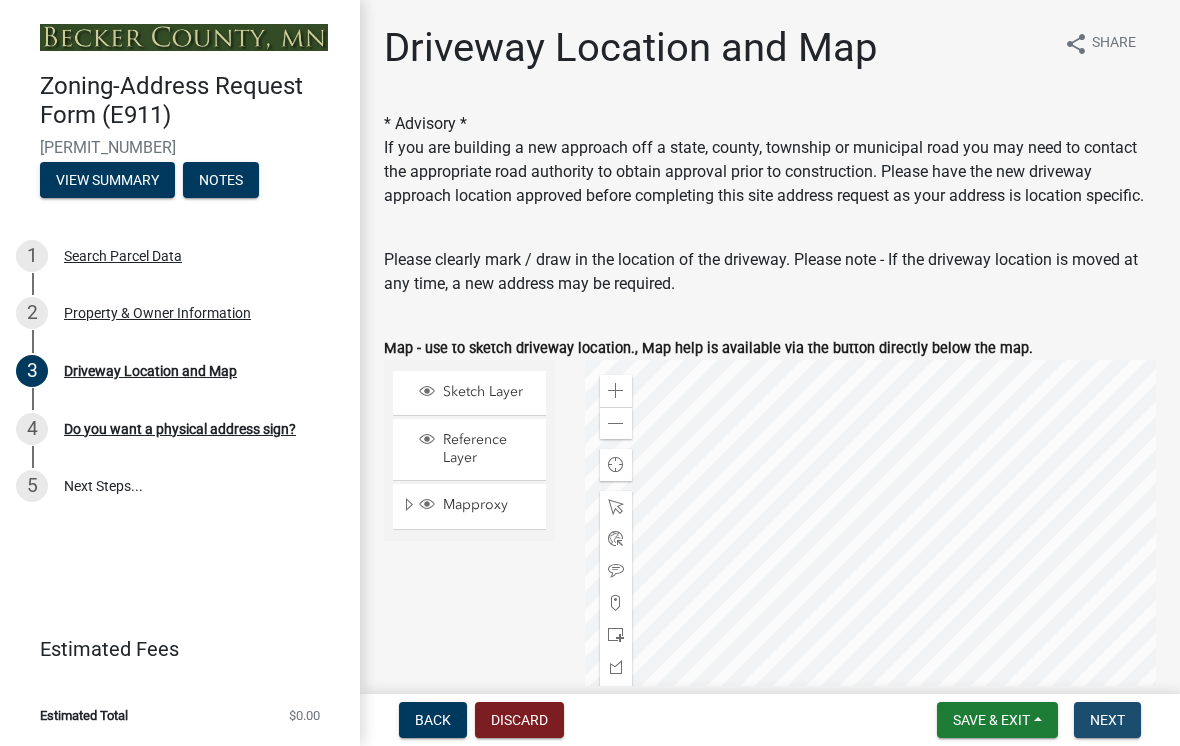 click on "Next" at bounding box center [1107, 720] 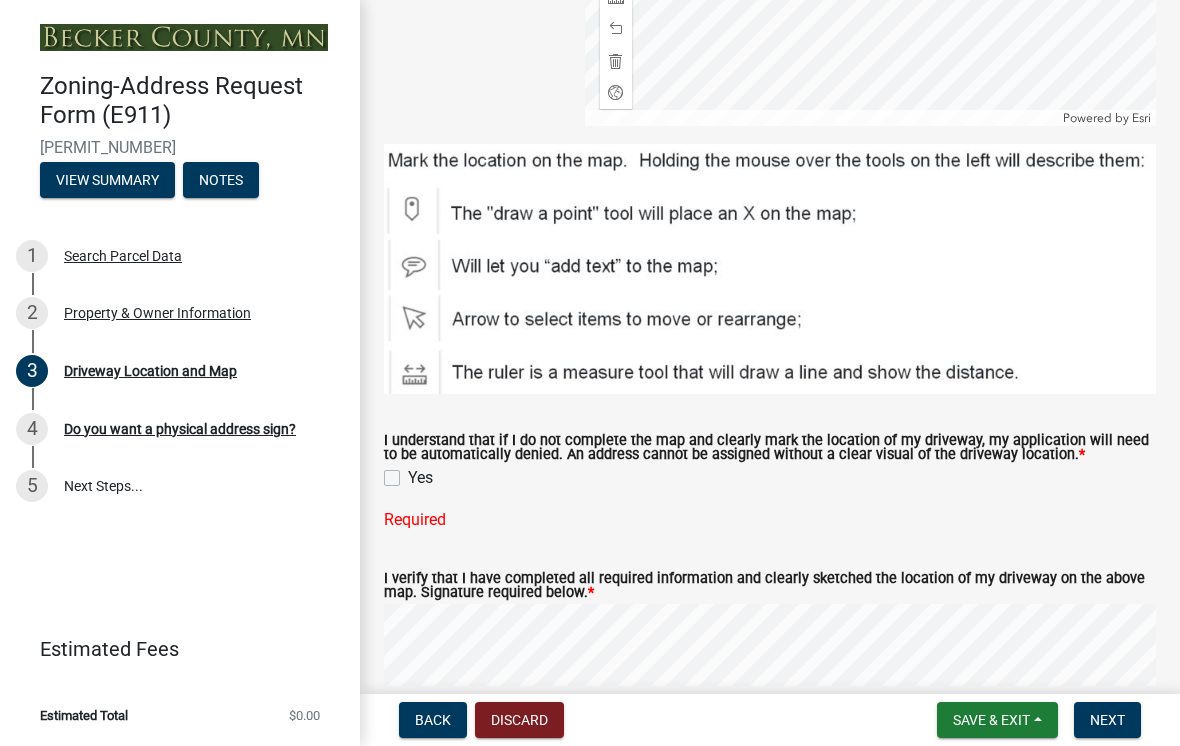 scroll, scrollTop: 733, scrollLeft: 0, axis: vertical 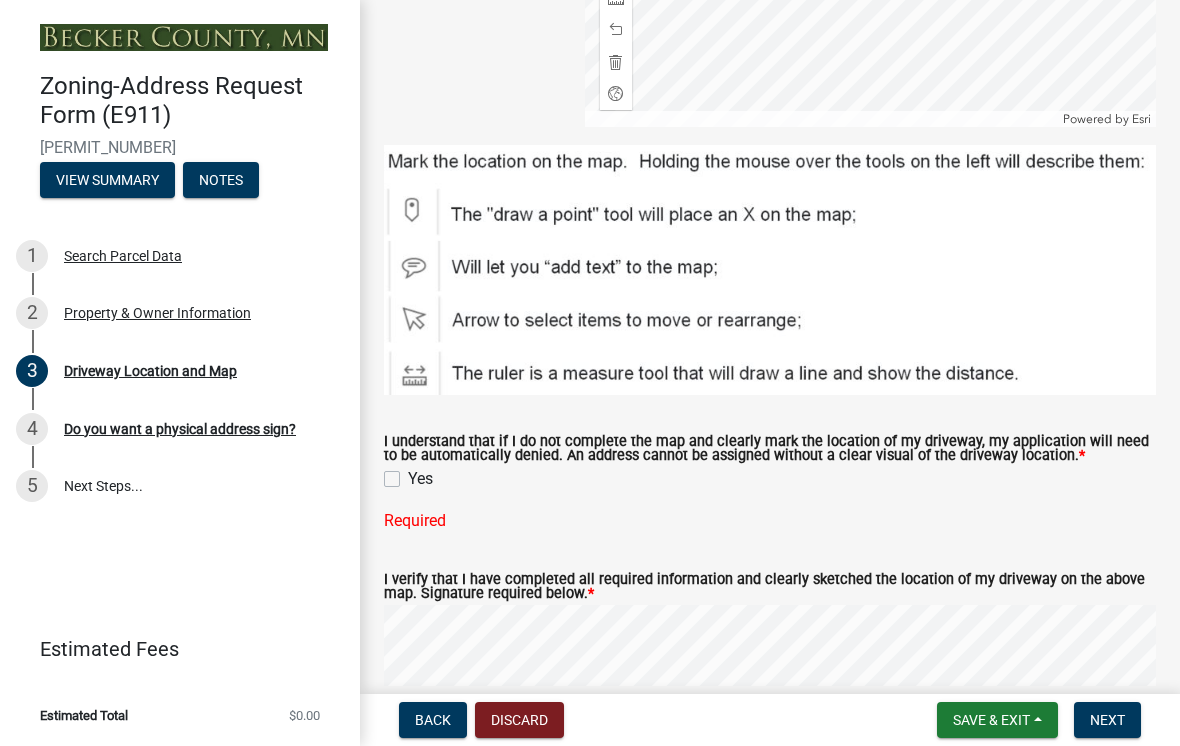 click on "Yes" 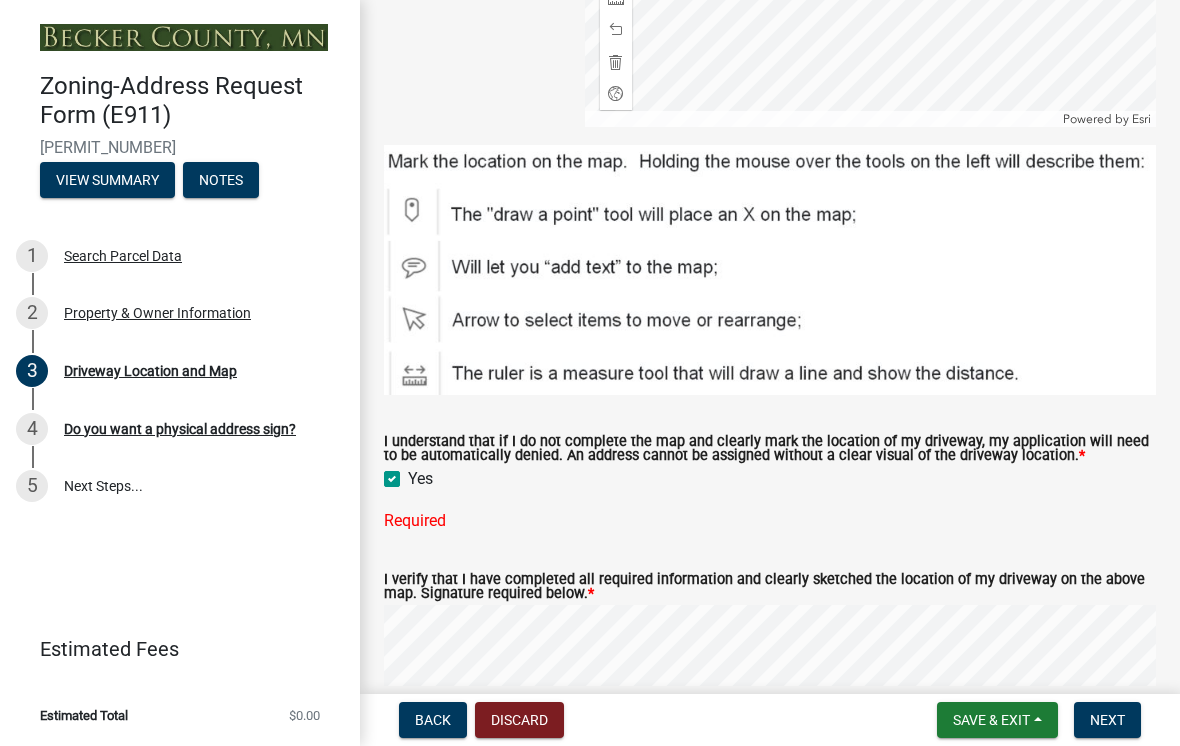 checkbox on "true" 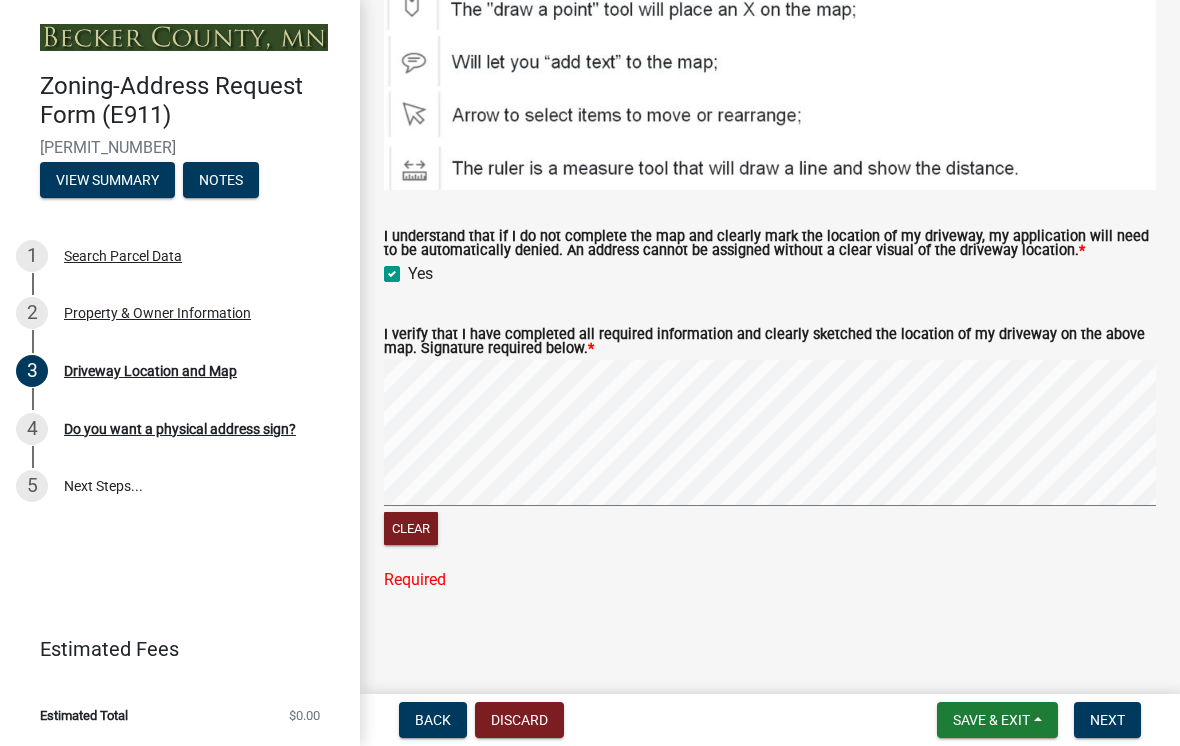 scroll, scrollTop: 899, scrollLeft: 0, axis: vertical 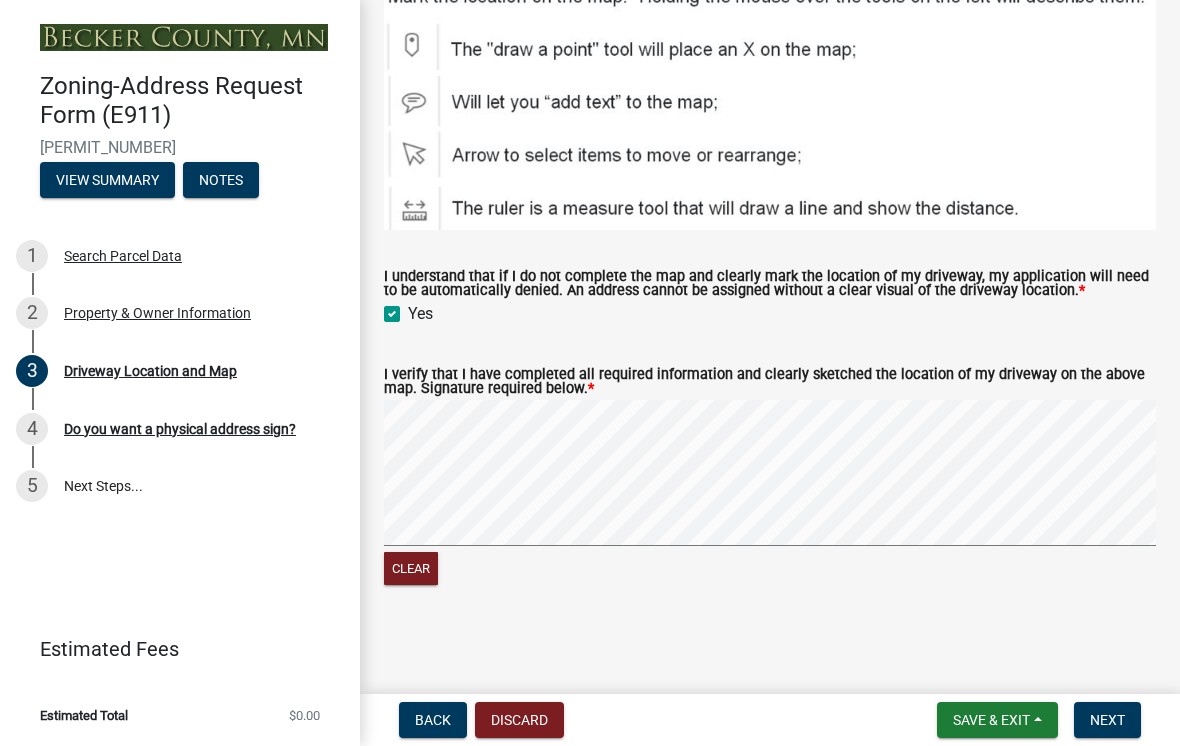 click on "Next" at bounding box center [1107, 720] 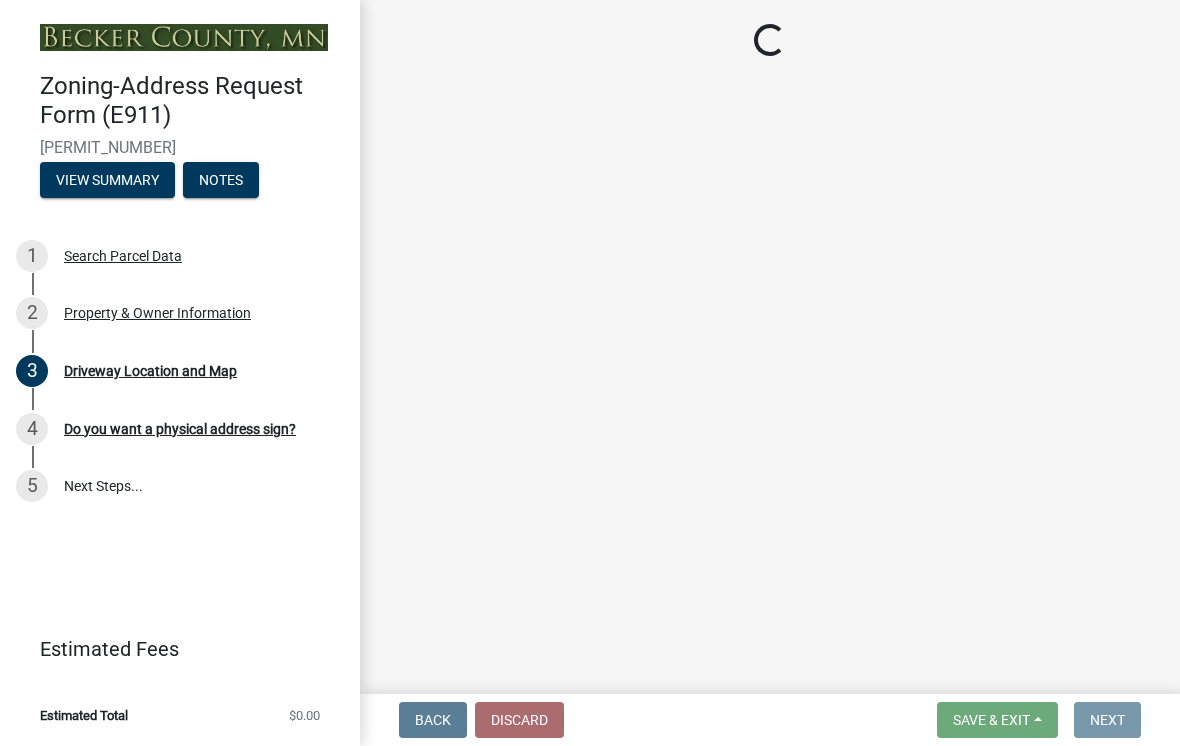 scroll, scrollTop: 0, scrollLeft: 0, axis: both 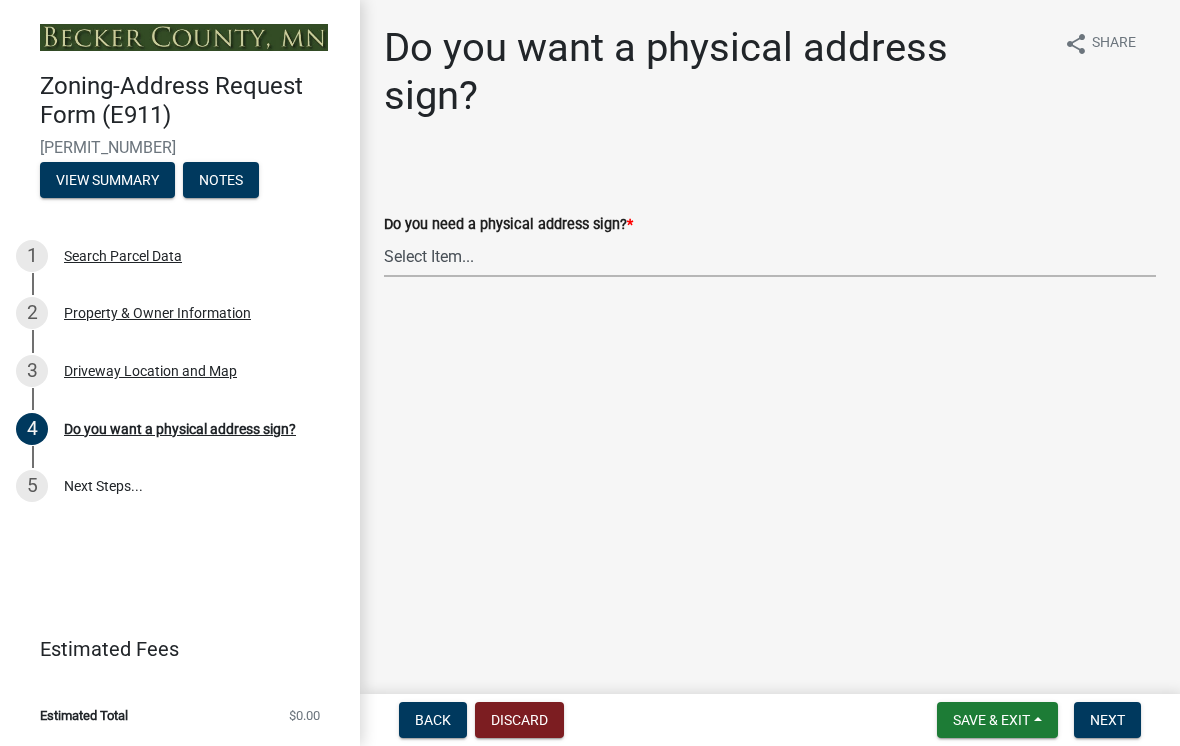 click on "Select Item...   No sign needed.  Please just email me my new address.   Yes, I need a sign made.   No sign needed.  I am ordering a mailbox support or a post." at bounding box center (770, 256) 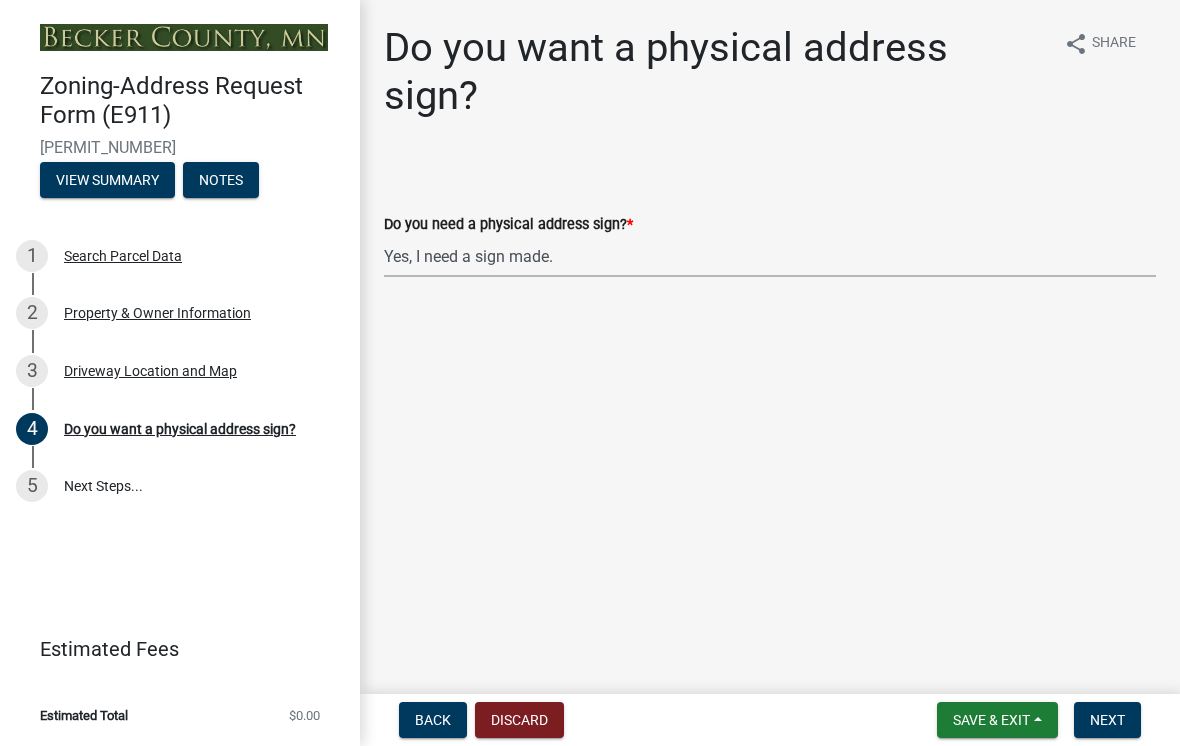 select on "e0d83106-b8a0-4213-8b37-9ca0094bb326" 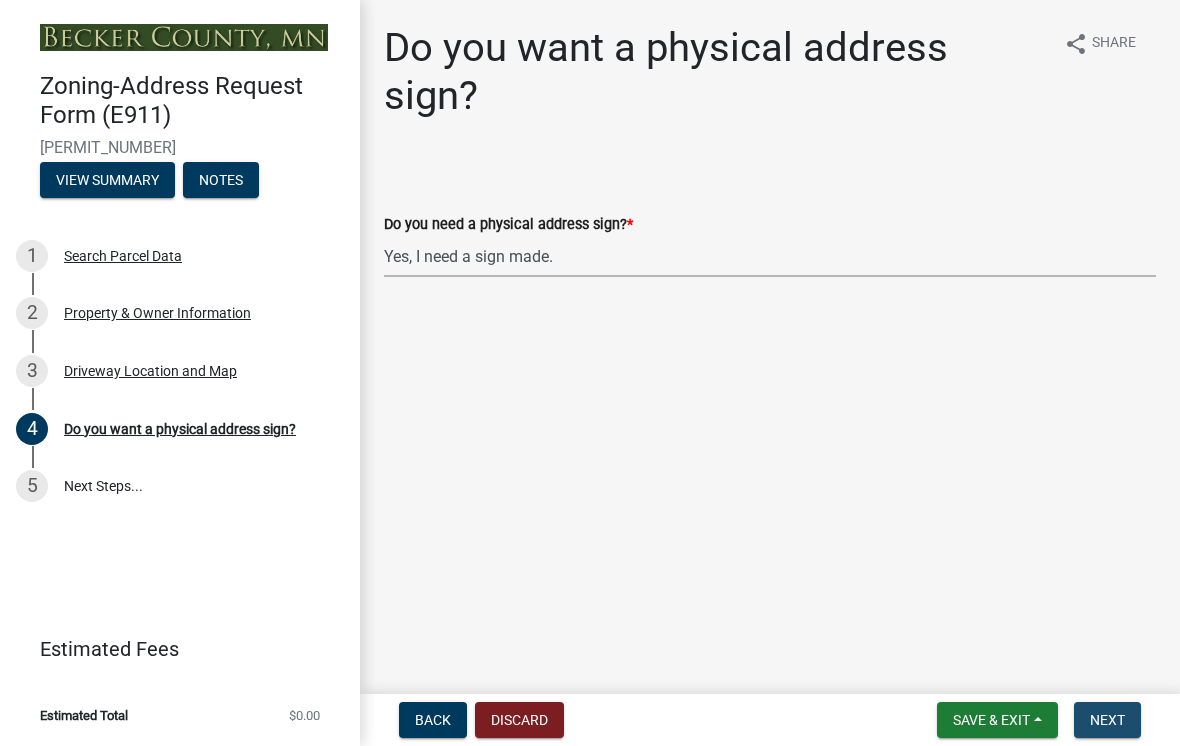 click on "Next" at bounding box center (1107, 720) 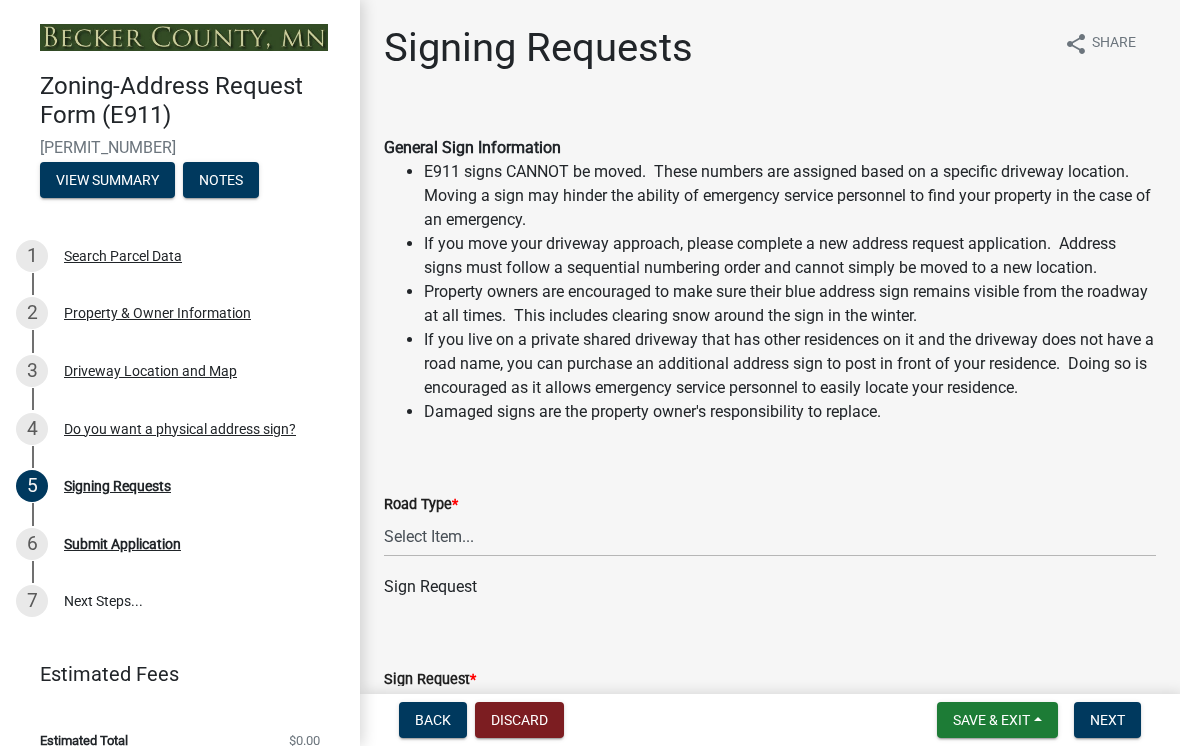 scroll, scrollTop: 96, scrollLeft: 0, axis: vertical 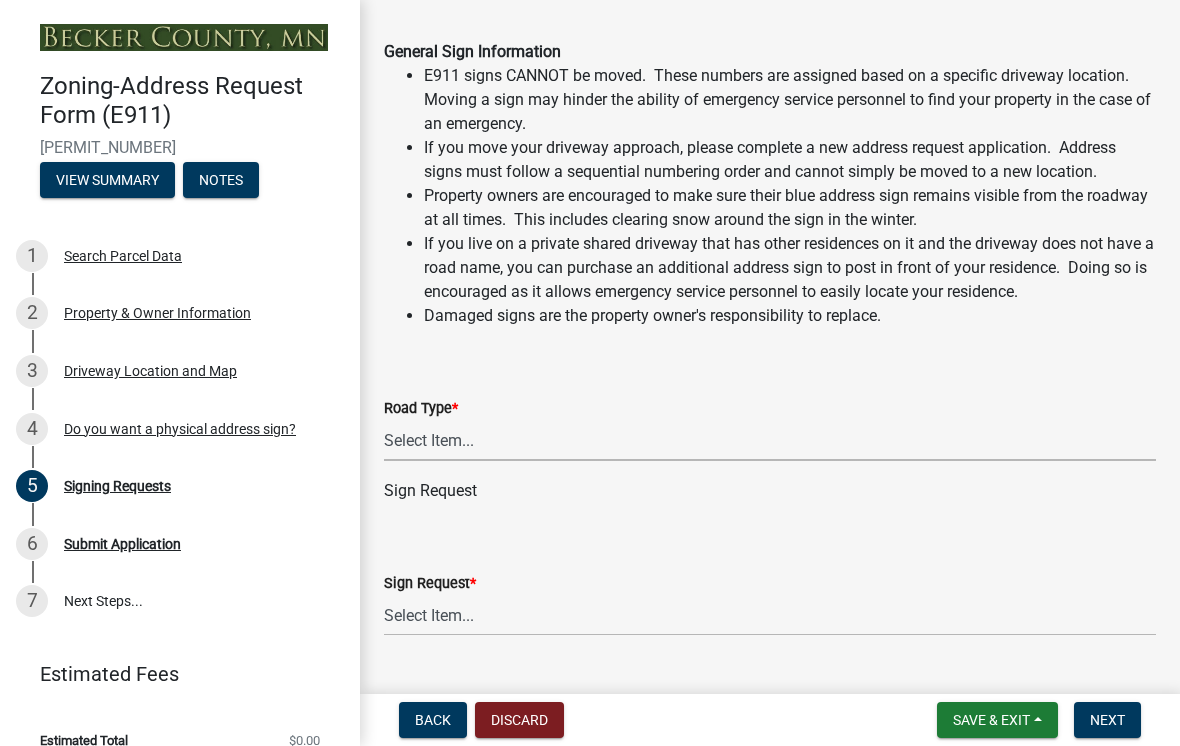 click on "Select Item...   Private Easement   Public / Township   County   State   4 Lane Highway" at bounding box center (770, 440) 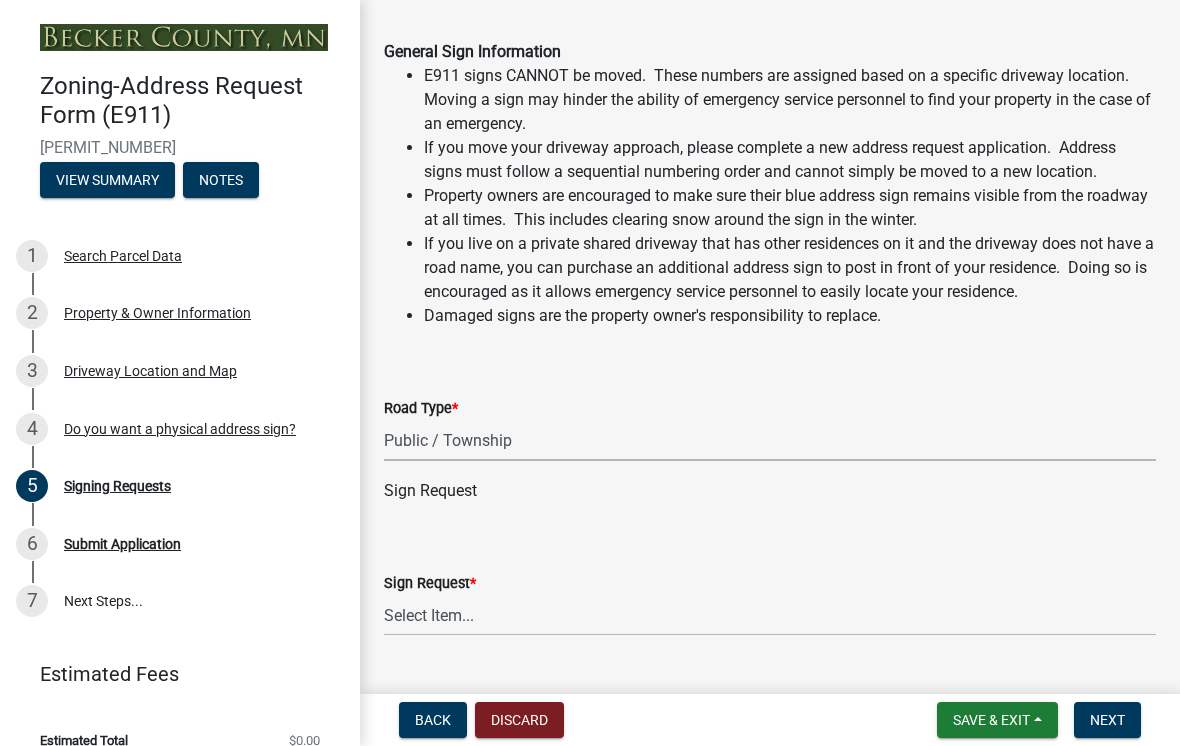 select on "59ebb622-b26c-47b0-ac7c-13ae008290a6" 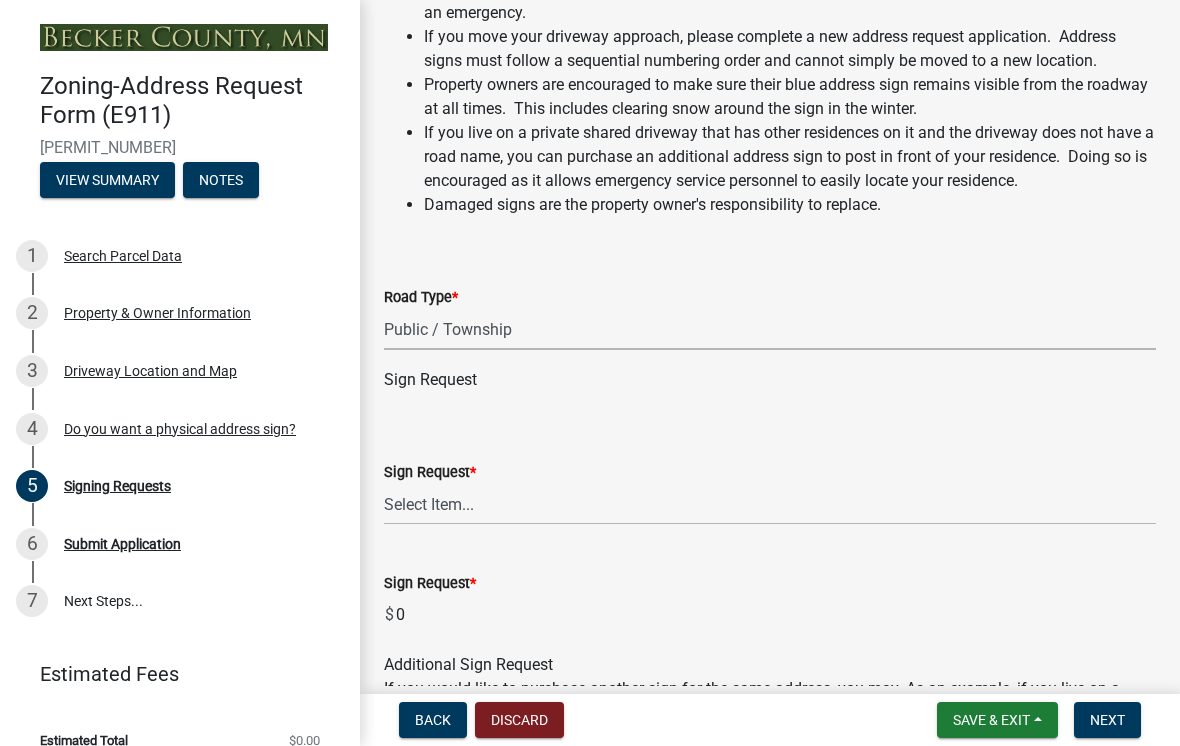 scroll, scrollTop: 208, scrollLeft: 0, axis: vertical 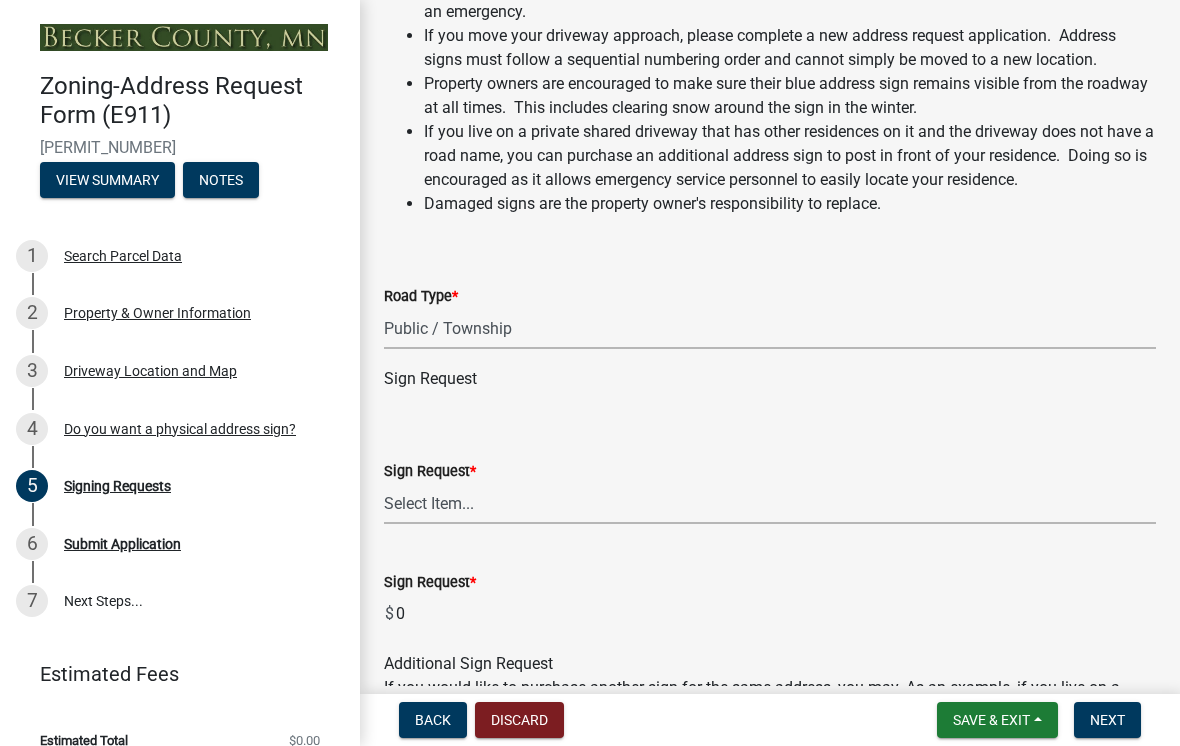 click on "Select Item...   $12 - I only need a post (no sign or installation).   $25 - I only need an address sign (no post, mailbox support or installation)   $35 - I only need an address sign (no post, mailbox support or installation) but would like it mailed to my listed mailing address.   $35 - I would like an address sign with a post (no mailbox support or installation)   Error Correction - The sign that I currently have posted has been found by the County to be incorrect.  The County will replace the current sign at no cost." at bounding box center [770, 503] 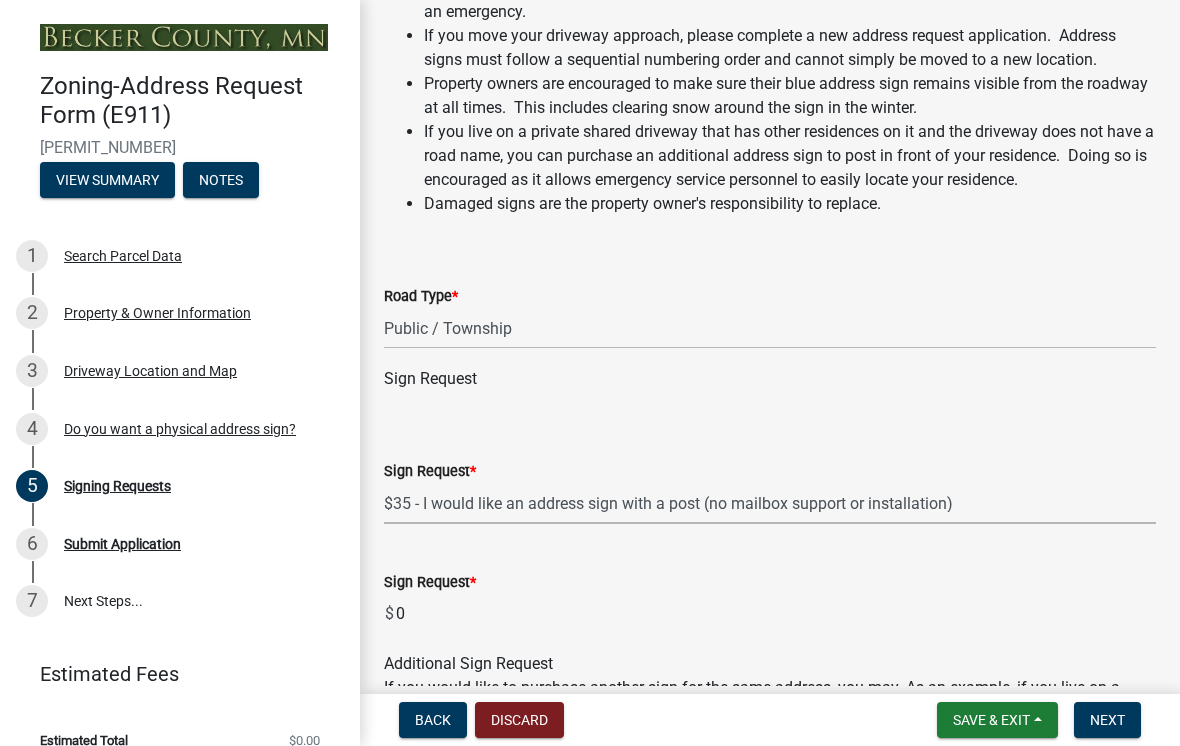 select on "9be1d10c-73ea-4d51-99c5-7418e6c4c8e0" 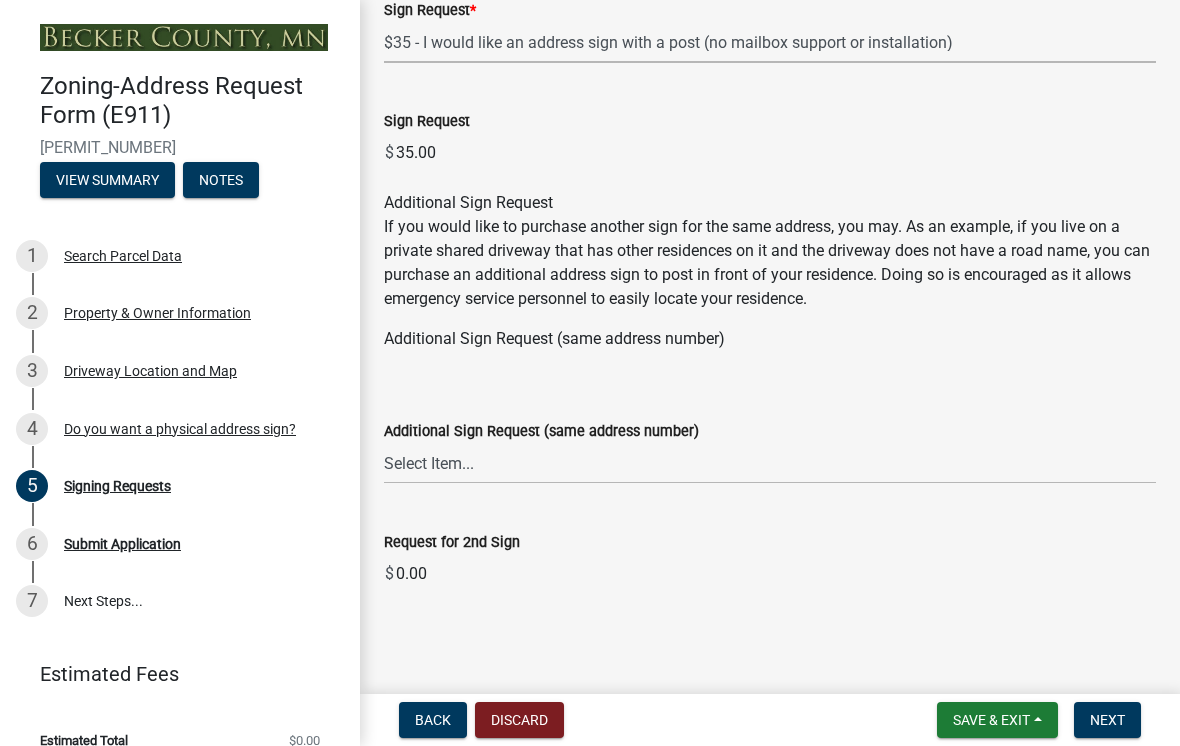 scroll, scrollTop: 672, scrollLeft: 0, axis: vertical 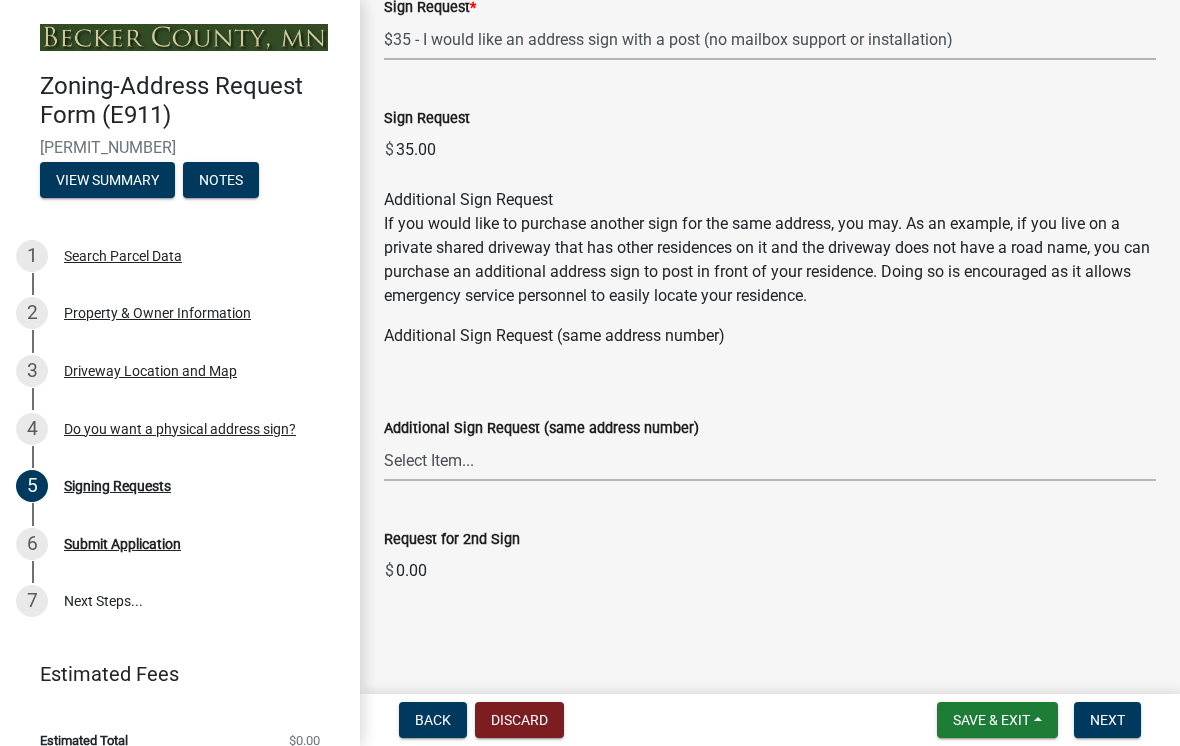 click on "Select Item...   $25 - I would like an additional address sign for the same address (no post, mailbox support or installation).   $35 - I would like an additional address sign for the same address (no post, mailbox support or installation) and would like it mailed to my listed mailing address.   $35 - I would like an additional address sign for the same address with a post (no mailbox support or installation)   Error Correction - The second sign that I currently have posted has been found by the County to be incorrect. The County will replace the current sign at no cost." at bounding box center (770, 460) 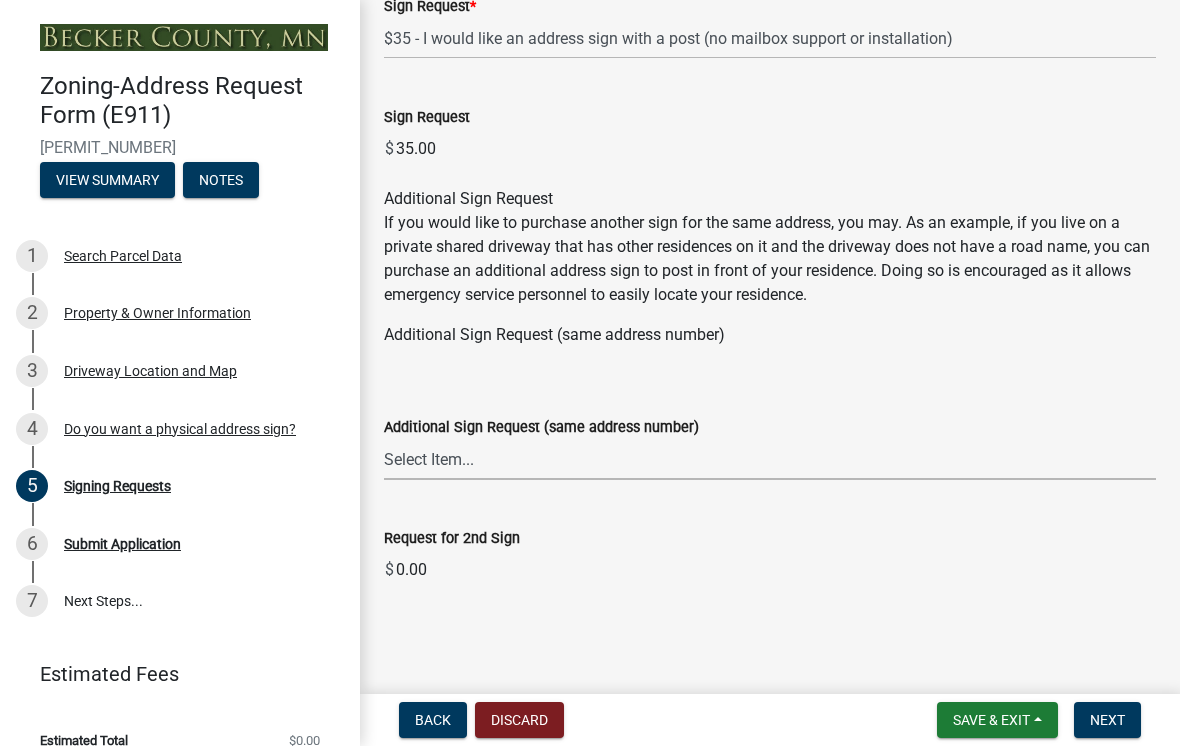 scroll, scrollTop: 673, scrollLeft: 0, axis: vertical 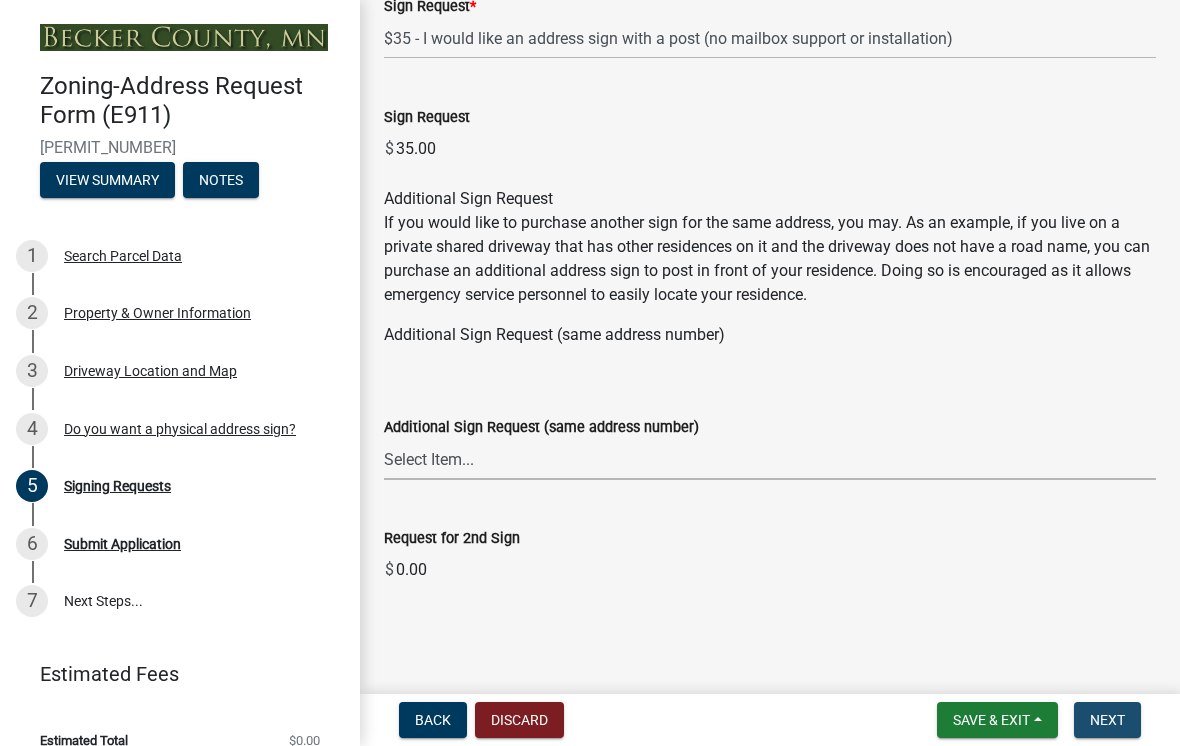 click on "Next" at bounding box center [1107, 720] 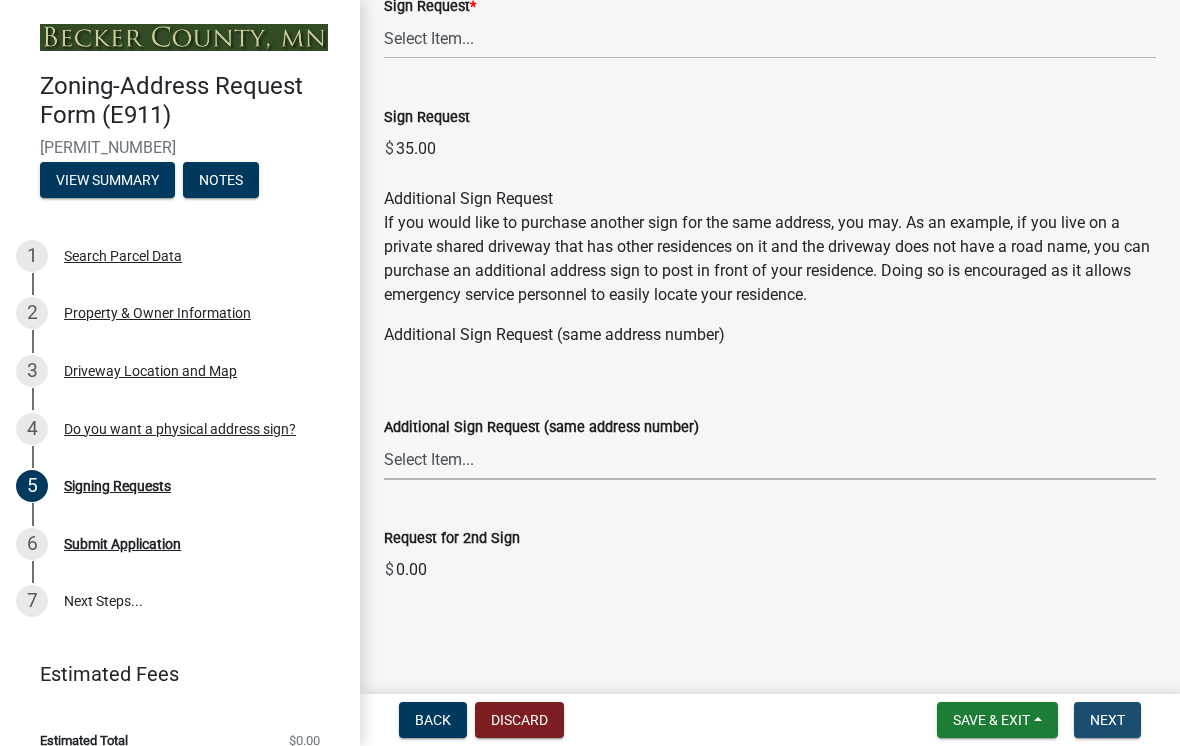 scroll, scrollTop: 0, scrollLeft: 0, axis: both 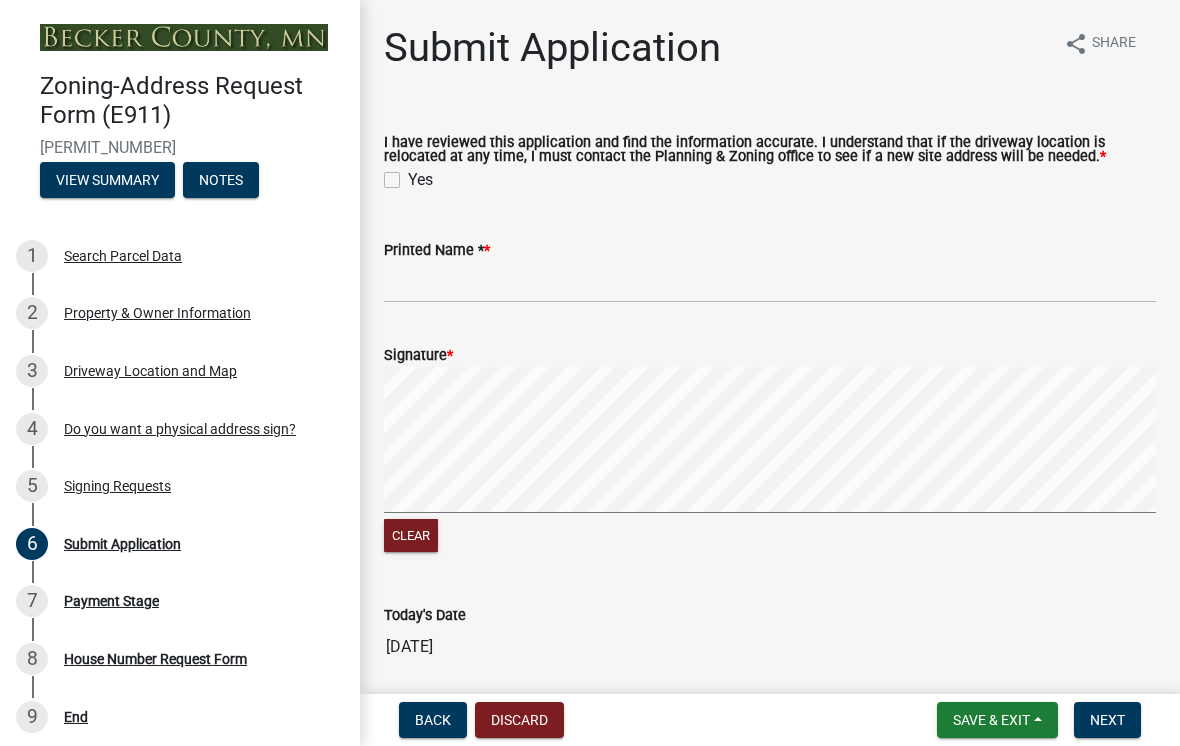 click on "Yes" 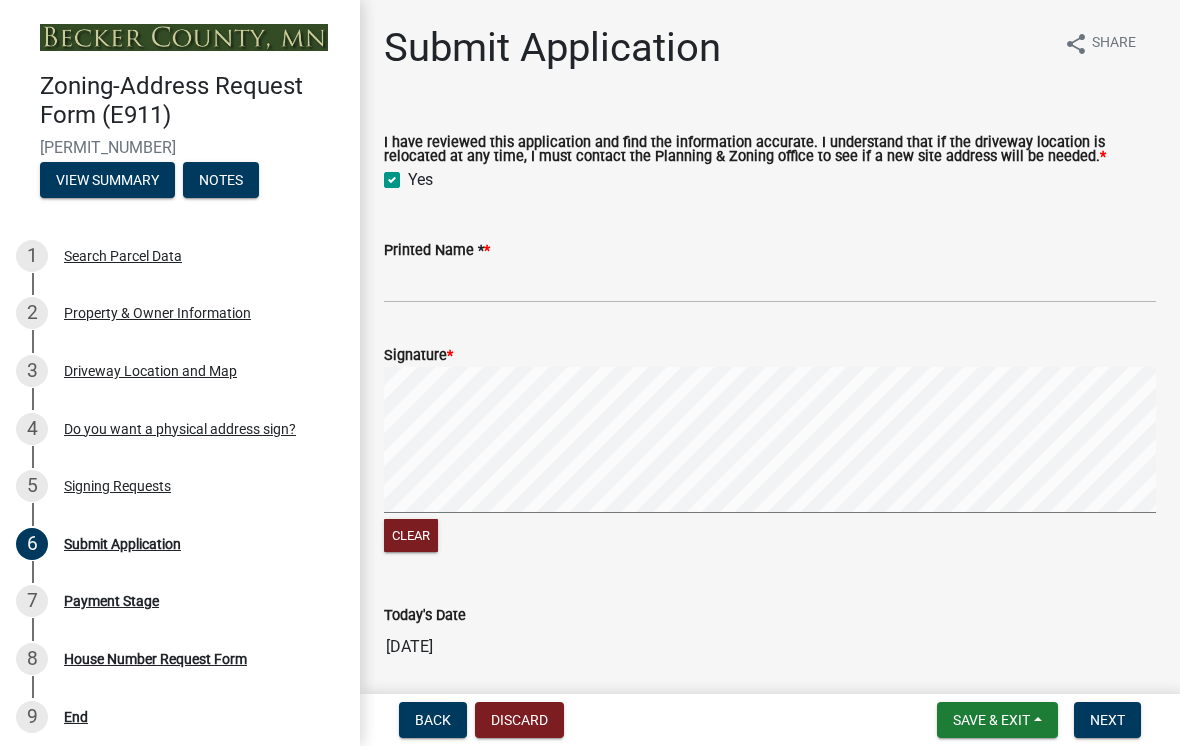 checkbox on "true" 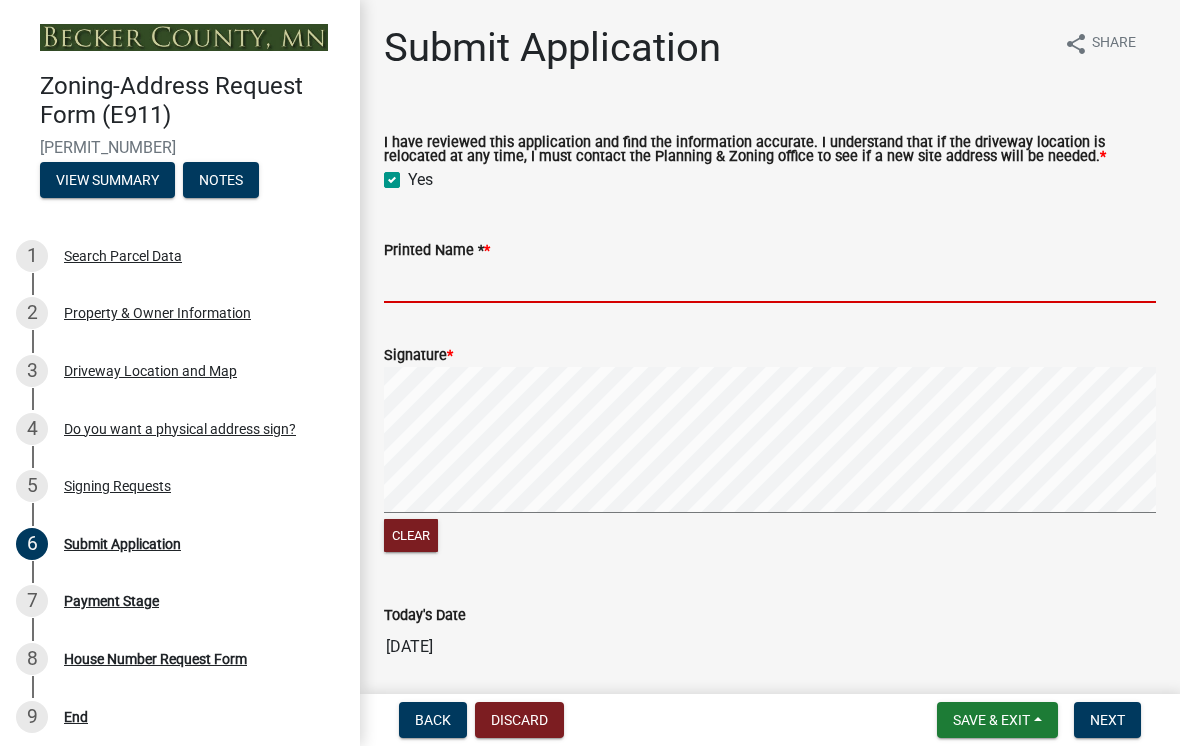 click on "Printed Name  *" at bounding box center (770, 282) 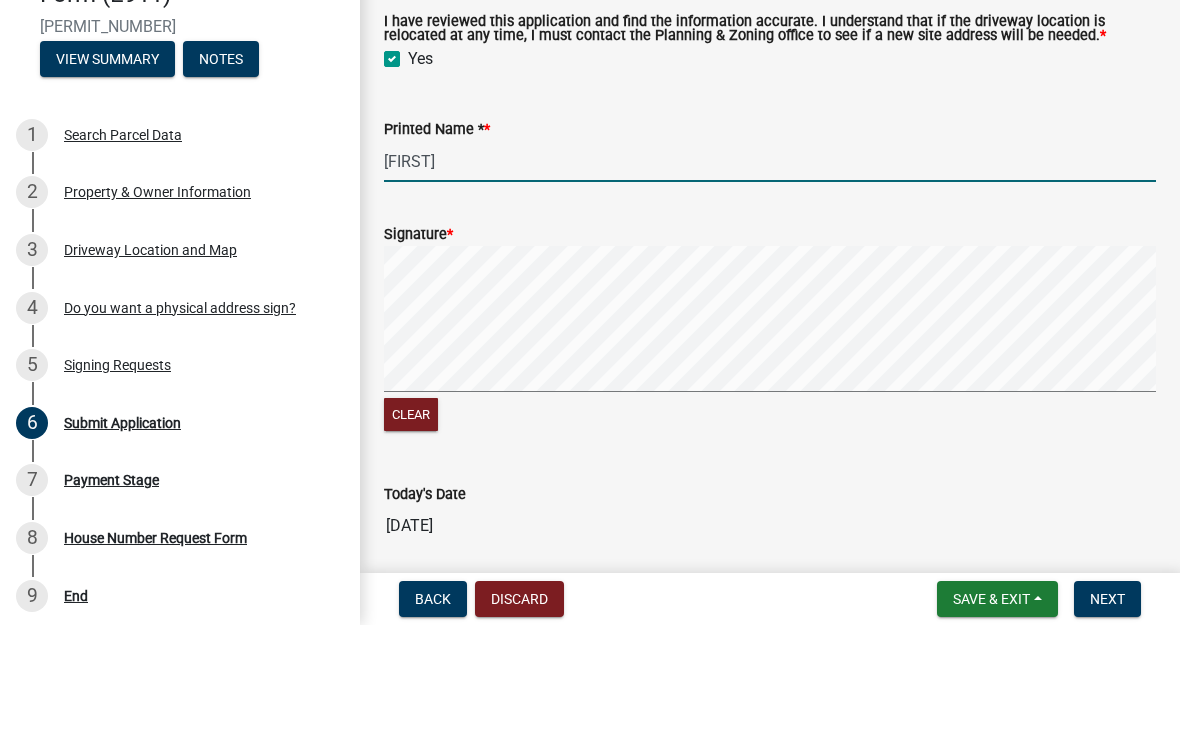 type on "[FIRST]" 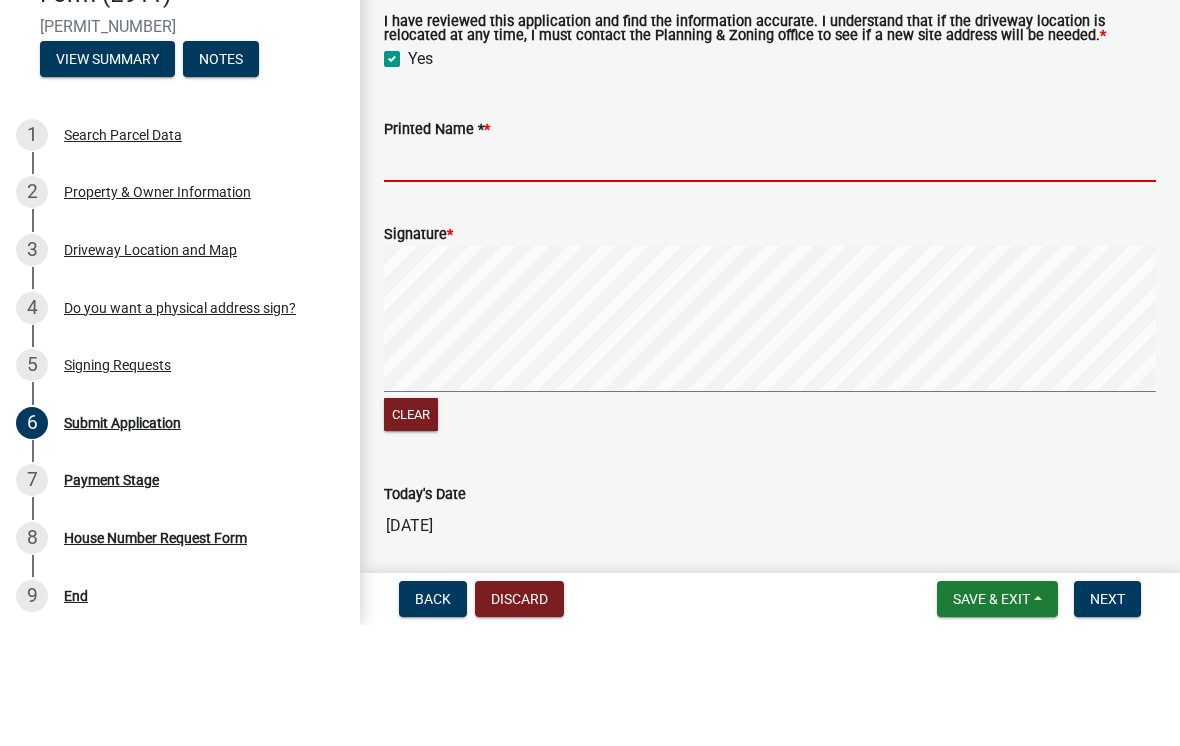 type on "[FIRST] [LAST]" 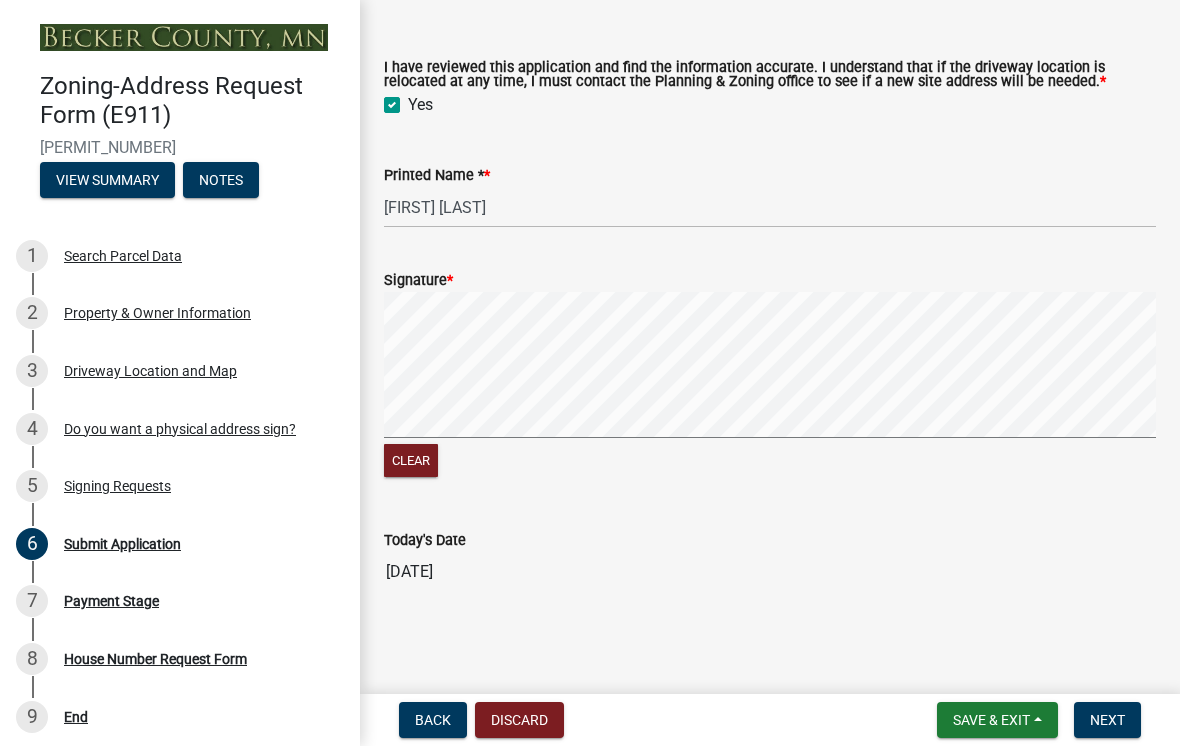 scroll, scrollTop: 75, scrollLeft: 0, axis: vertical 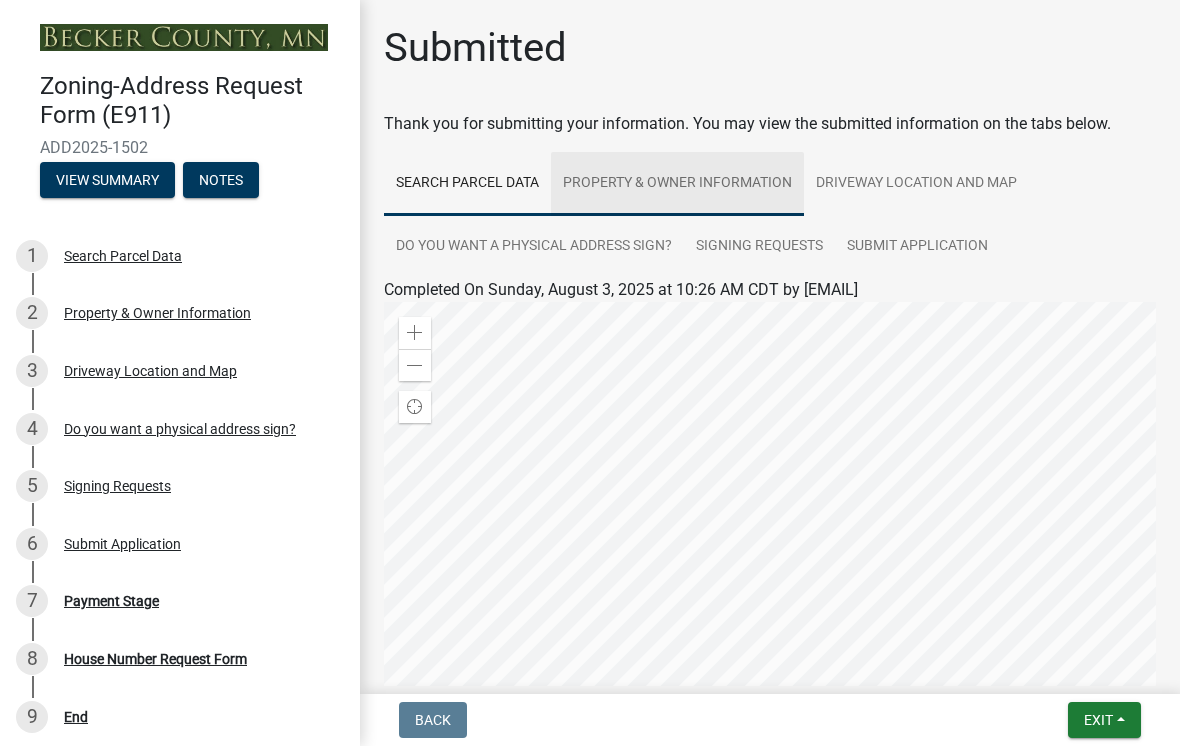 click on "Property & Owner Information" at bounding box center [677, 184] 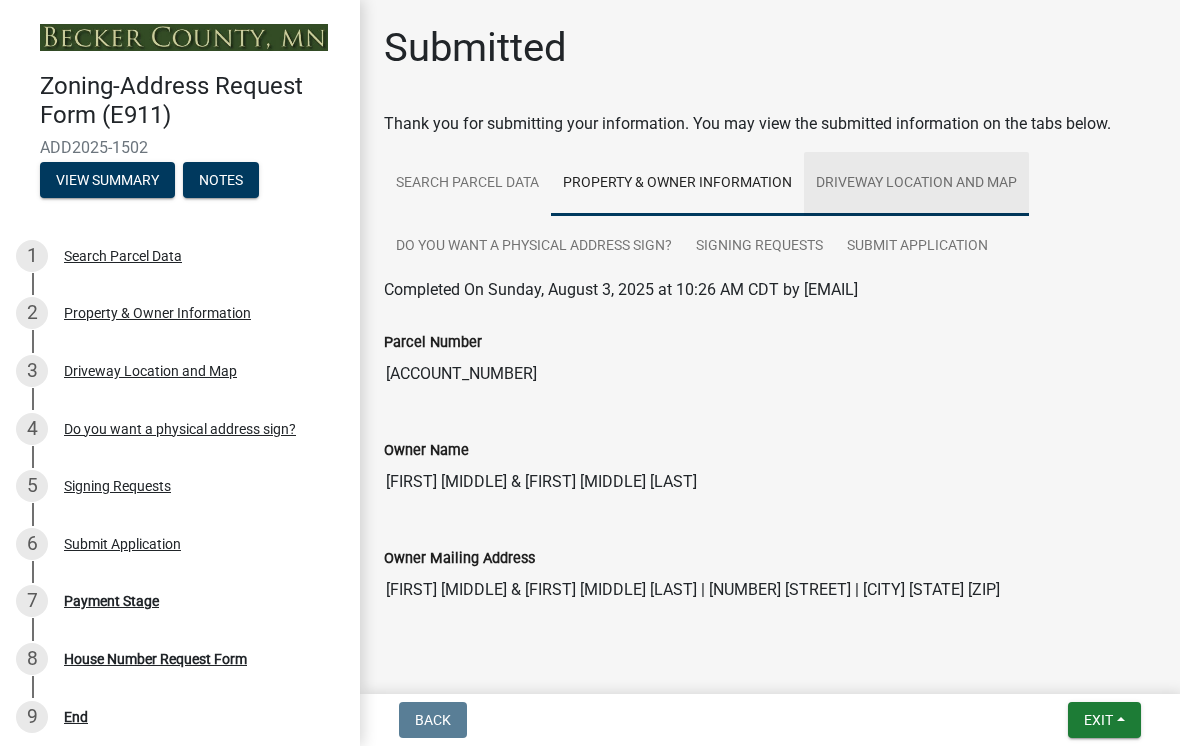 click on "Driveway Location and Map" at bounding box center [916, 184] 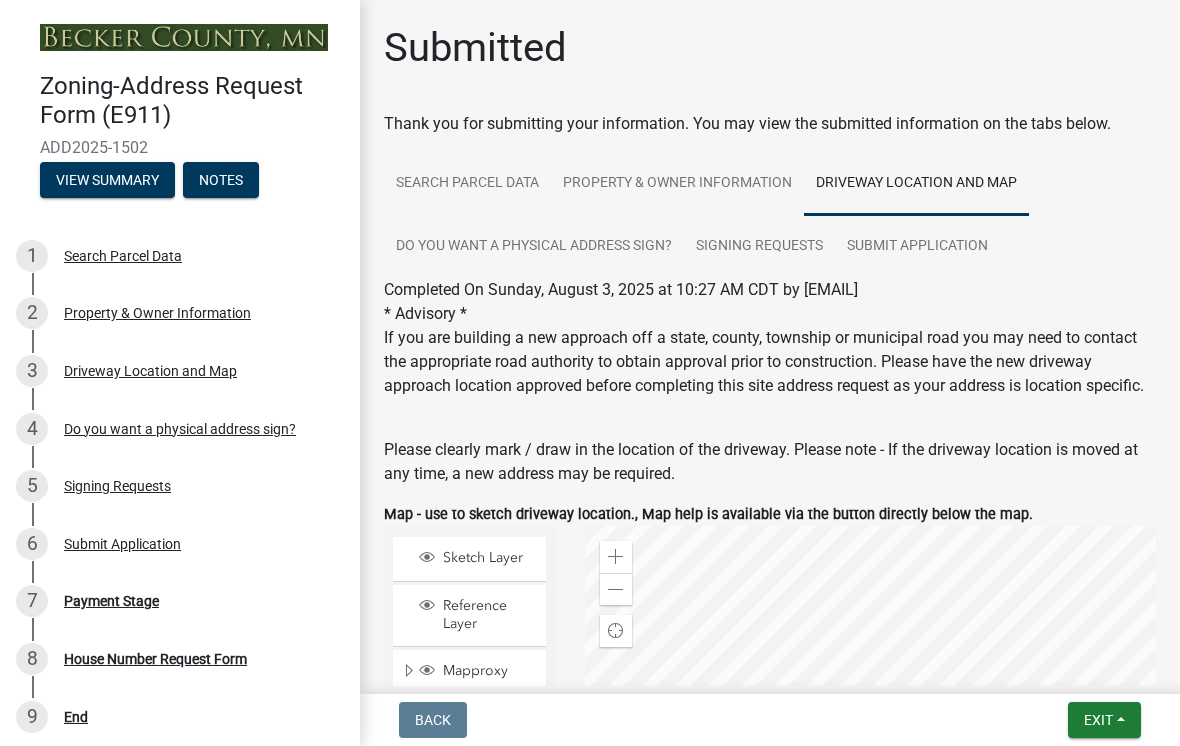 scroll, scrollTop: 0, scrollLeft: 0, axis: both 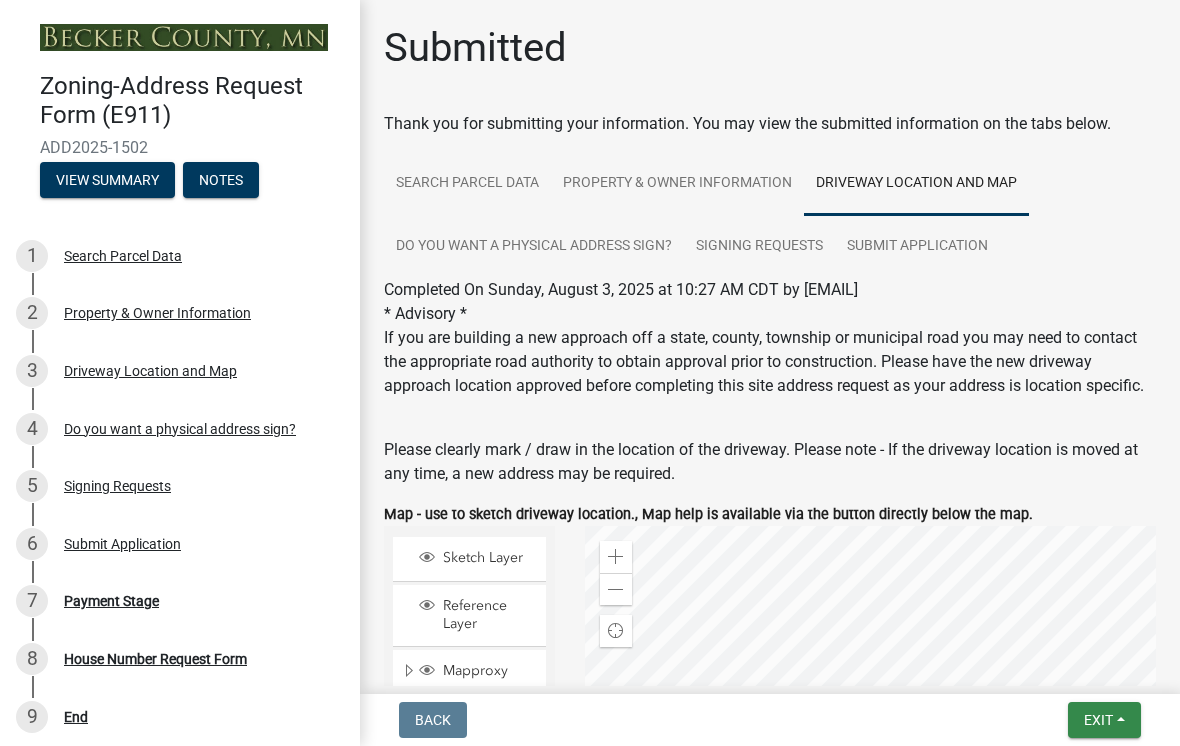 click on "Exit" at bounding box center (1104, 720) 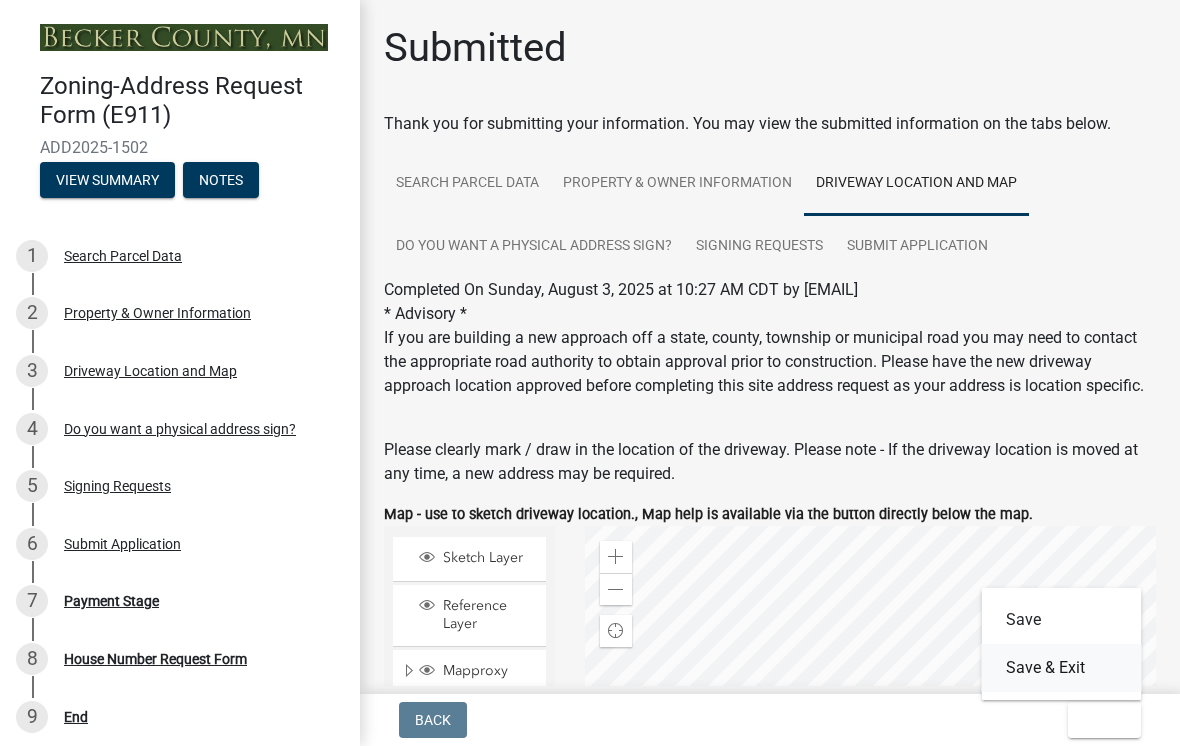 click on "Save & Exit" at bounding box center (1062, 668) 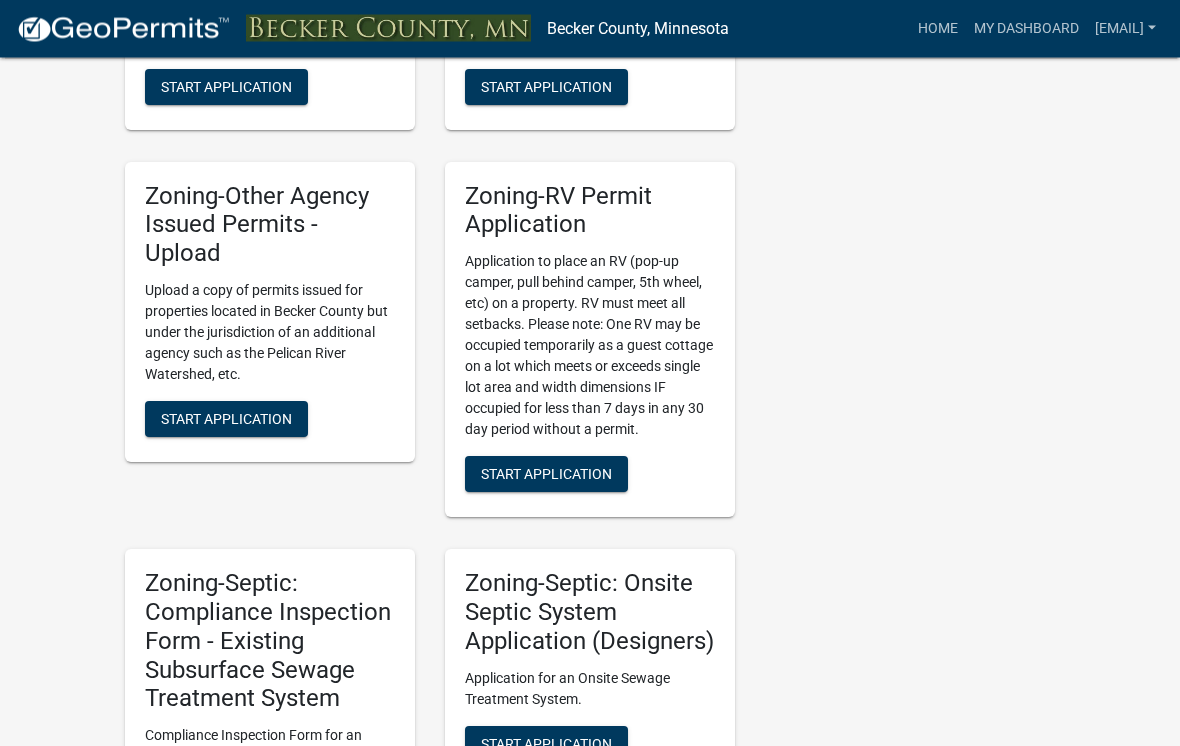 scroll, scrollTop: 1674, scrollLeft: 0, axis: vertical 